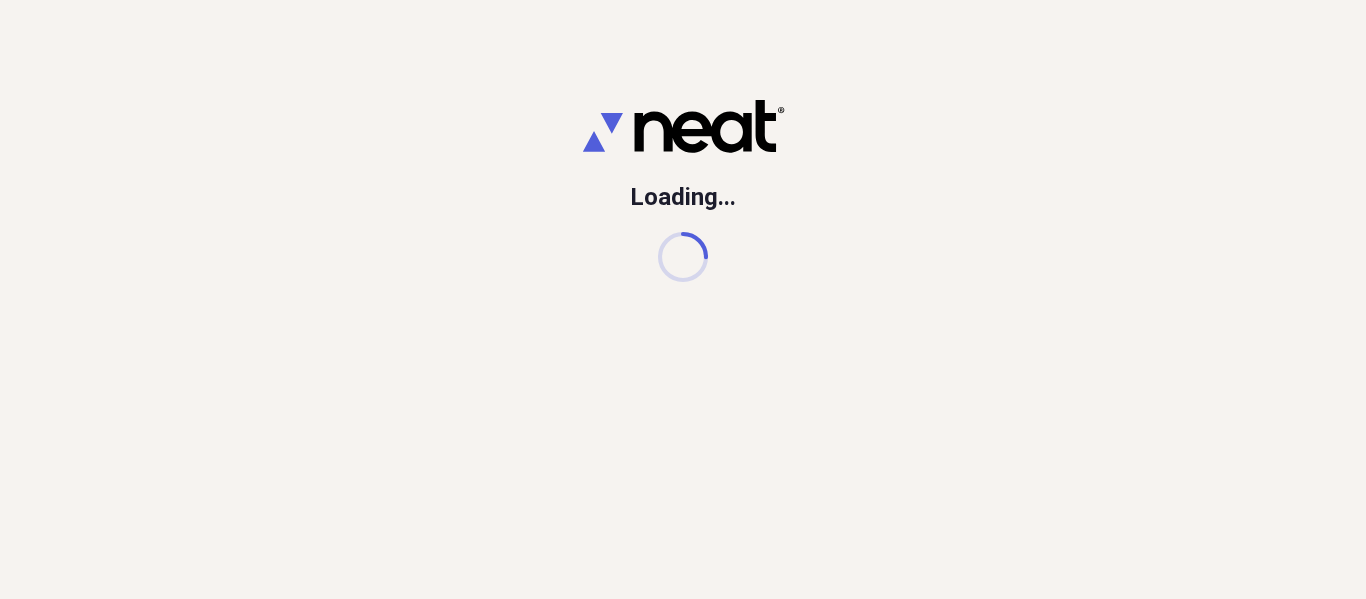 scroll, scrollTop: 0, scrollLeft: 0, axis: both 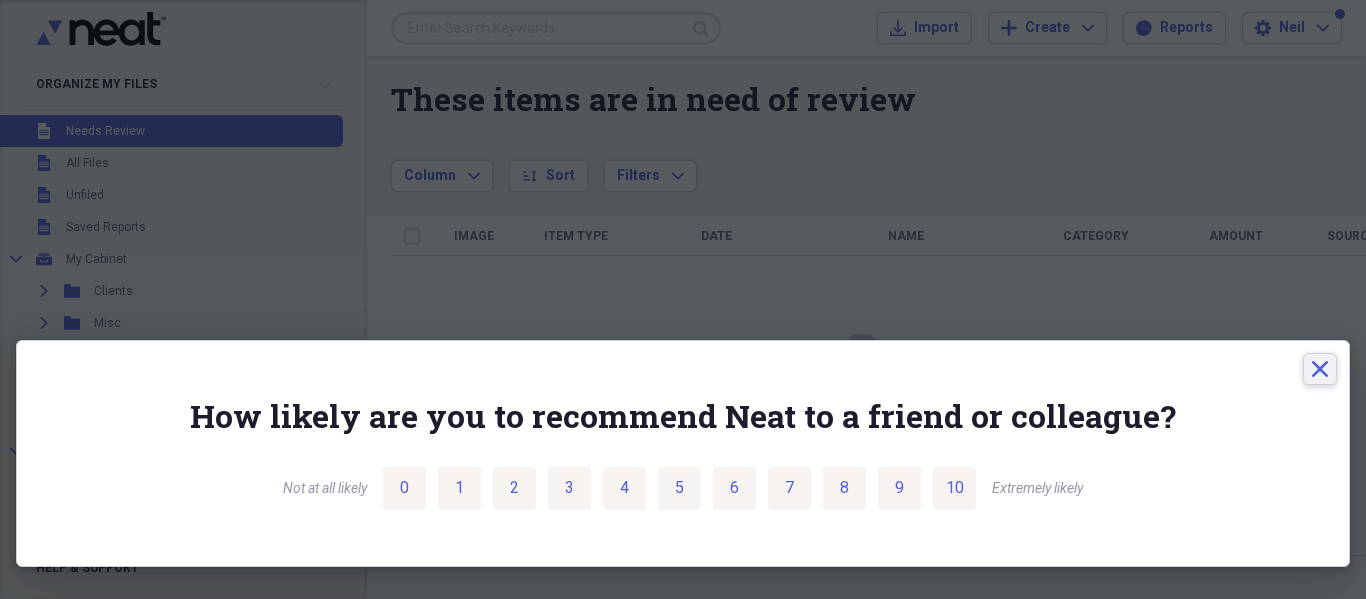 click 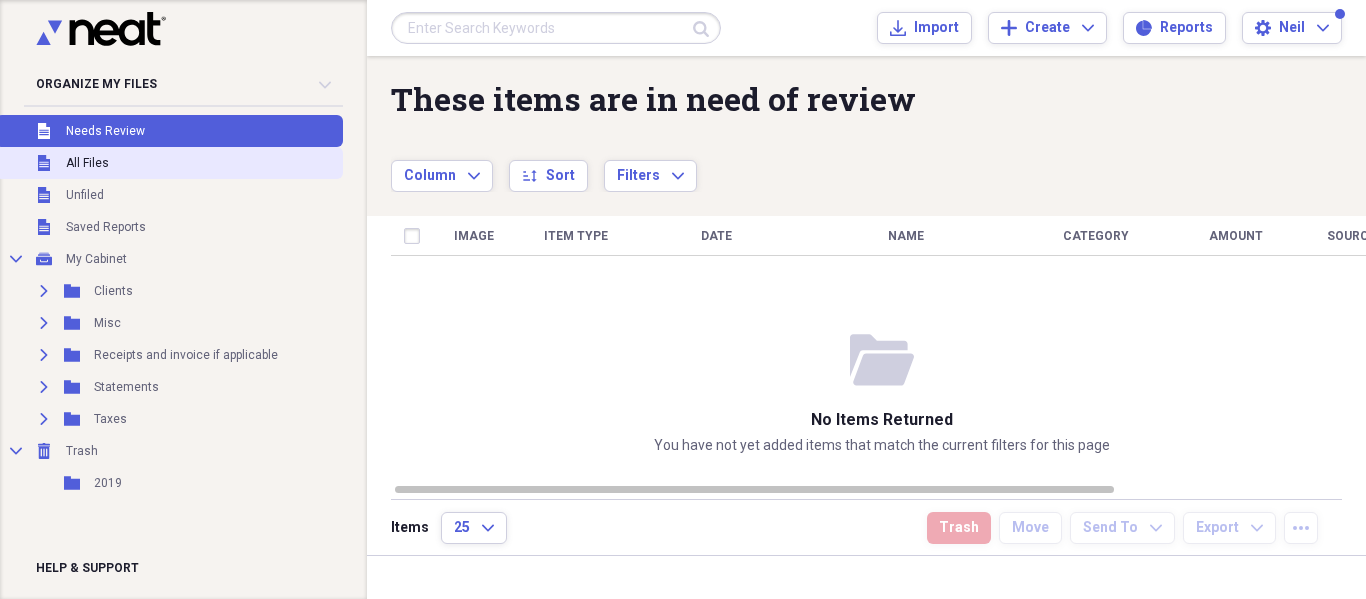 click on "Unfiled All Files" at bounding box center (169, 163) 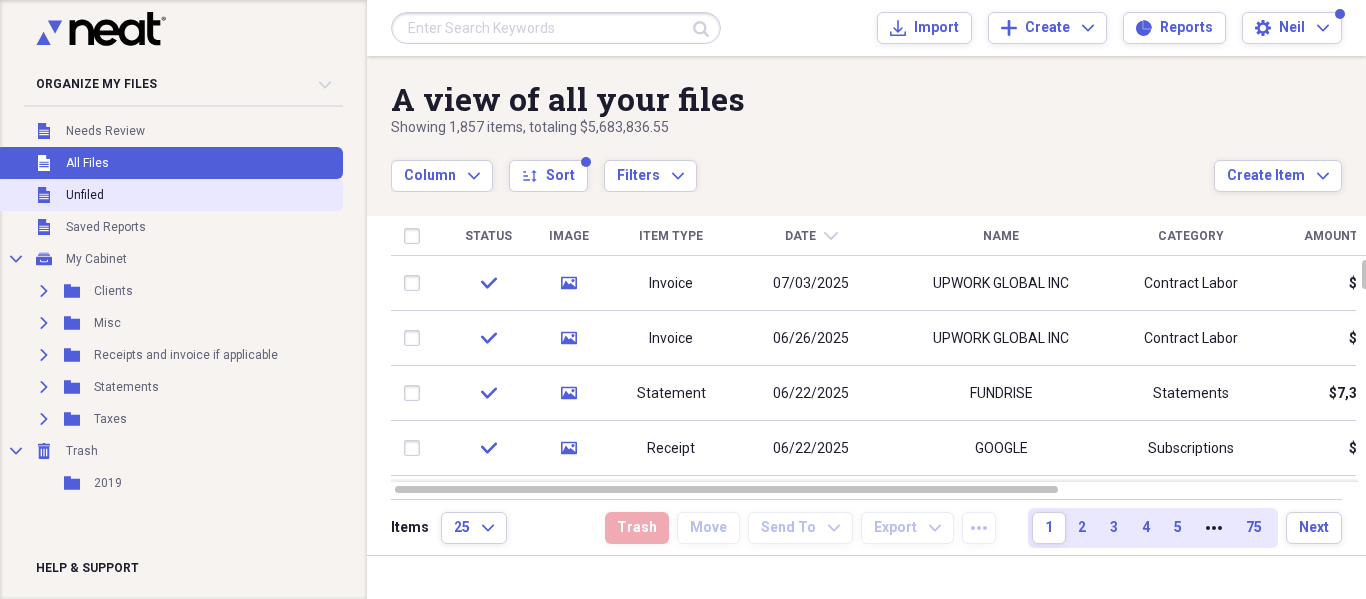 click on "Unfiled" at bounding box center [85, 195] 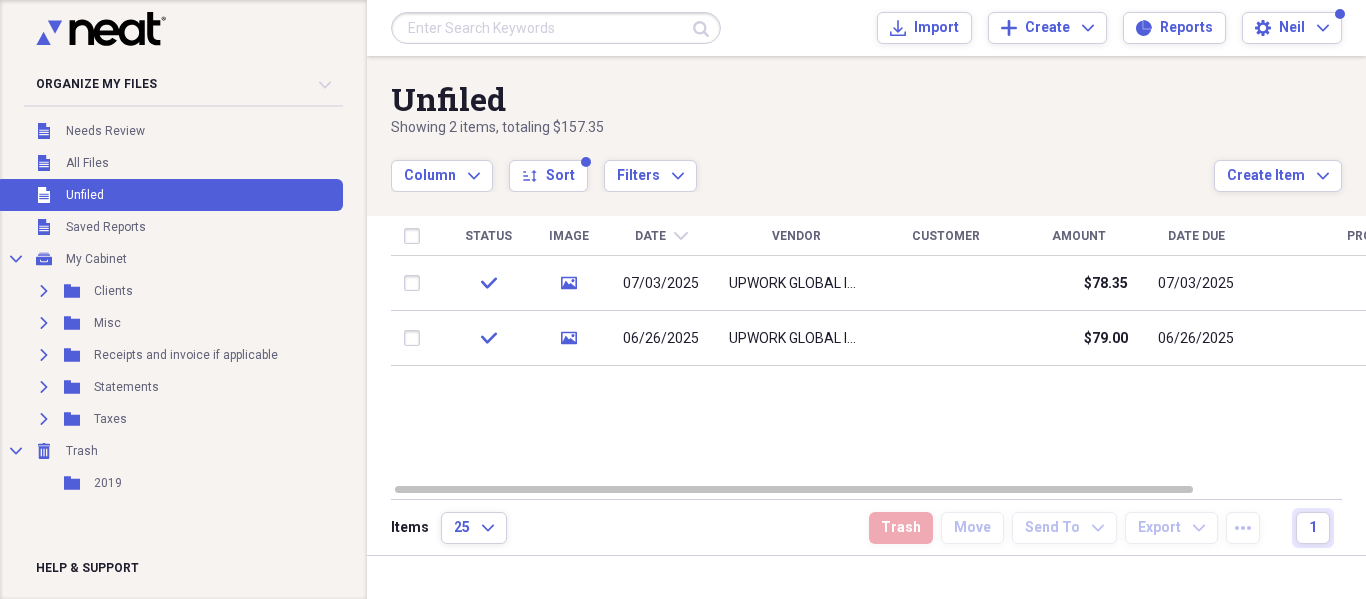 drag, startPoint x: 75, startPoint y: 188, endPoint x: 593, endPoint y: 115, distance: 523.1185 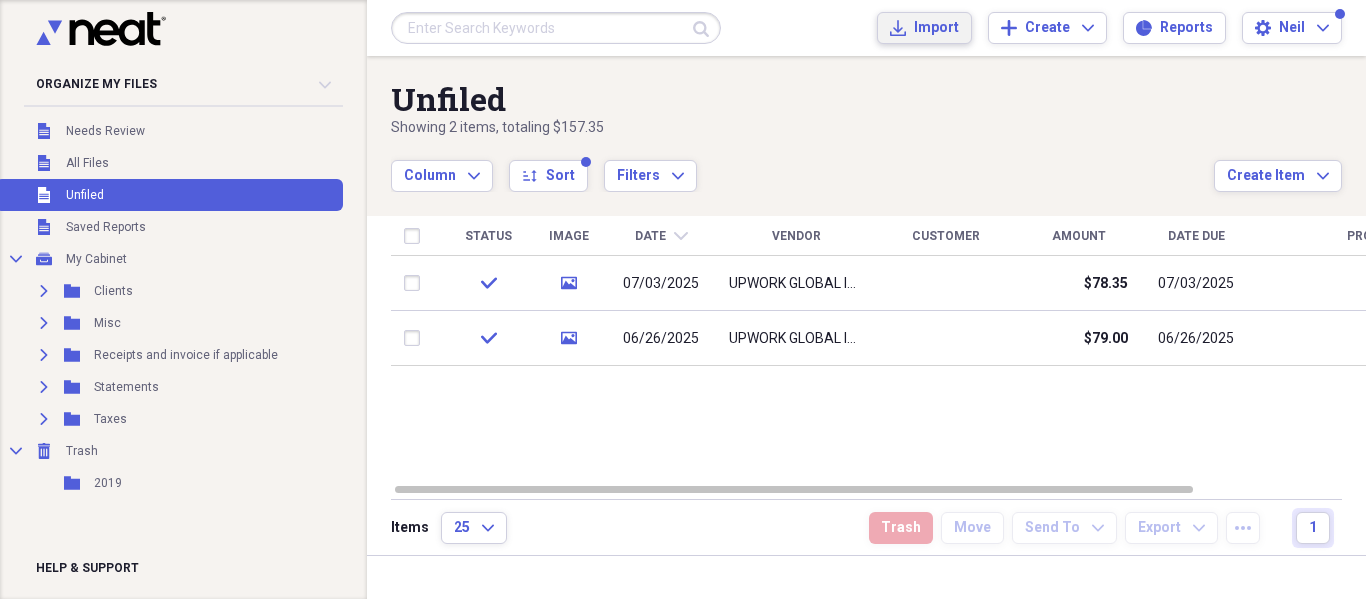 click on "Import" at bounding box center [936, 28] 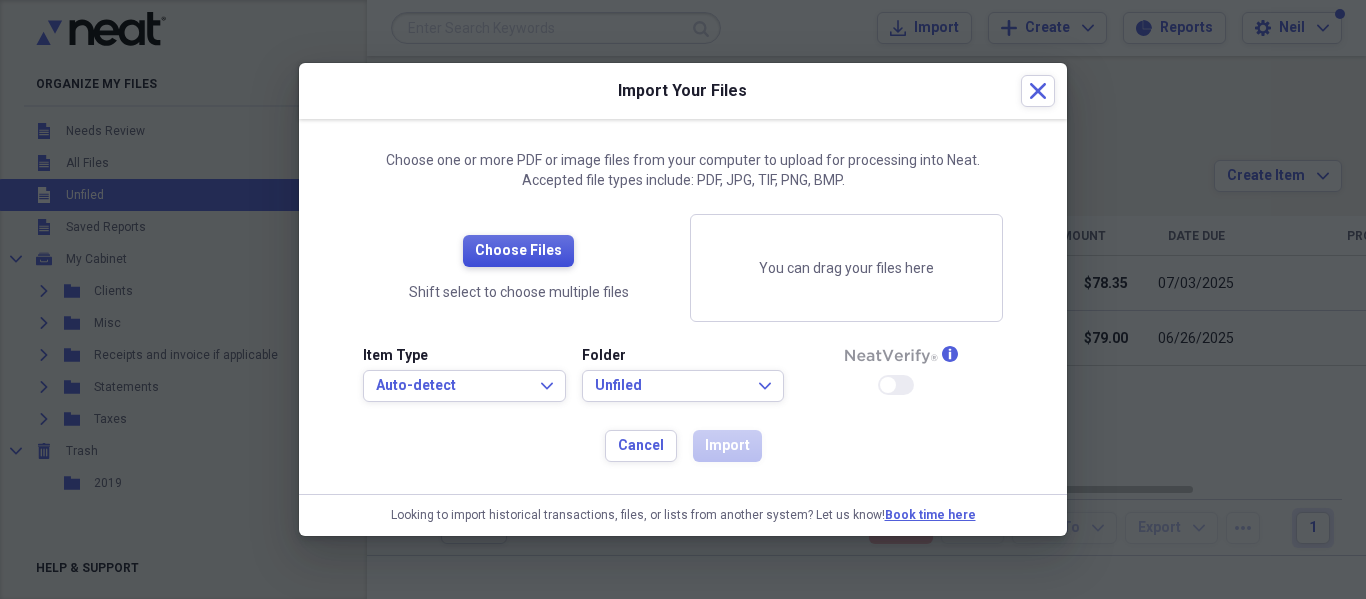click on "Choose Files" at bounding box center (518, 251) 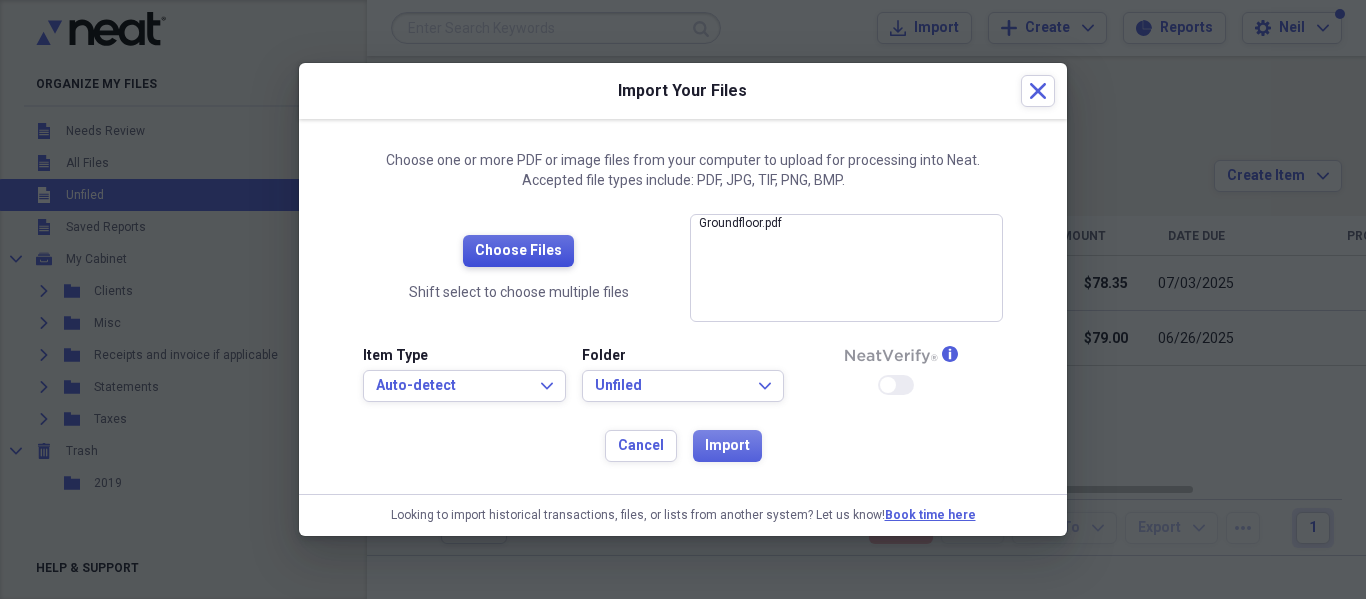 click on "Choose Files" at bounding box center (518, 251) 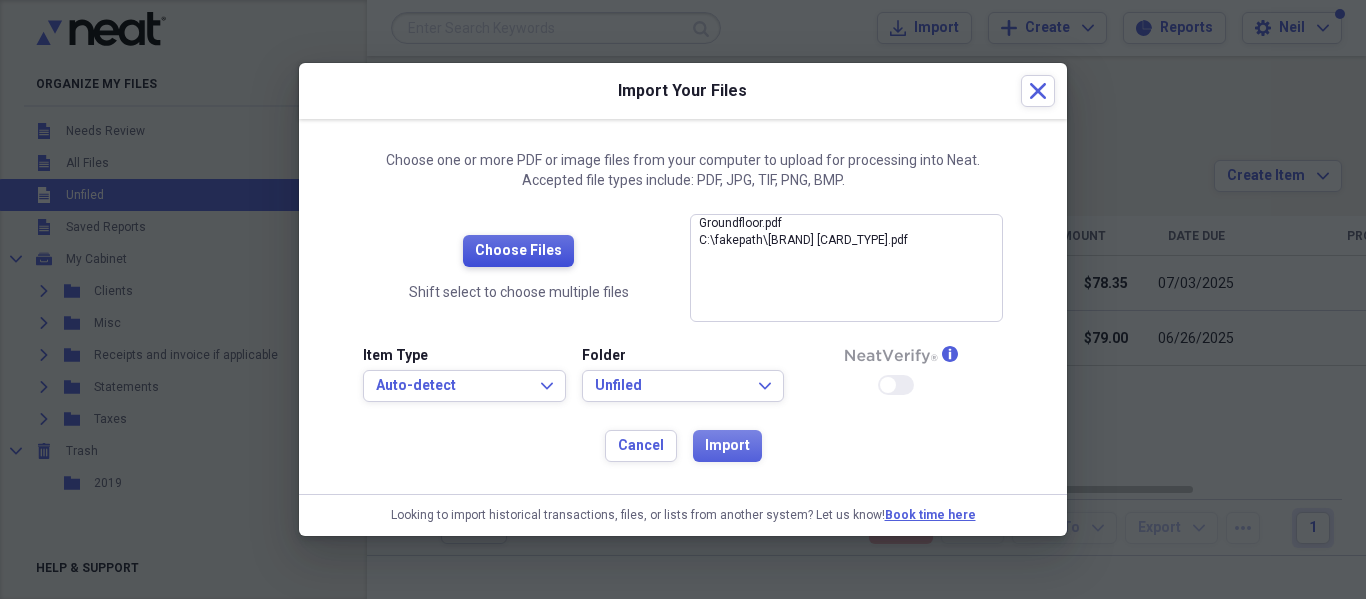 click on "Choose Files" at bounding box center (518, 251) 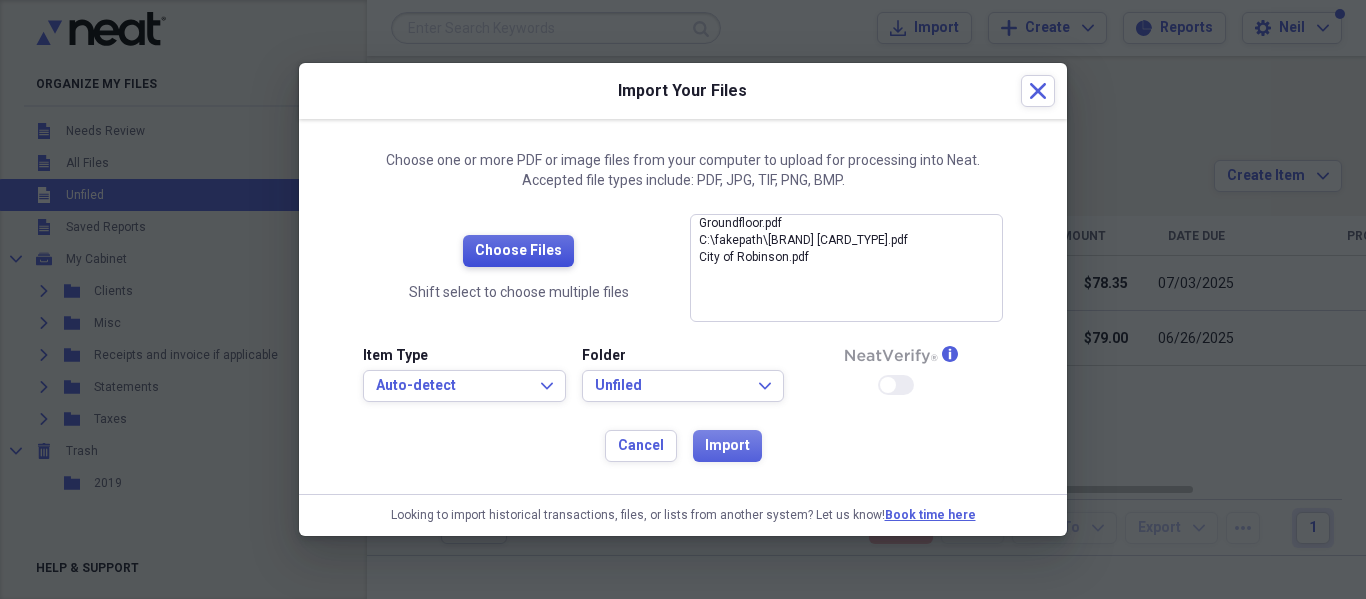 click on "Choose Files" at bounding box center [518, 251] 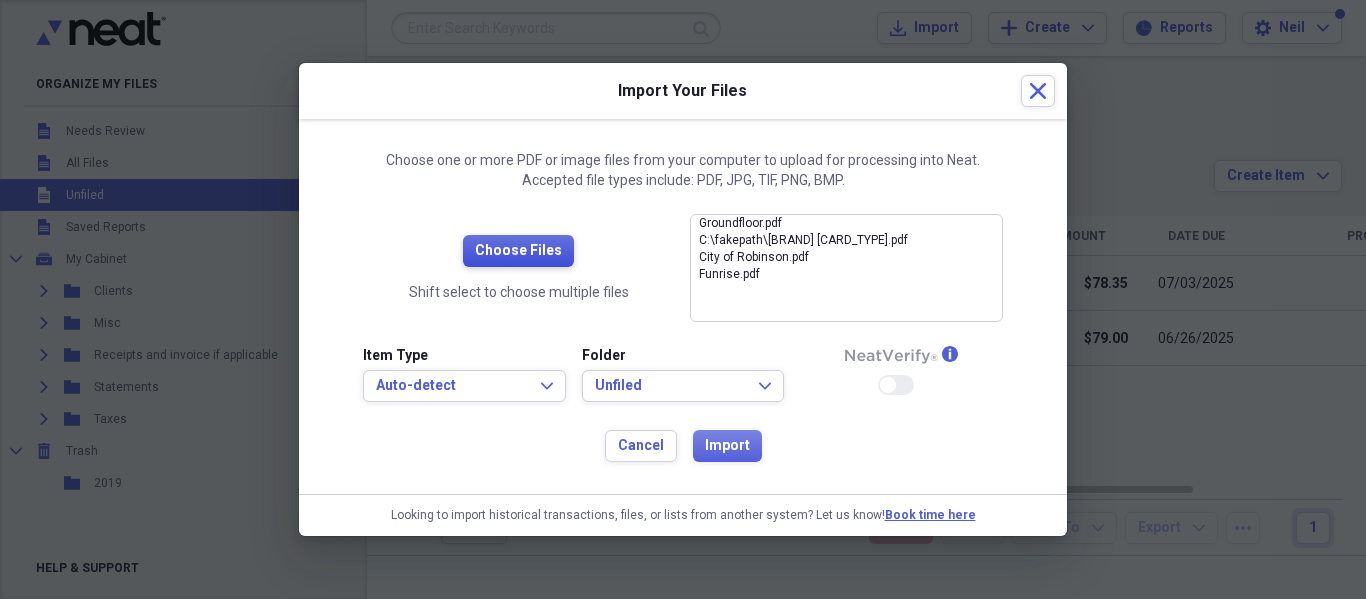click on "Choose Files" at bounding box center (518, 251) 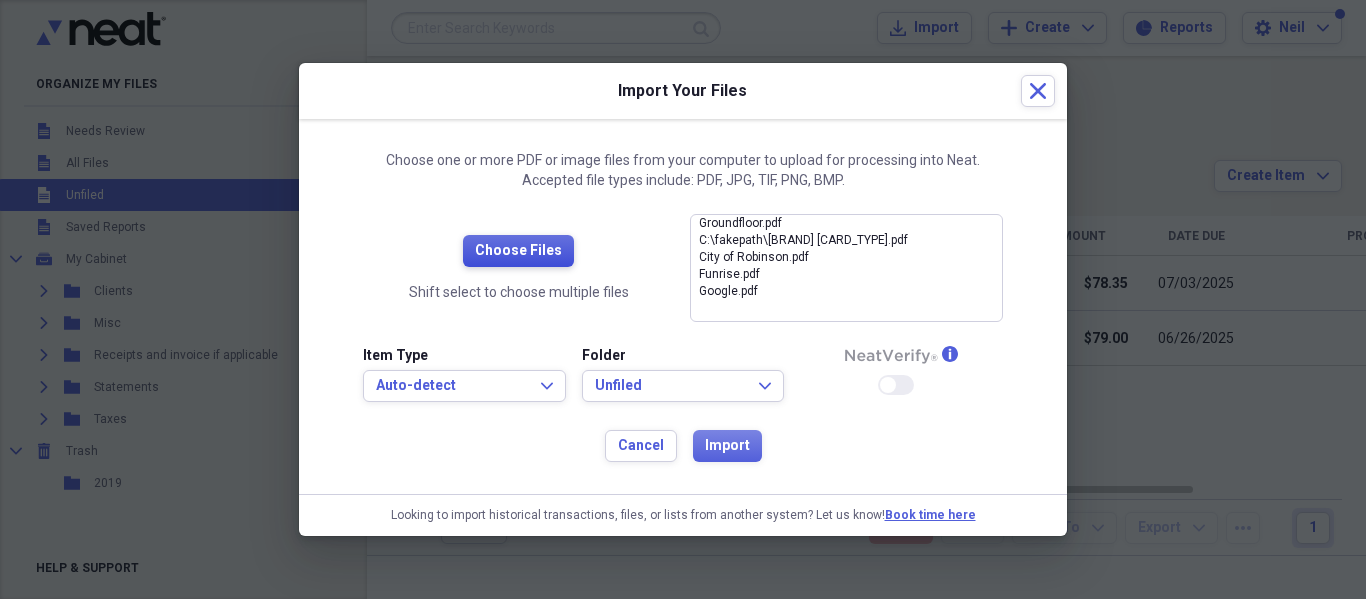 click on "Choose Files" at bounding box center (518, 251) 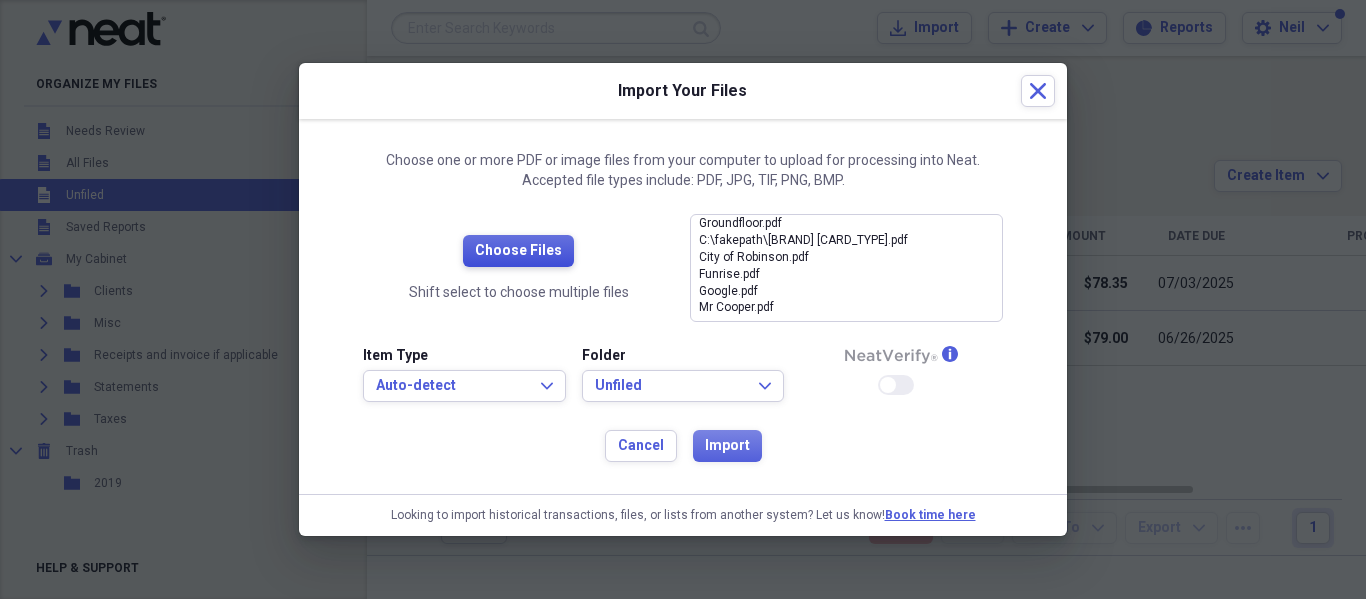 click on "Choose Files" at bounding box center [518, 251] 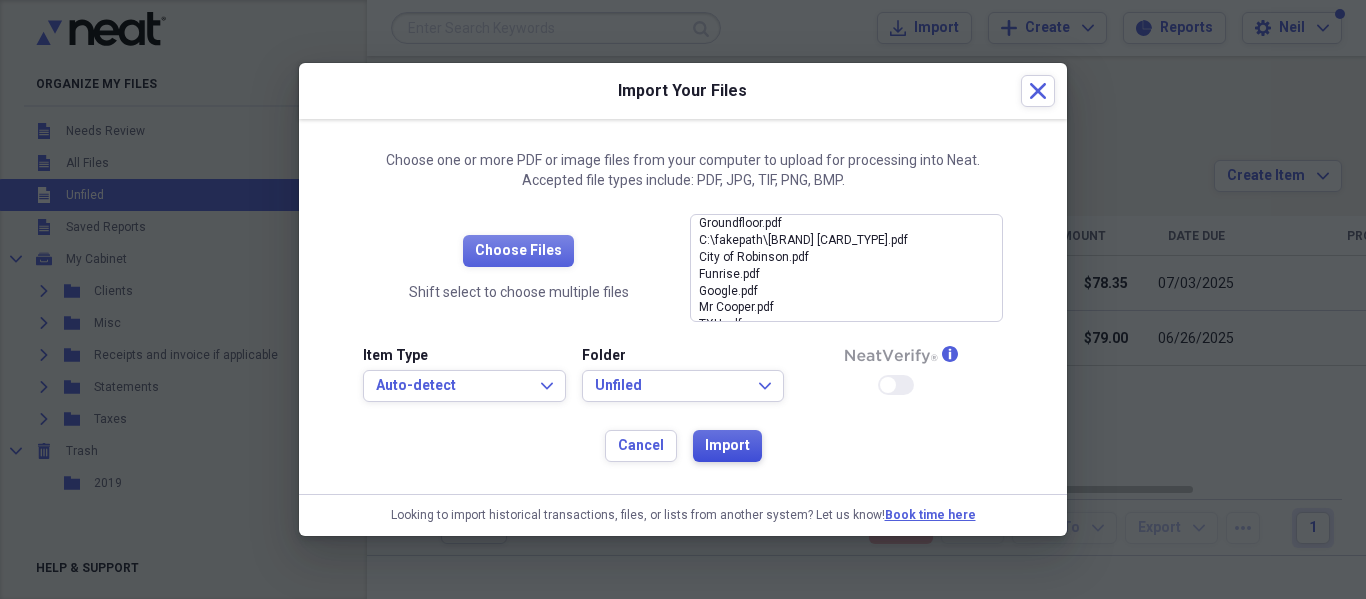 click on "Import" at bounding box center [727, 446] 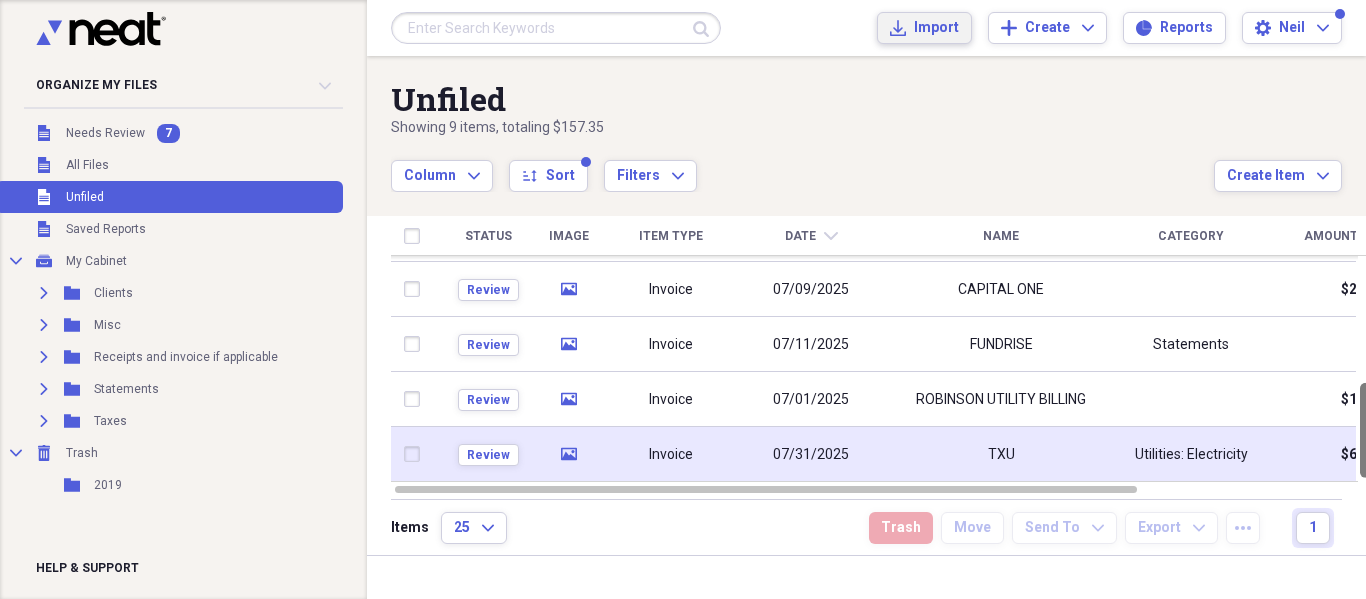 drag, startPoint x: 1365, startPoint y: 282, endPoint x: 1347, endPoint y: 436, distance: 155.04839 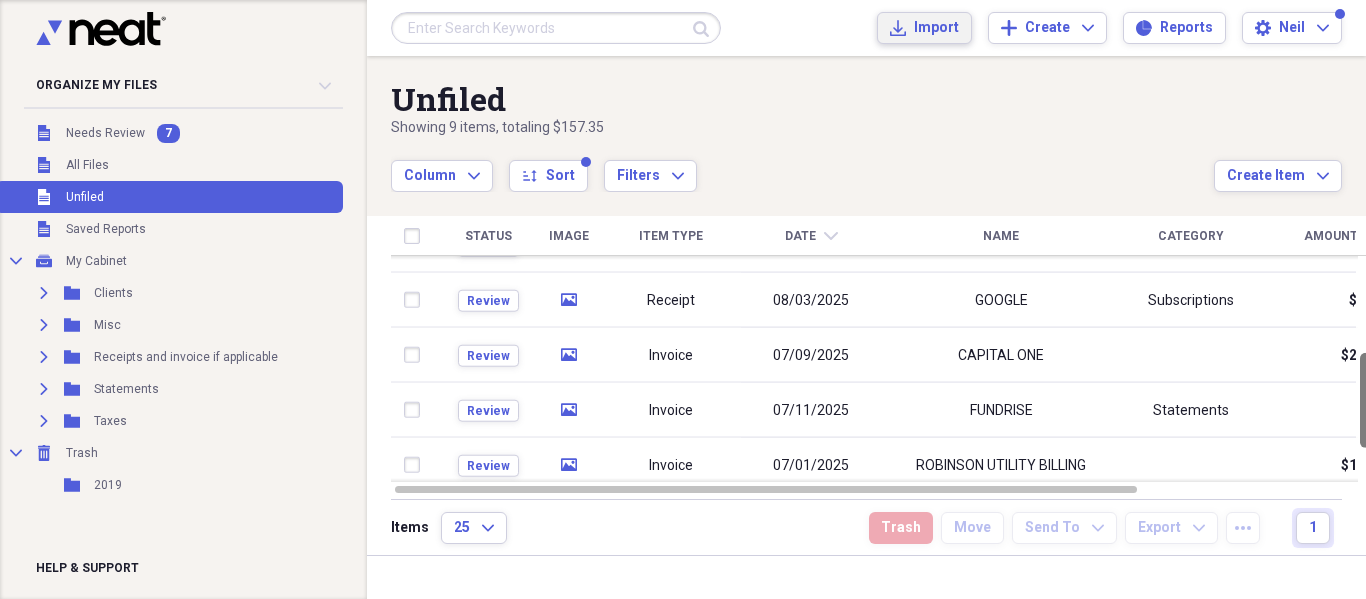 drag, startPoint x: 1359, startPoint y: 423, endPoint x: 1365, endPoint y: 381, distance: 42.426407 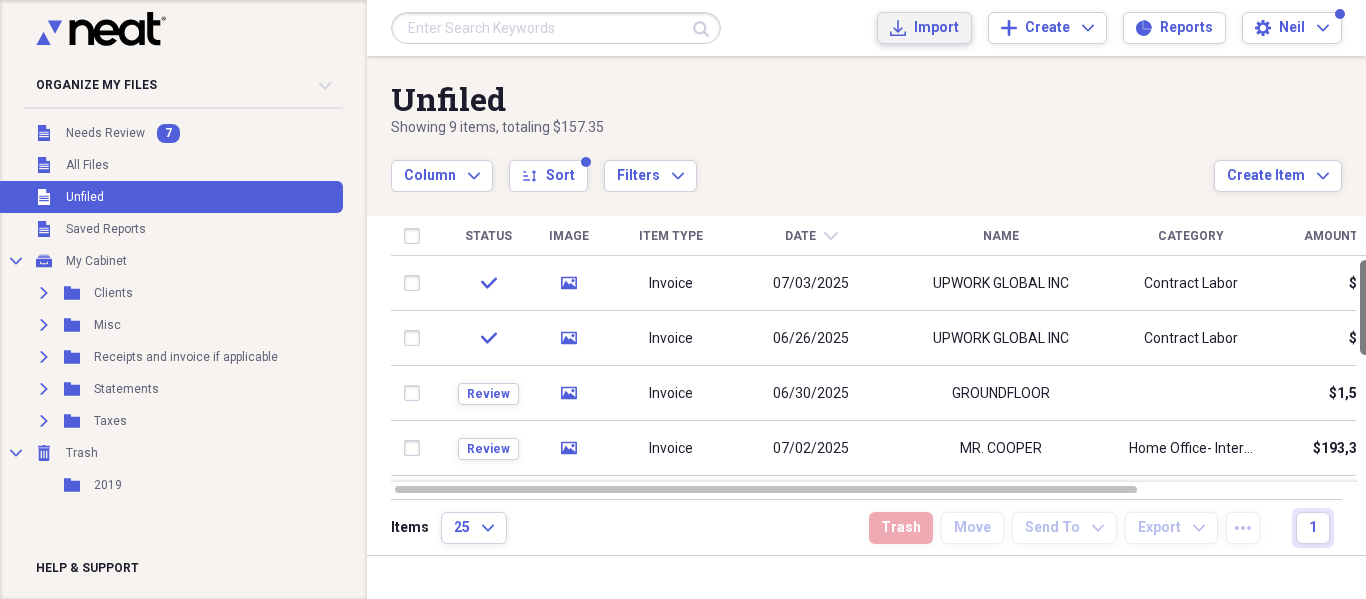 drag, startPoint x: 1356, startPoint y: 369, endPoint x: 1364, endPoint y: 250, distance: 119.26861 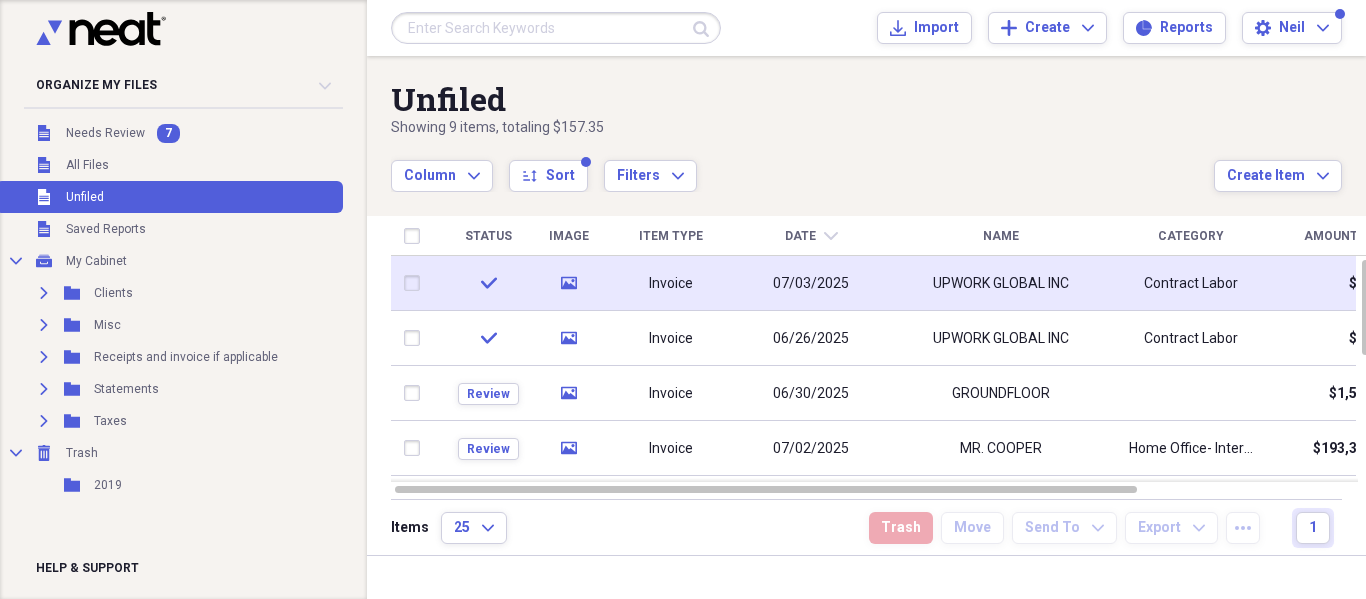click on "UPWORK GLOBAL INC" at bounding box center [1001, 284] 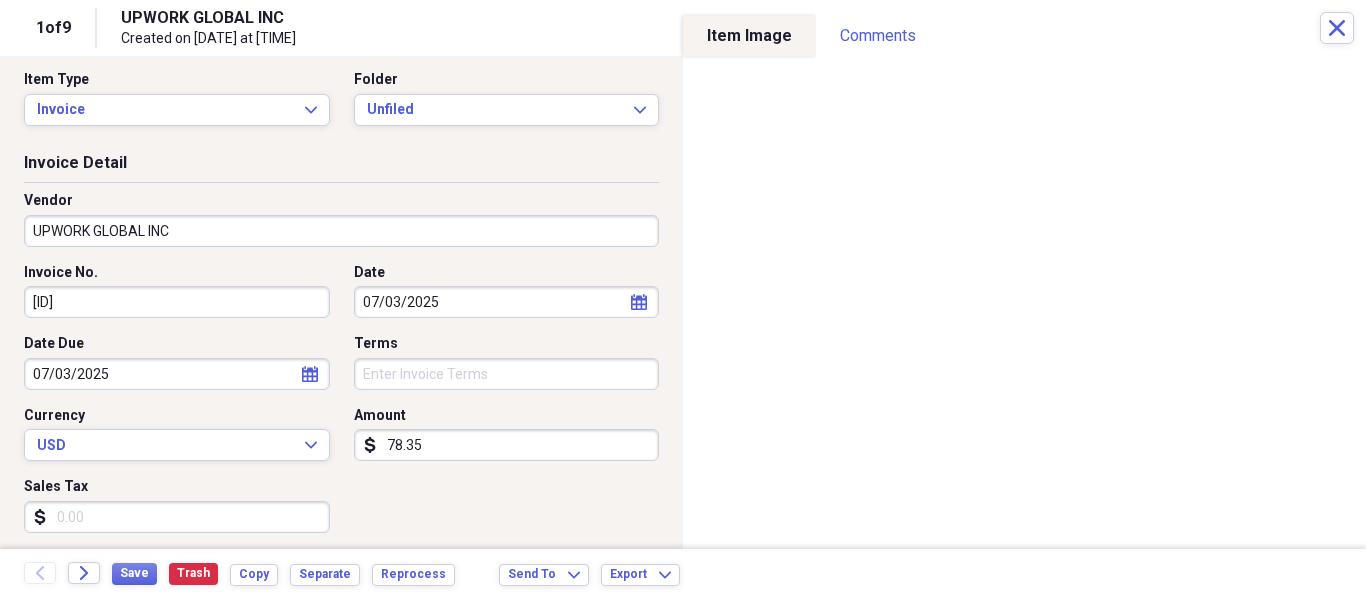 scroll, scrollTop: 0, scrollLeft: 0, axis: both 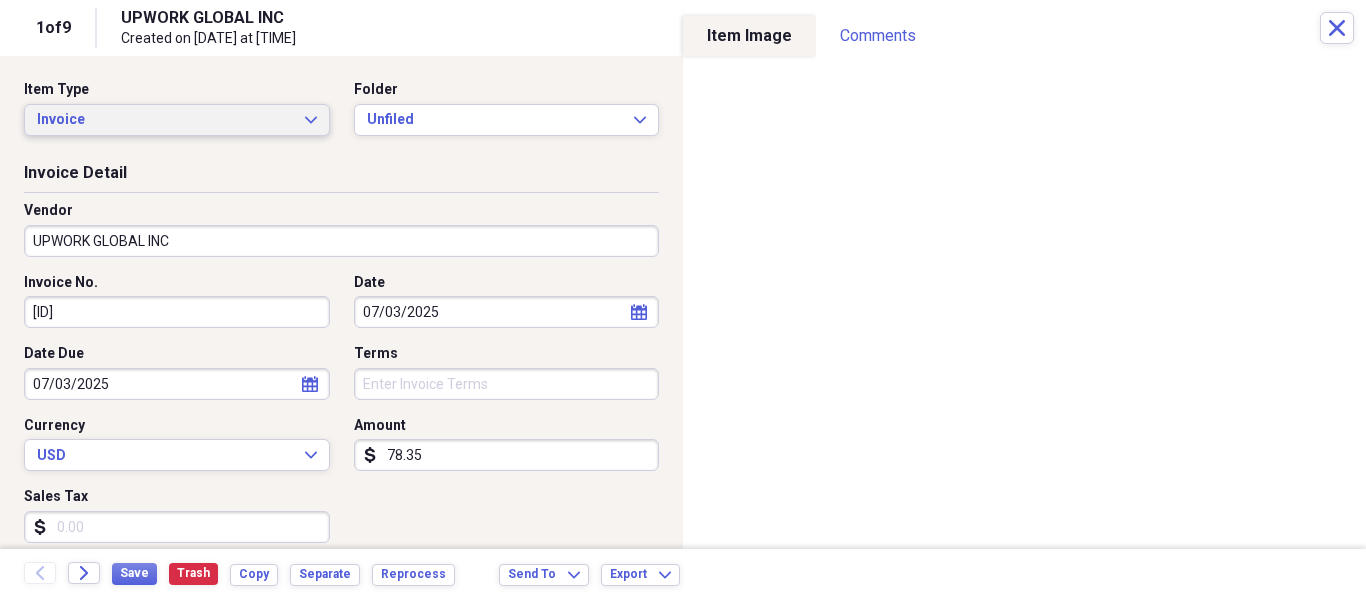 click on "Expand" 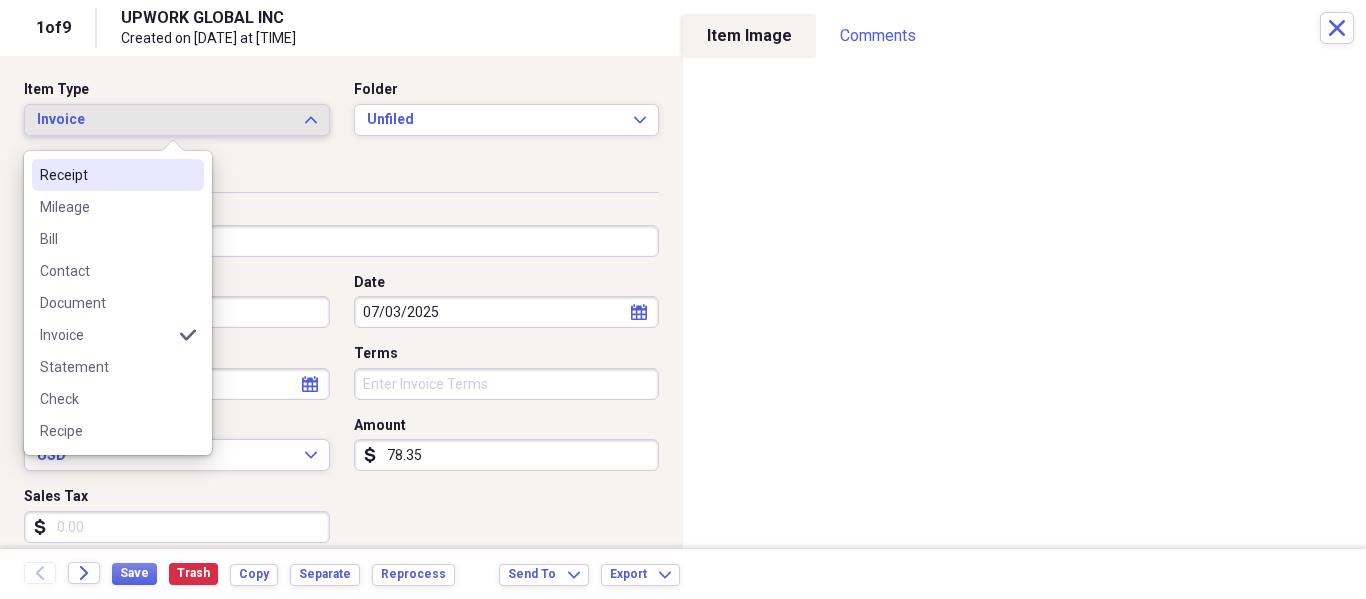 click on "Receipt" at bounding box center (106, 175) 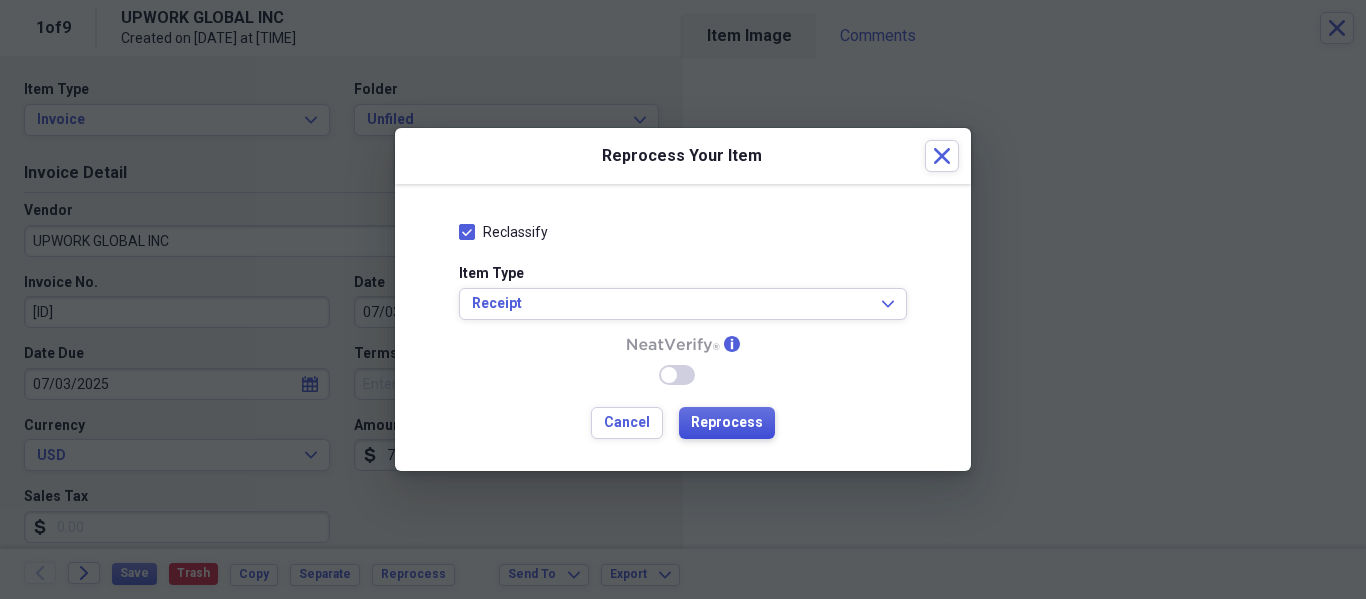 click on "Reprocess" at bounding box center [727, 423] 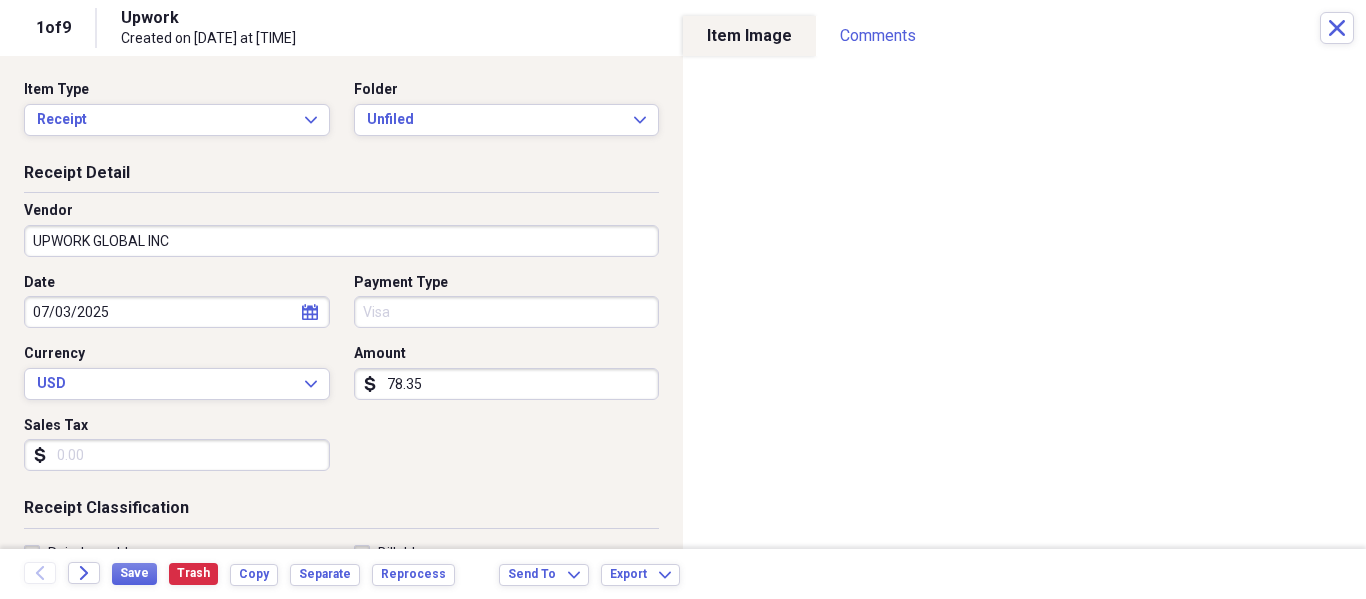 type on "Upwork" 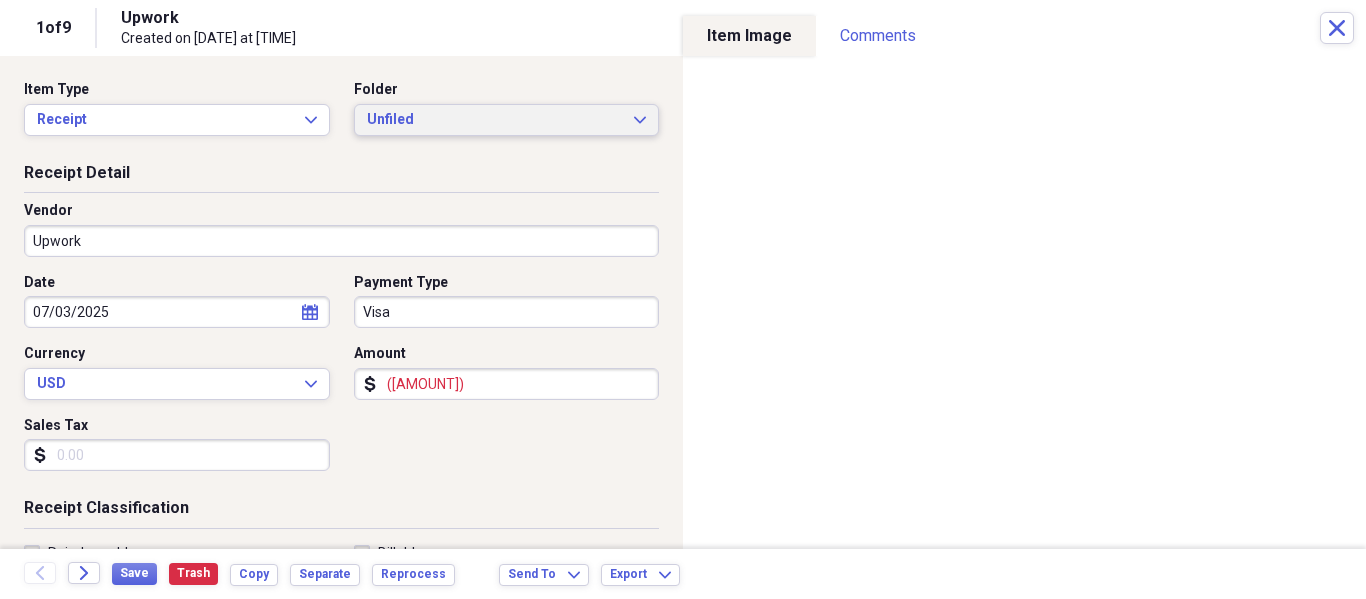 click on "Expand" 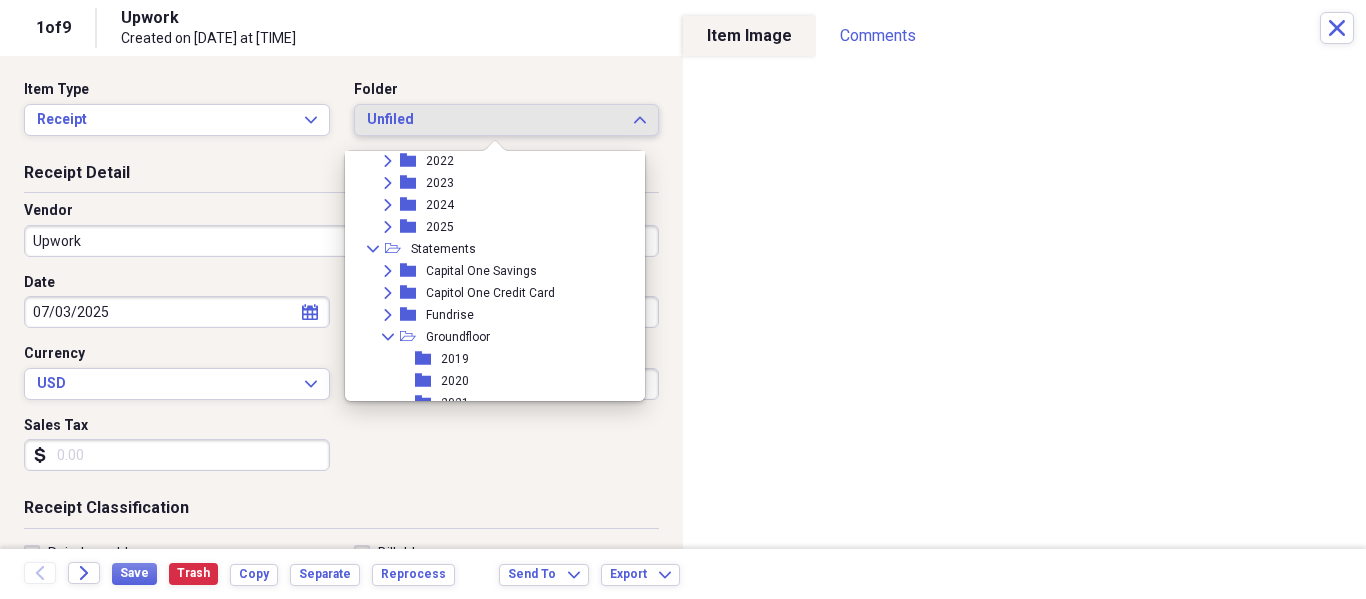 scroll, scrollTop: 176, scrollLeft: 0, axis: vertical 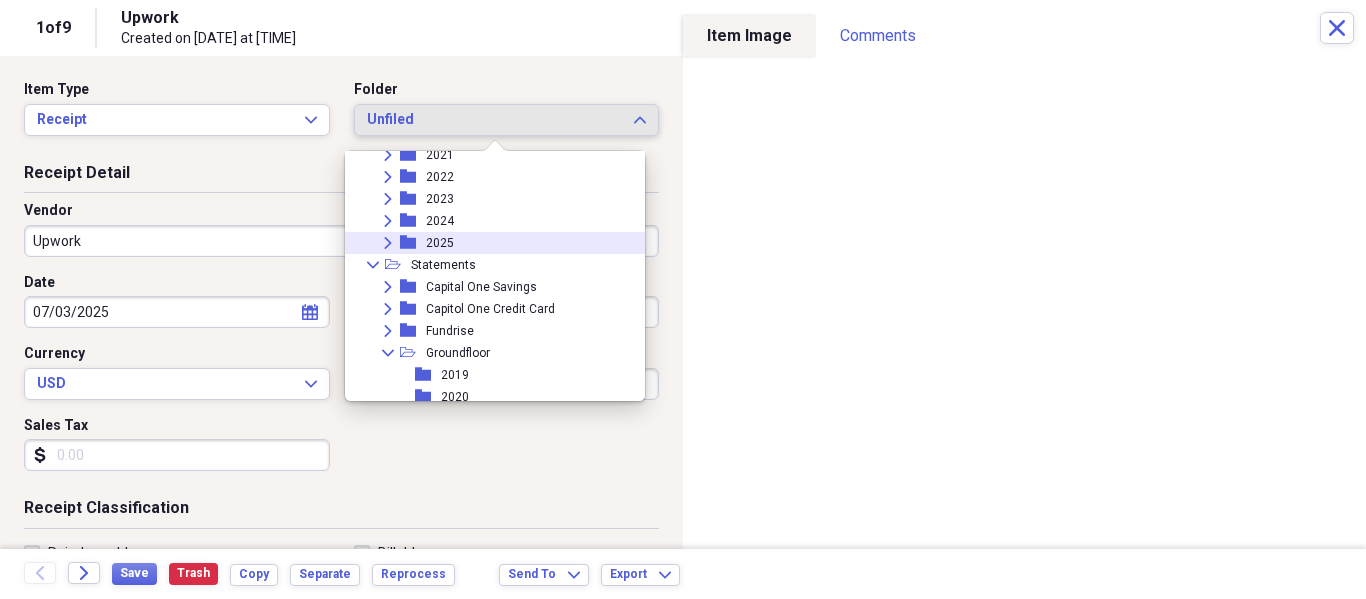 click 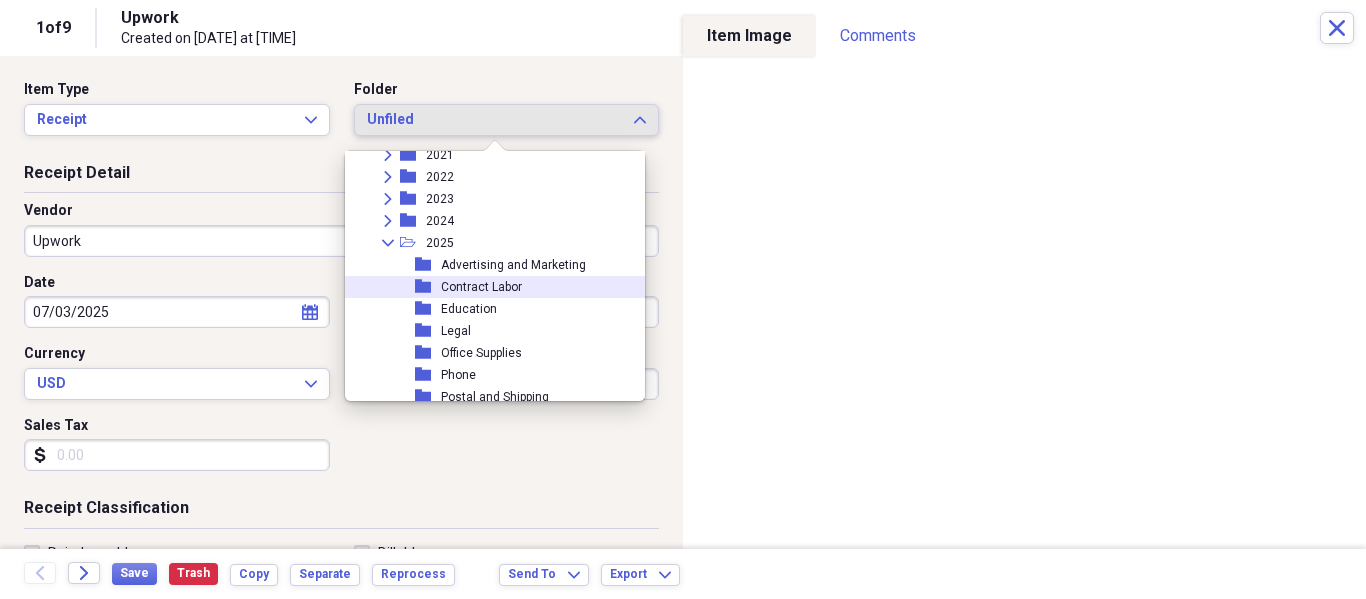 click on "Contract Labor" at bounding box center [481, 287] 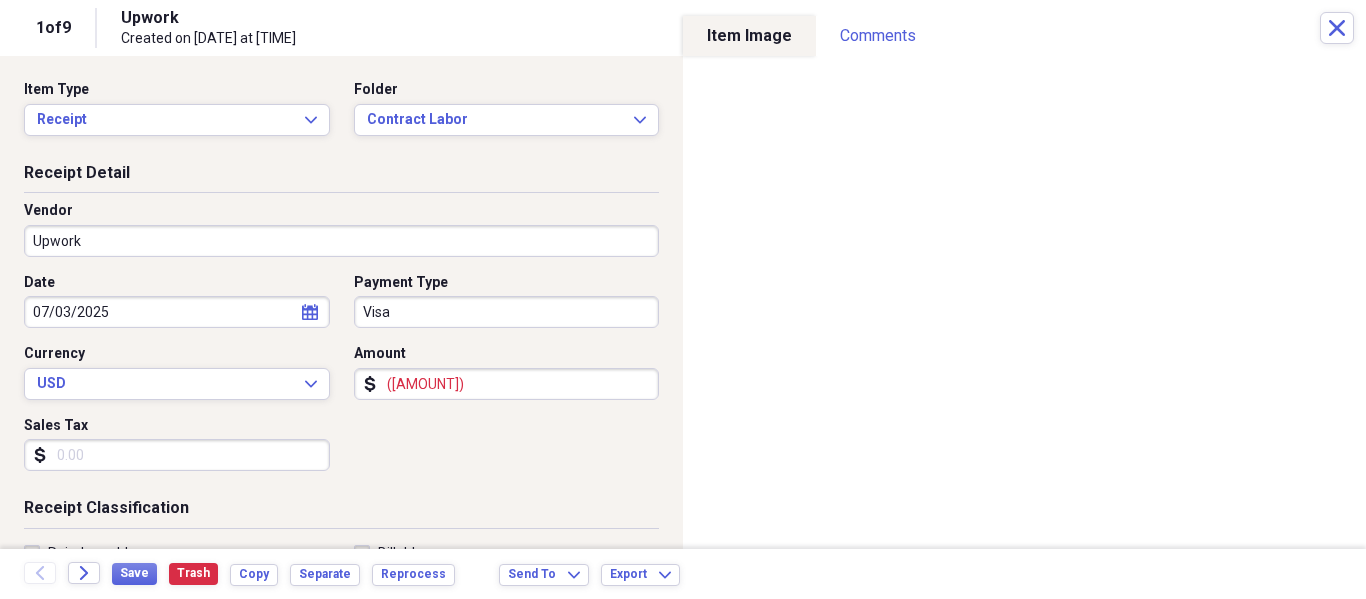 click on "([AMOUNT])" at bounding box center [507, 384] 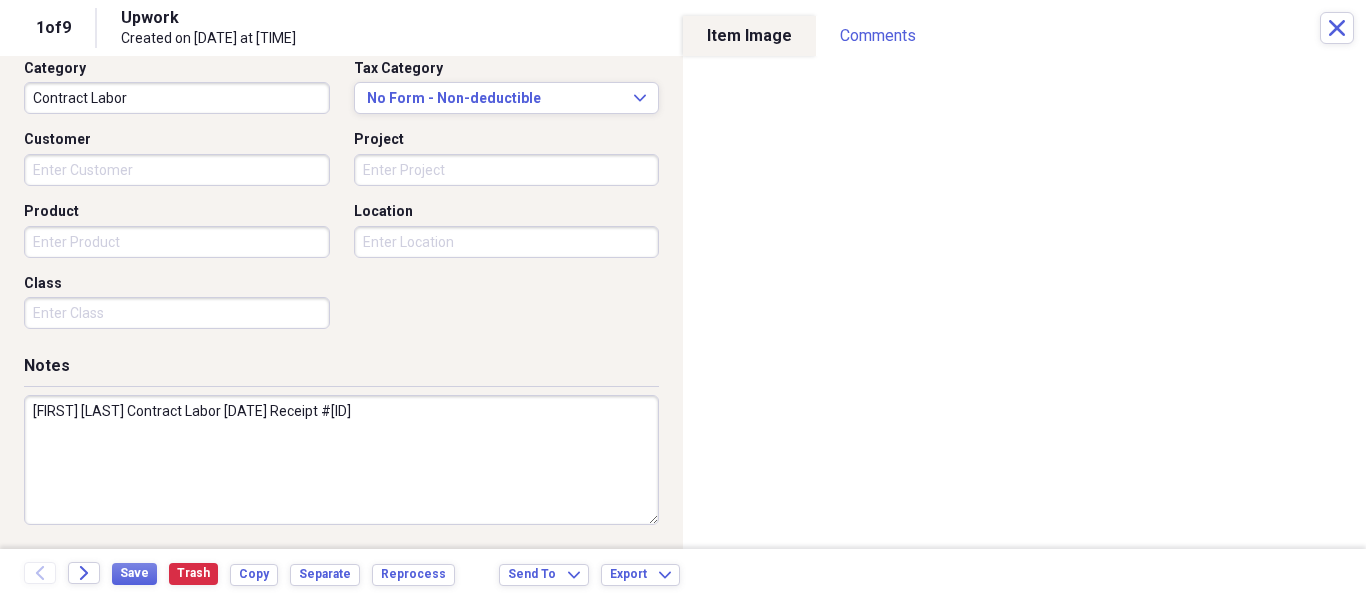 scroll, scrollTop: 528, scrollLeft: 0, axis: vertical 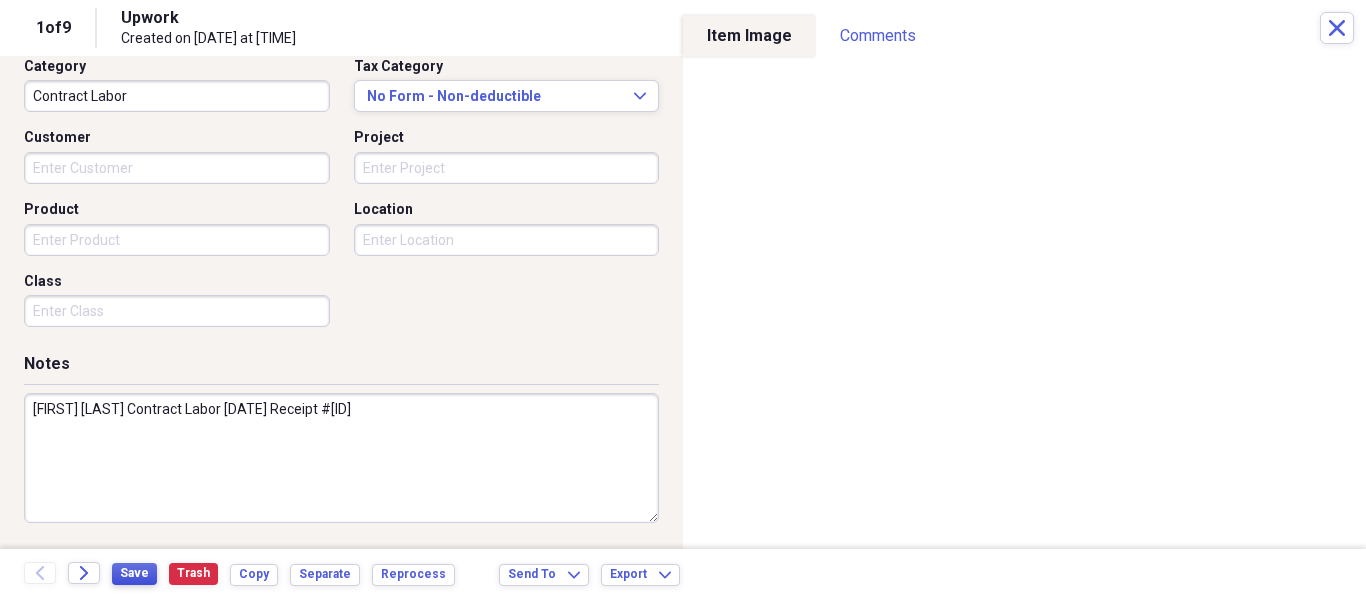 type on "78.35" 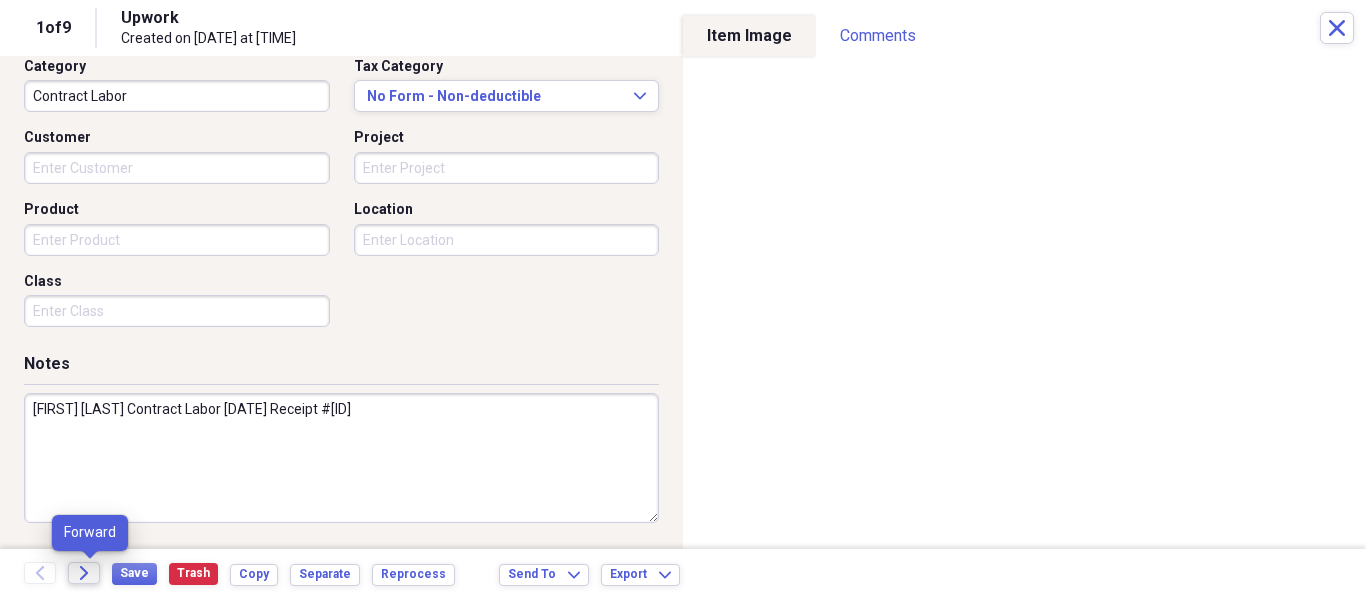 click on "Forward" 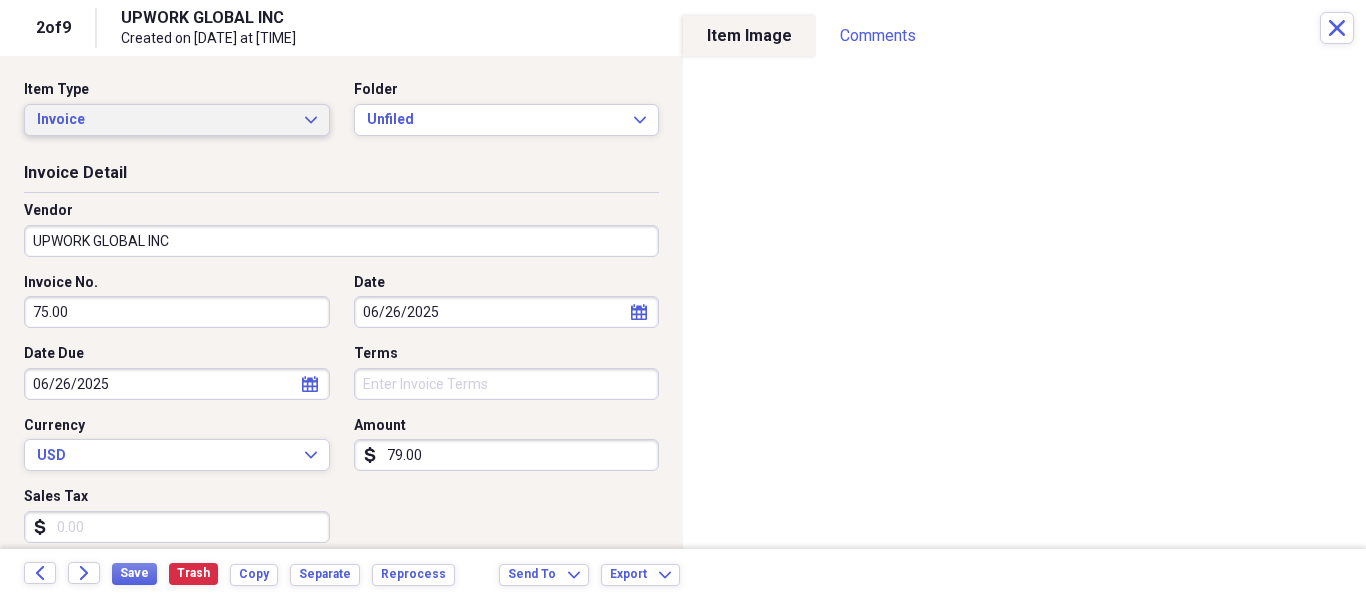 click on "Expand" 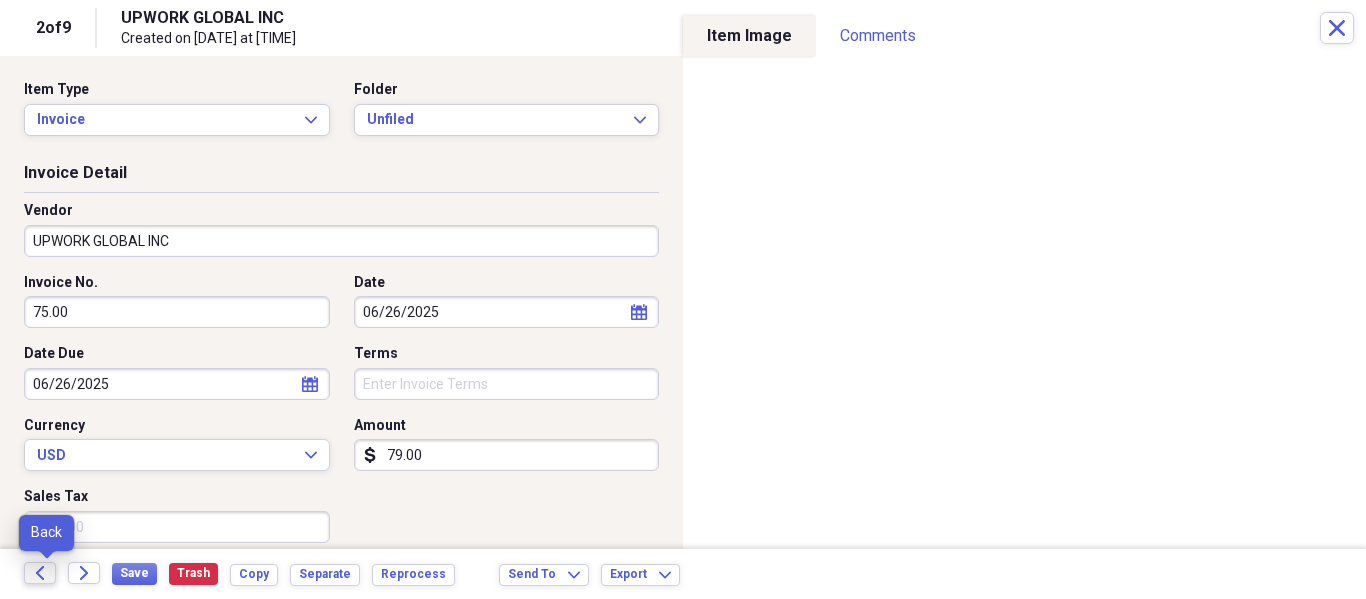 click on "Back" 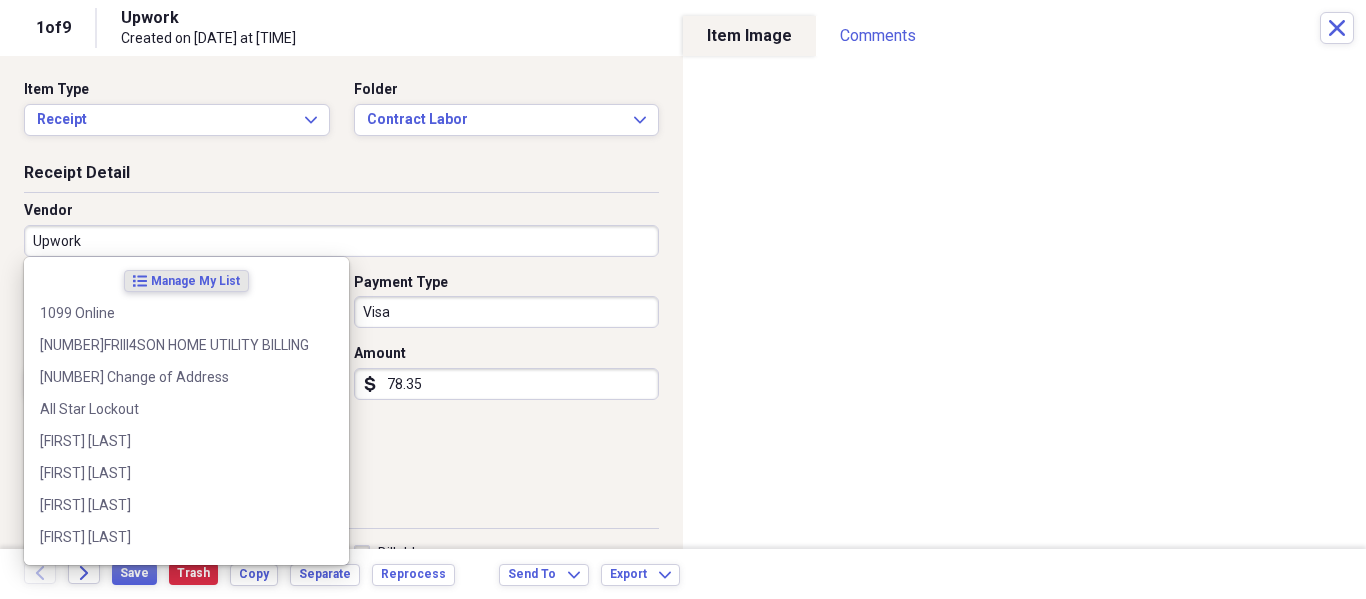 click on "Upwork" at bounding box center (341, 241) 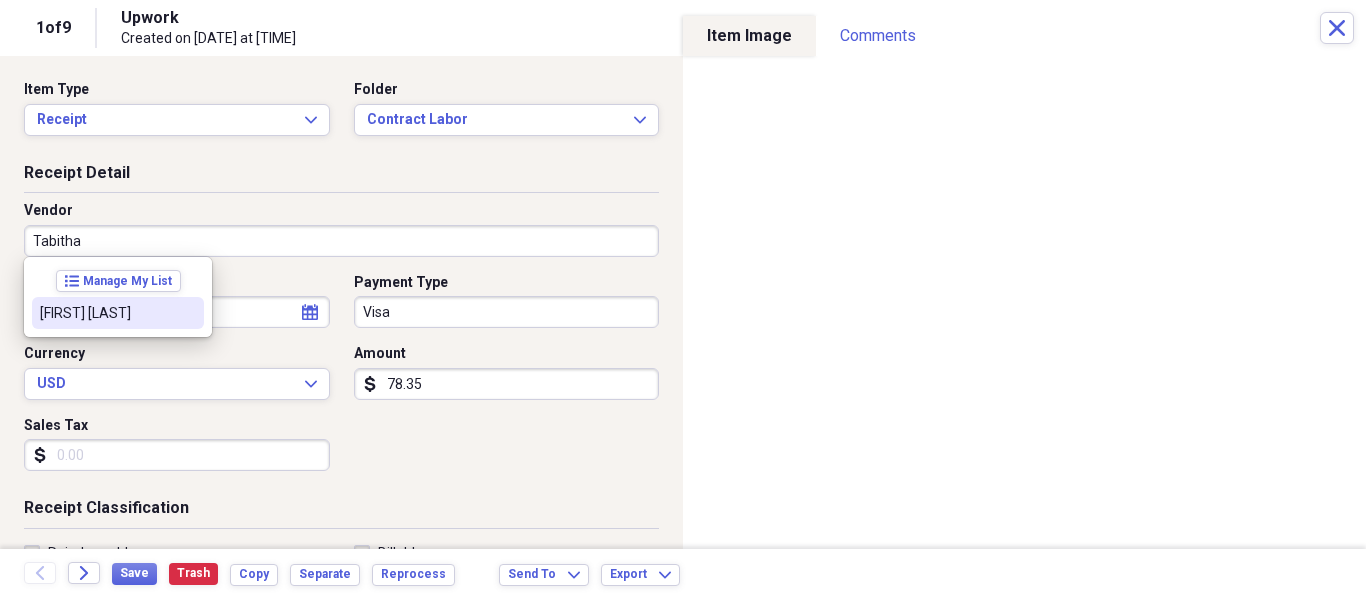 click on "[FIRST] [LAST]" at bounding box center (106, 313) 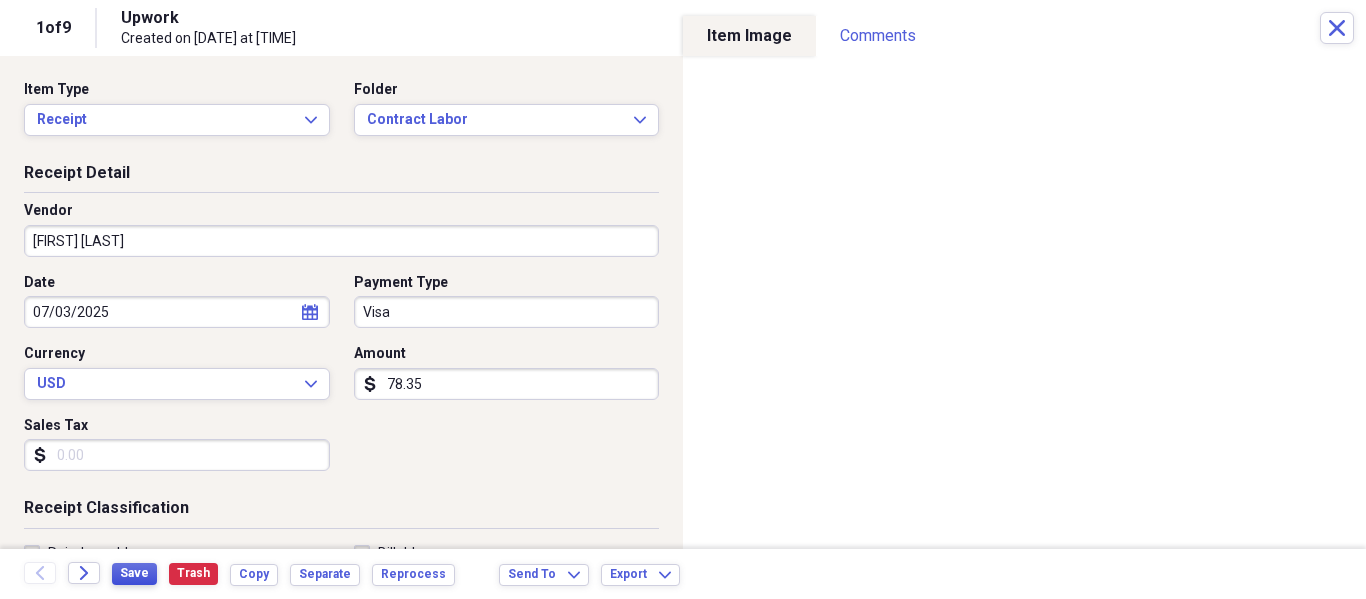click on "Save" at bounding box center (134, 573) 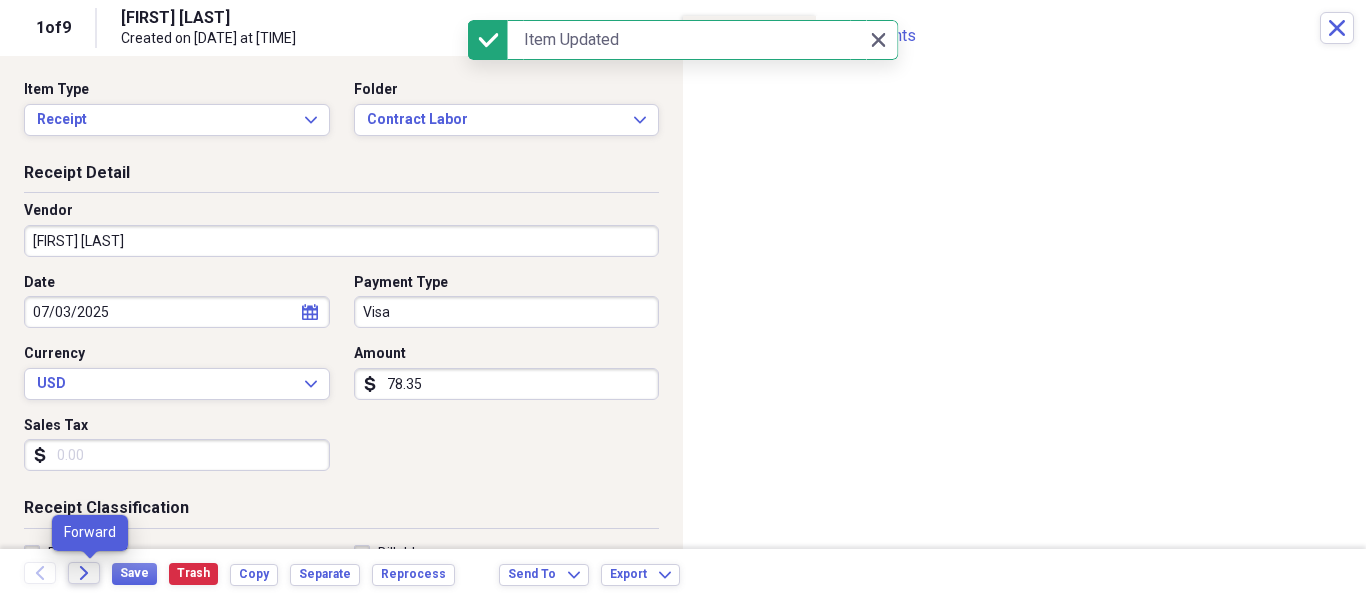 click on "Forward" 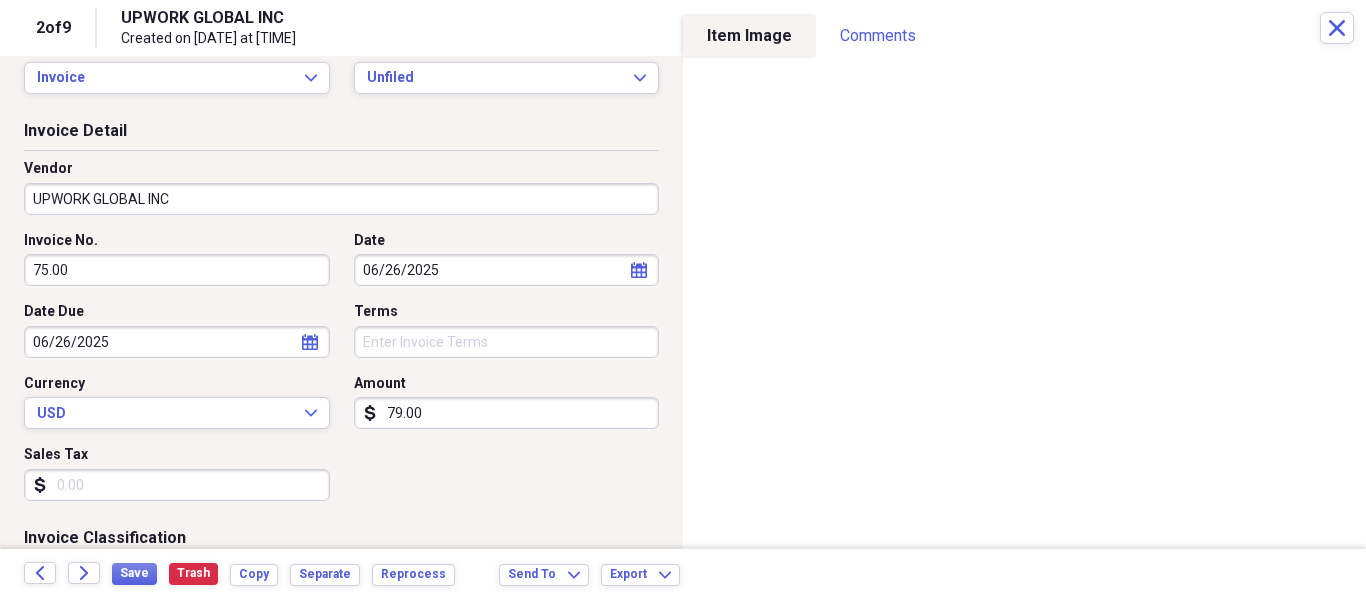 scroll, scrollTop: 0, scrollLeft: 0, axis: both 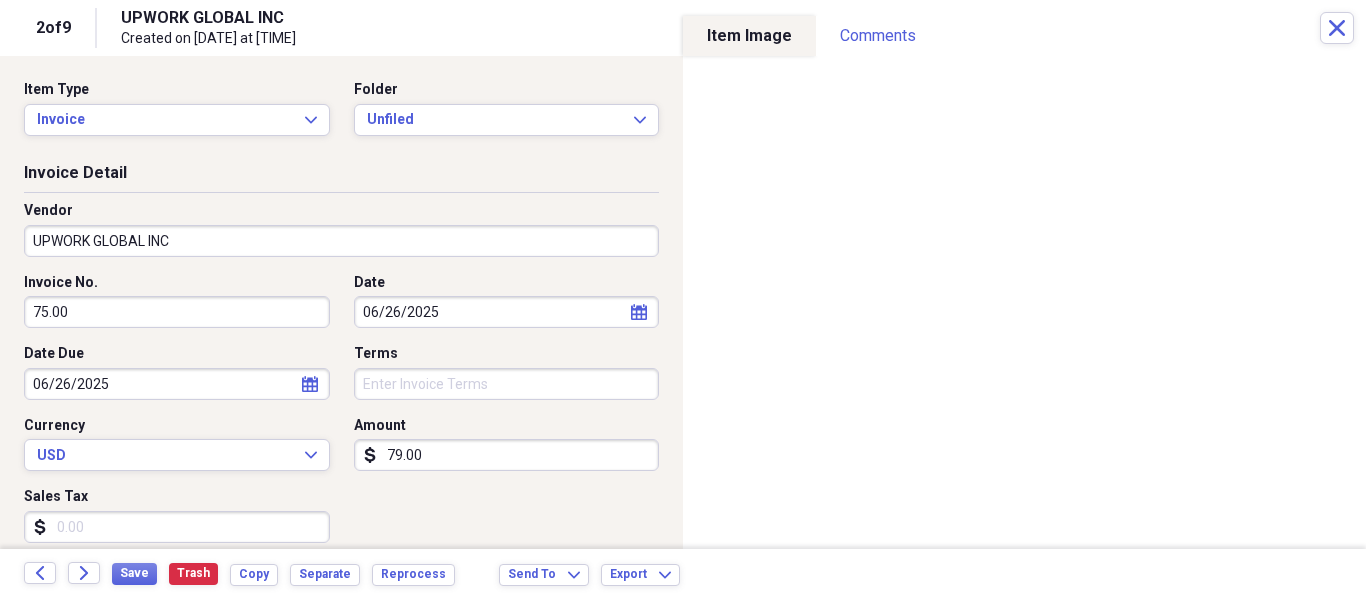 click on "UPWORK GLOBAL INC" at bounding box center [341, 241] 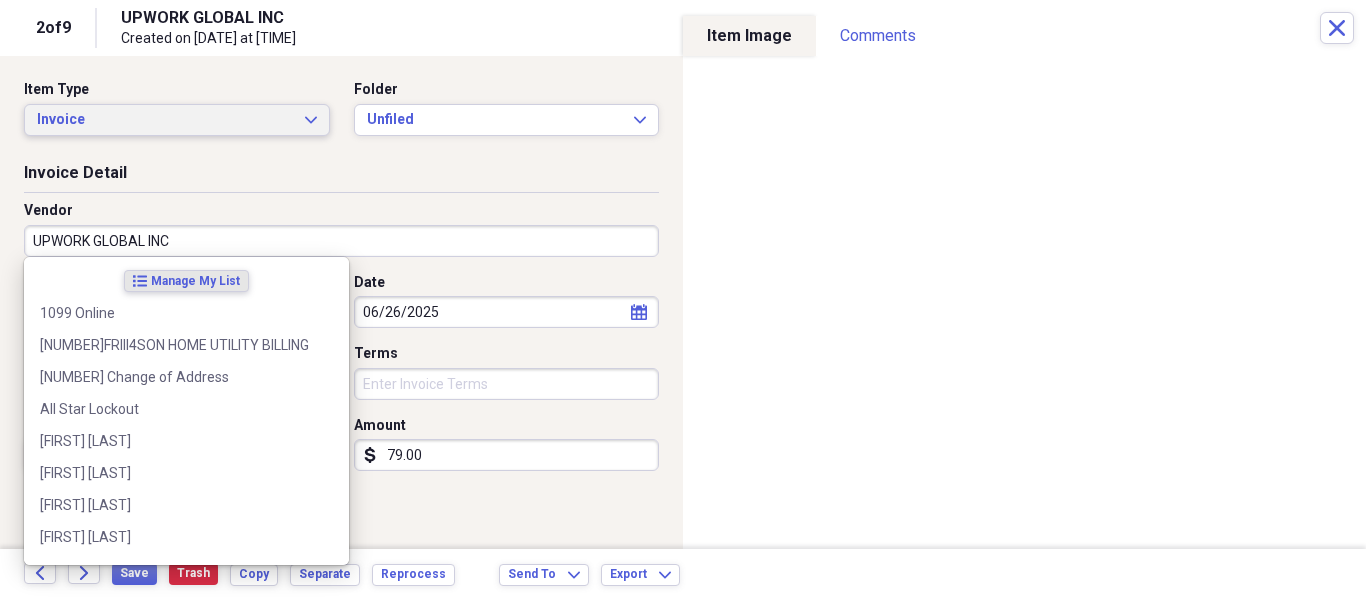 click on "Expand" 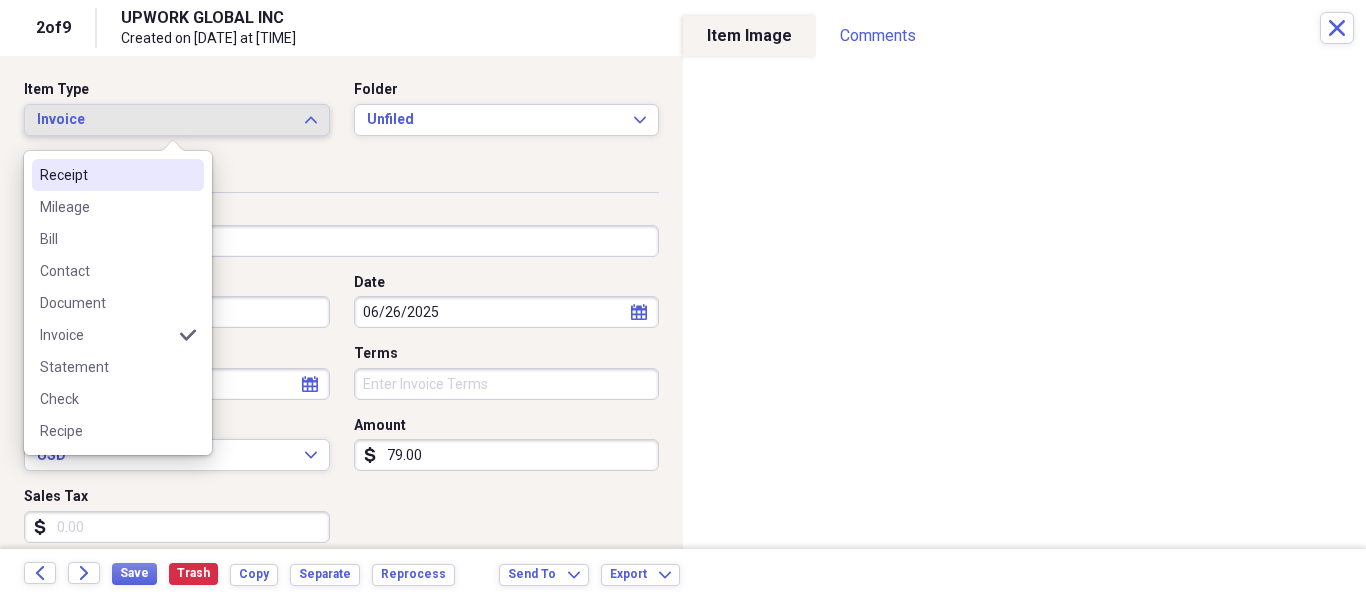 click on "Receipt" at bounding box center (106, 175) 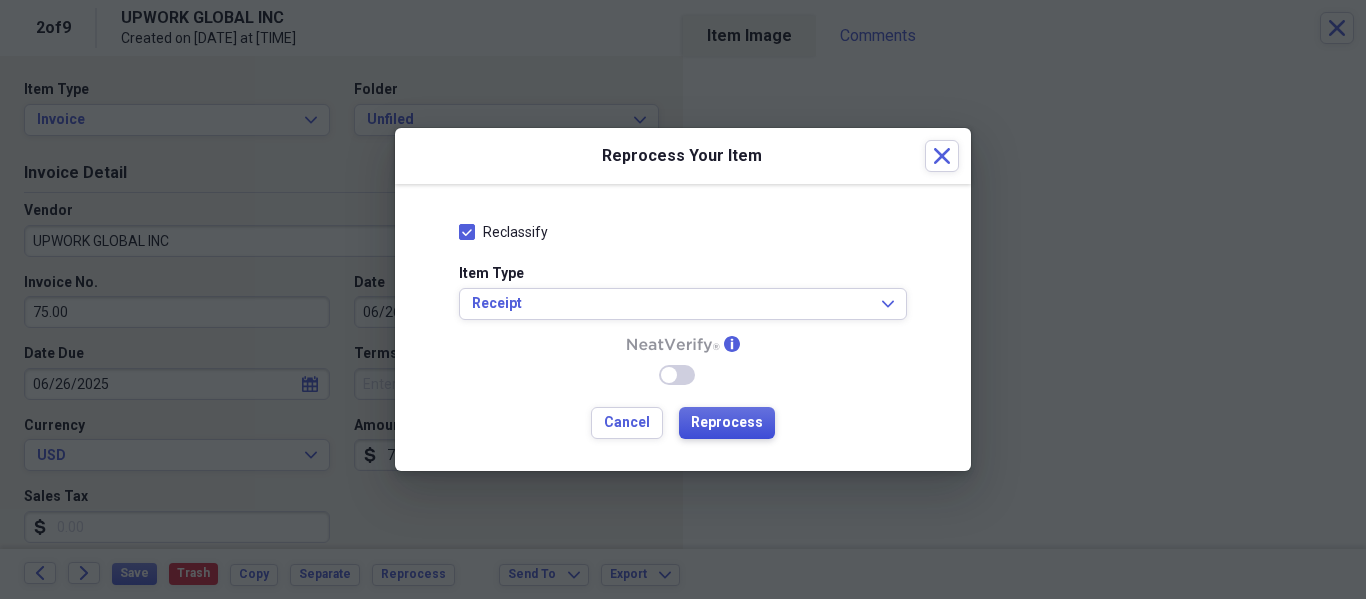 click on "Reprocess" at bounding box center (727, 423) 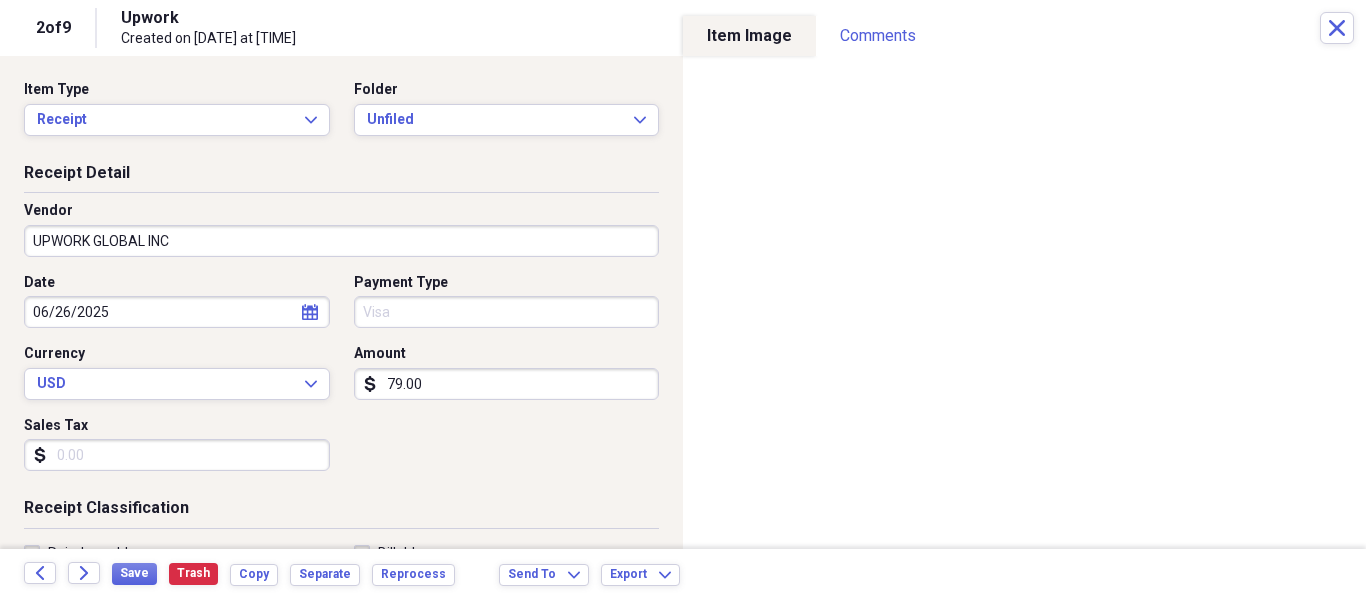 type on "Upwork" 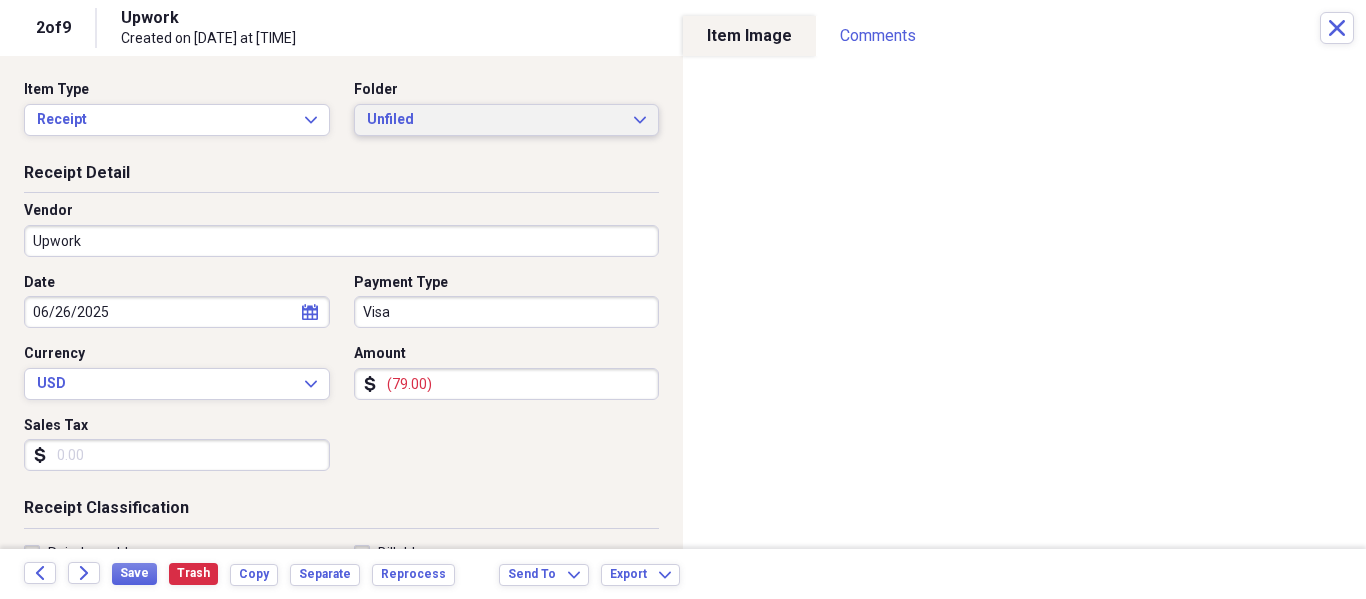 click on "Expand" 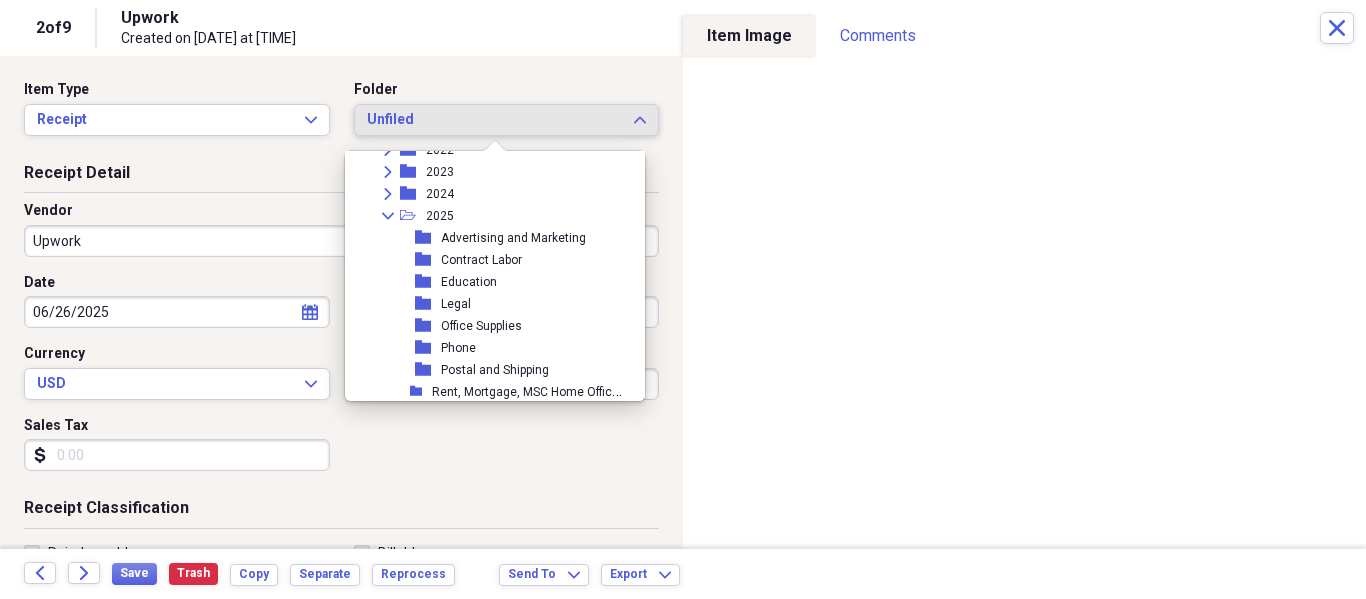 scroll, scrollTop: 227, scrollLeft: 0, axis: vertical 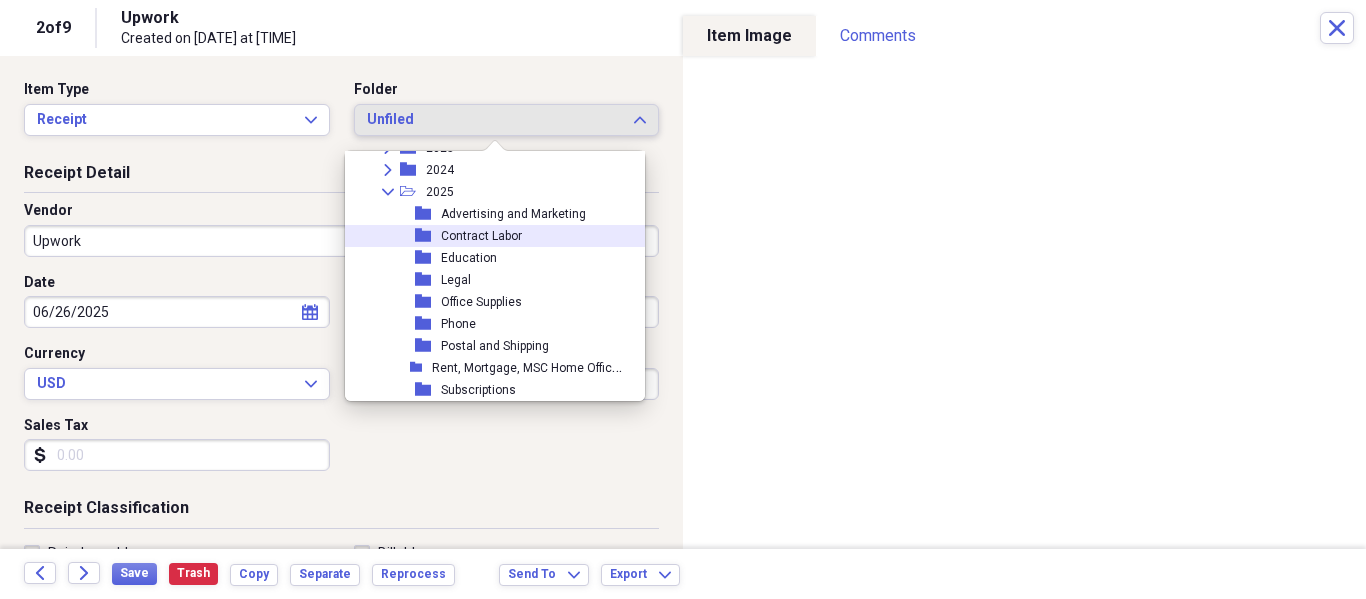 click on "folder Contract Labor" at bounding box center [487, 236] 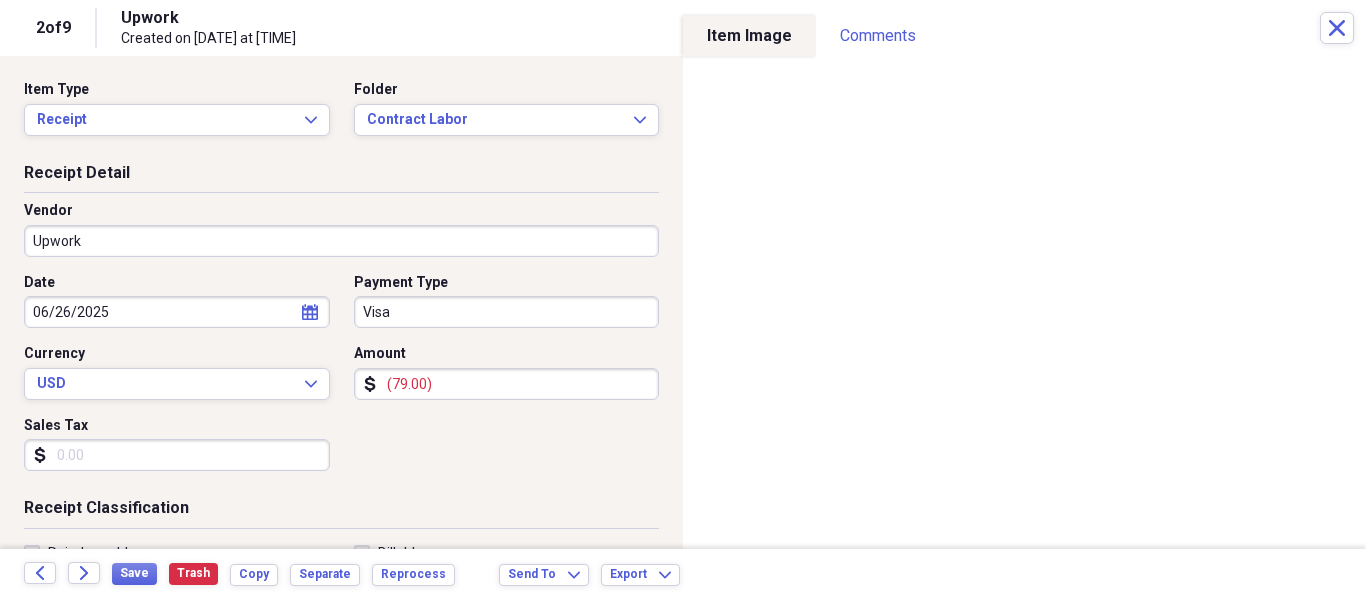 click on "Upwork" at bounding box center (341, 241) 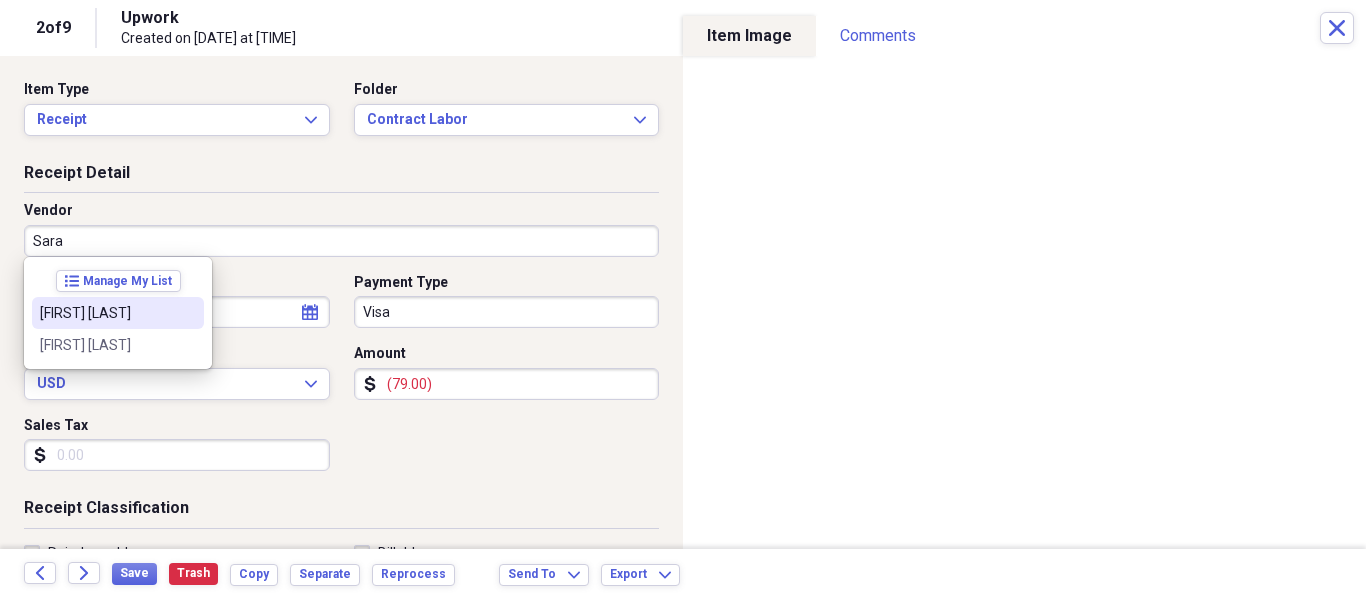 click on "[FIRST] [LAST]" at bounding box center (106, 313) 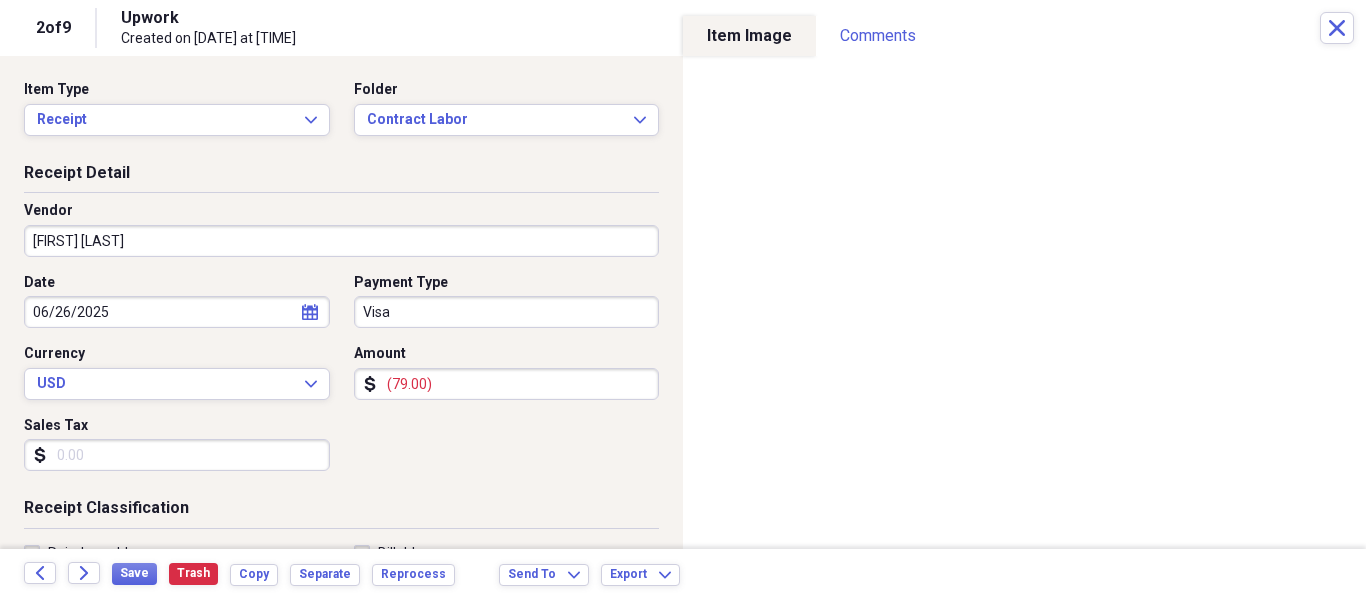 click on "(79.00)" at bounding box center (507, 384) 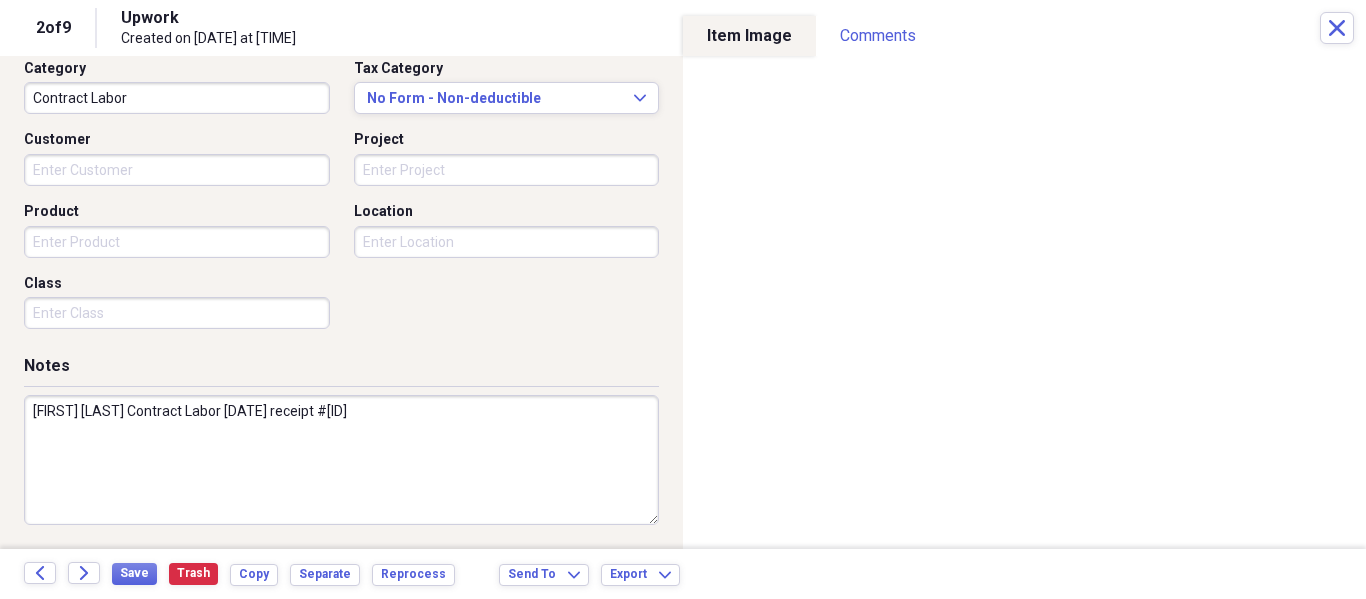 scroll, scrollTop: 528, scrollLeft: 0, axis: vertical 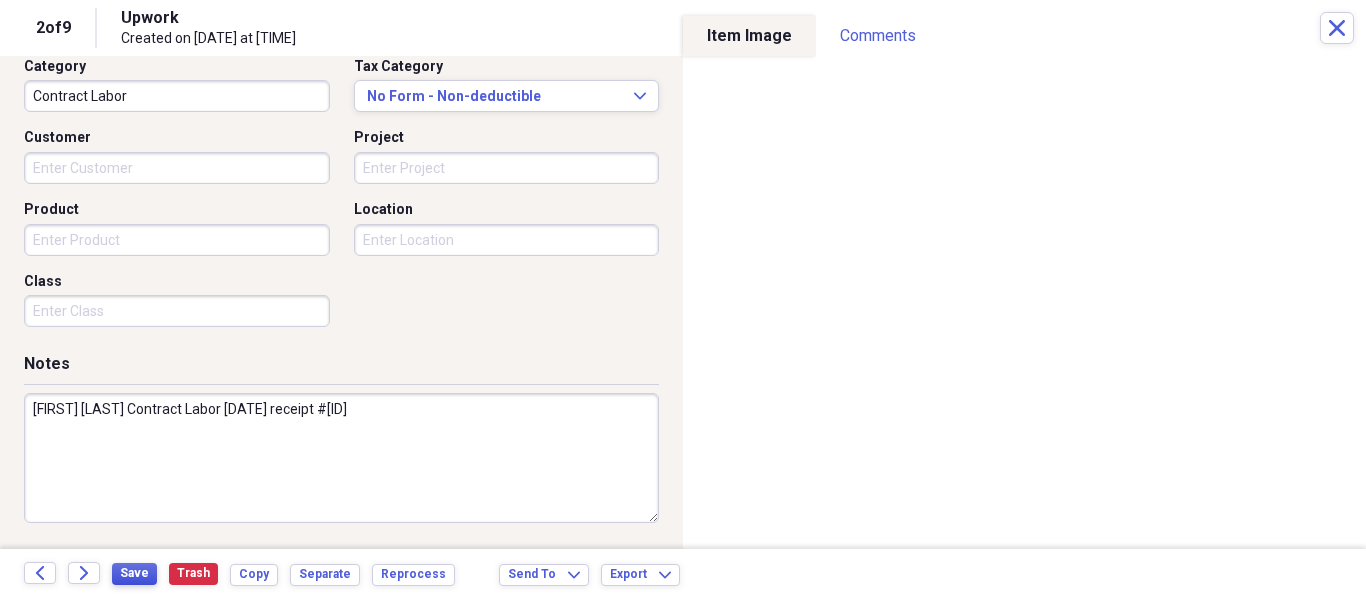 type on "79.00" 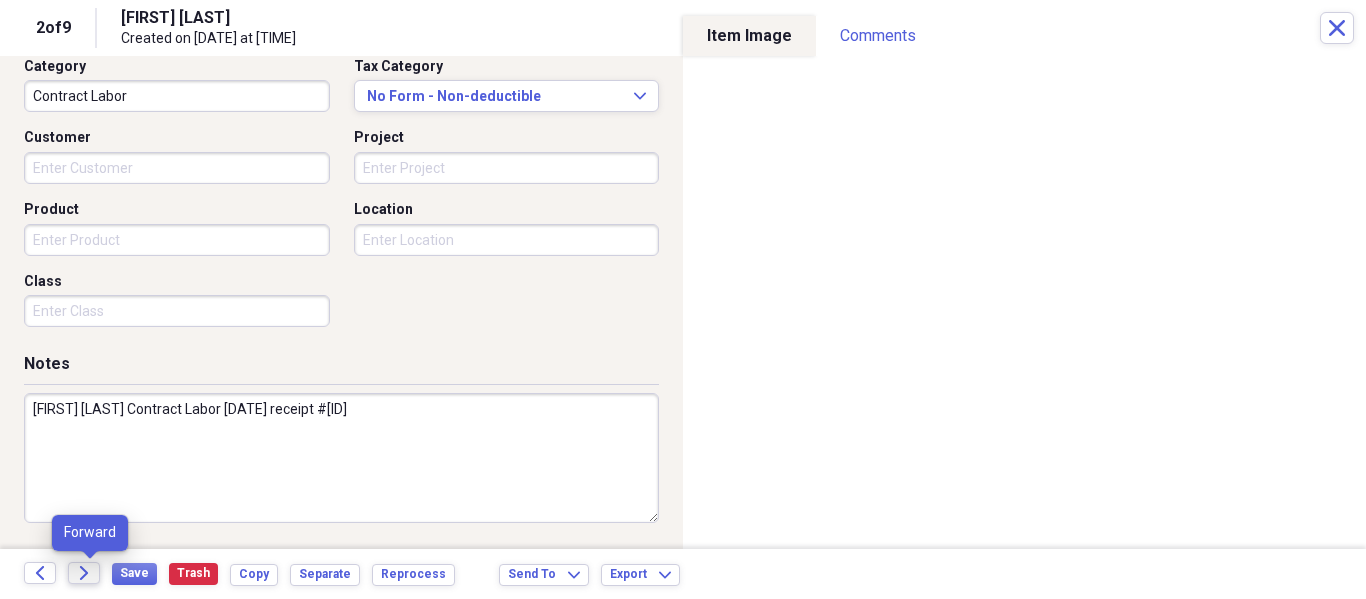 click on "Forward" 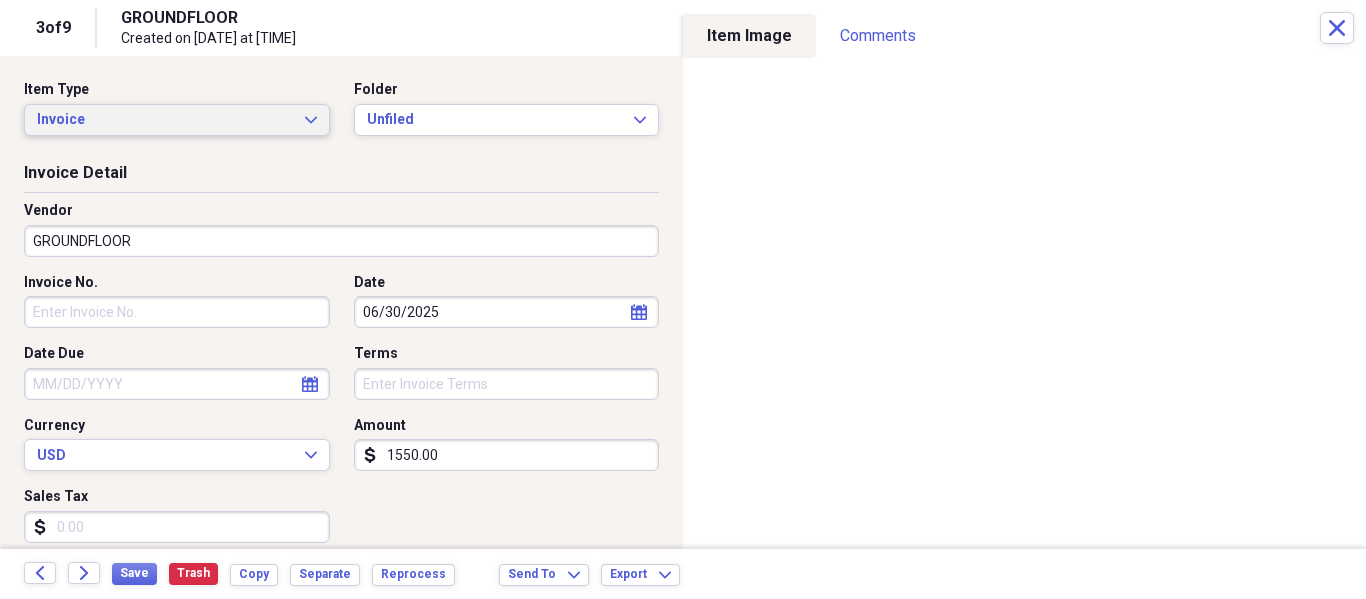 click on "Expand" 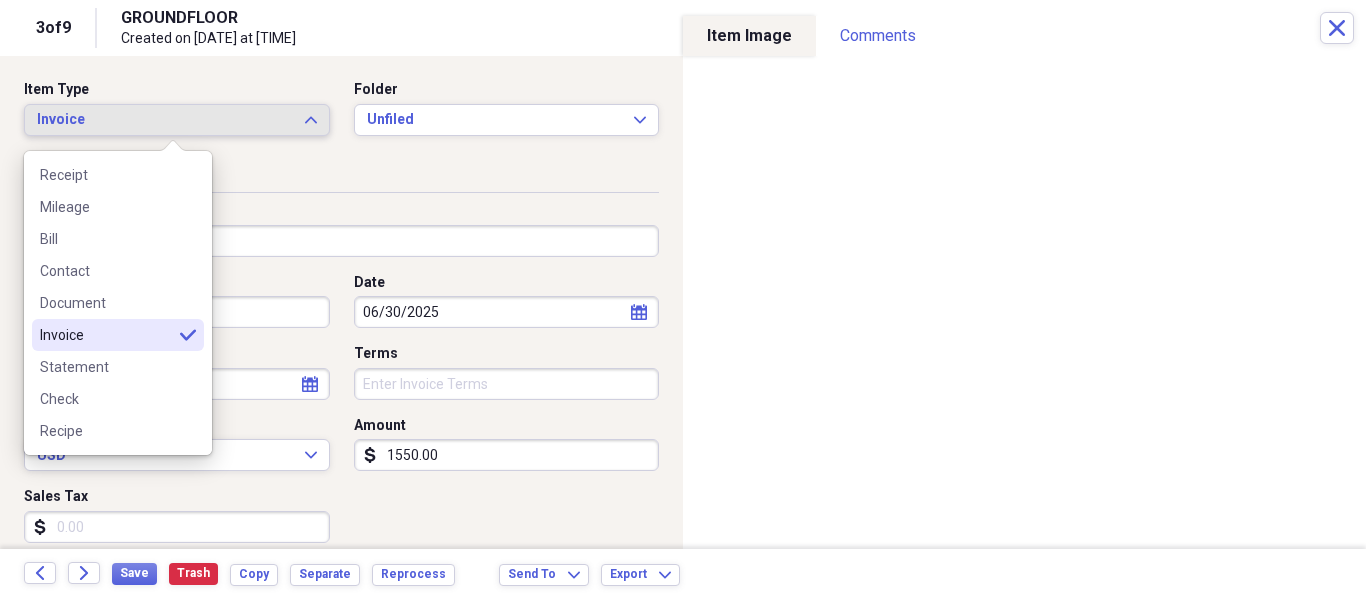 click on "Expand" 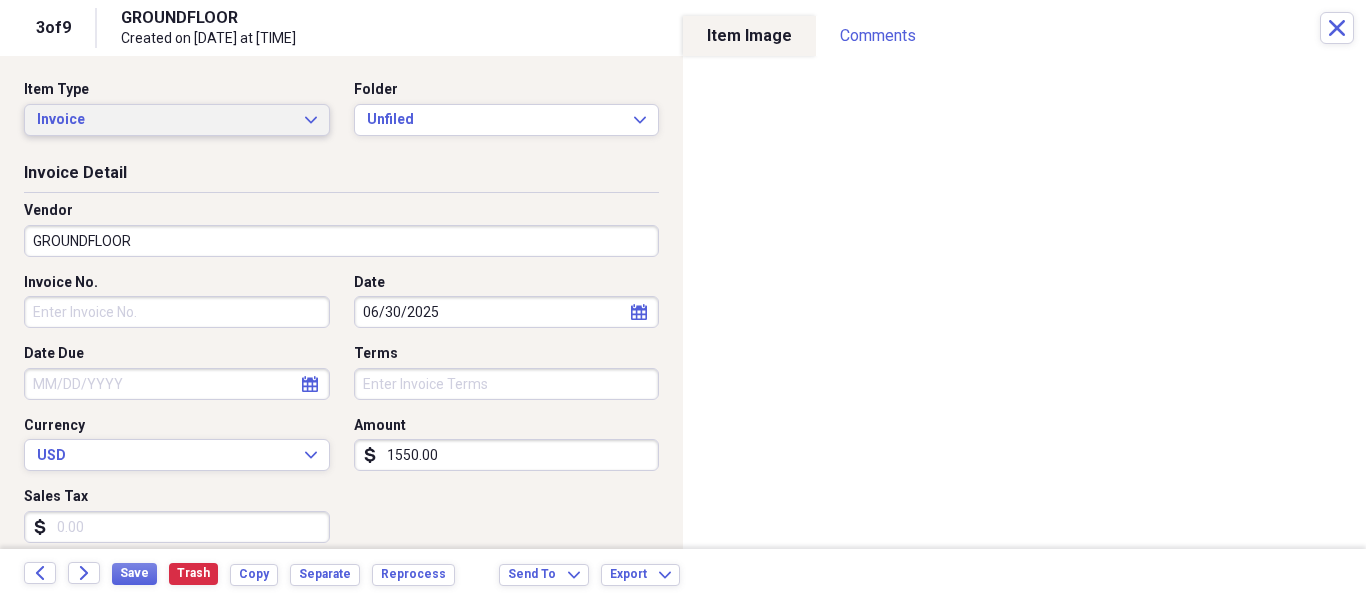 click on "Expand" 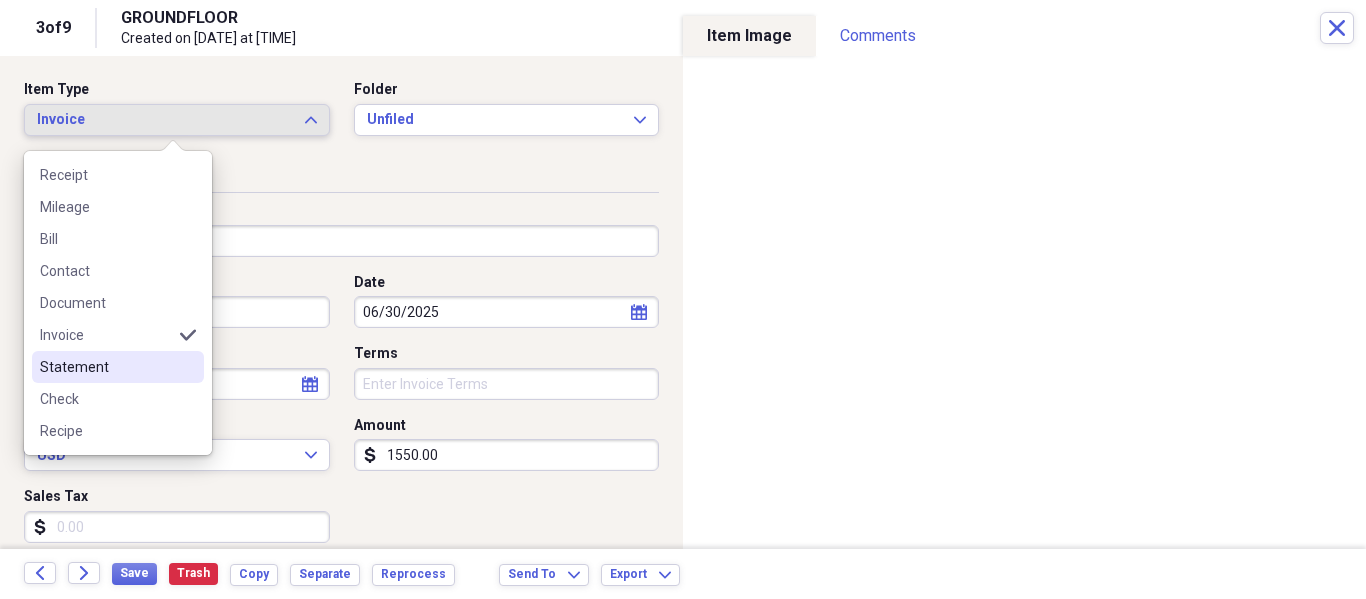 click on "Statement" at bounding box center [118, 367] 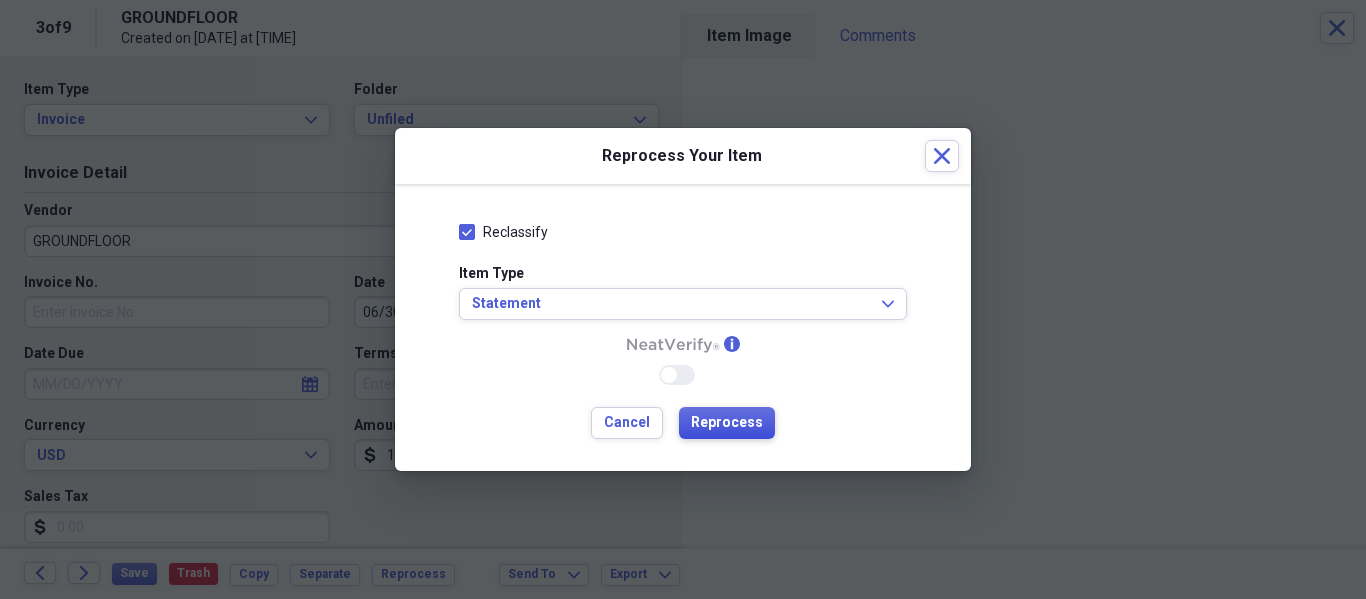 click on "Reprocess" at bounding box center (727, 423) 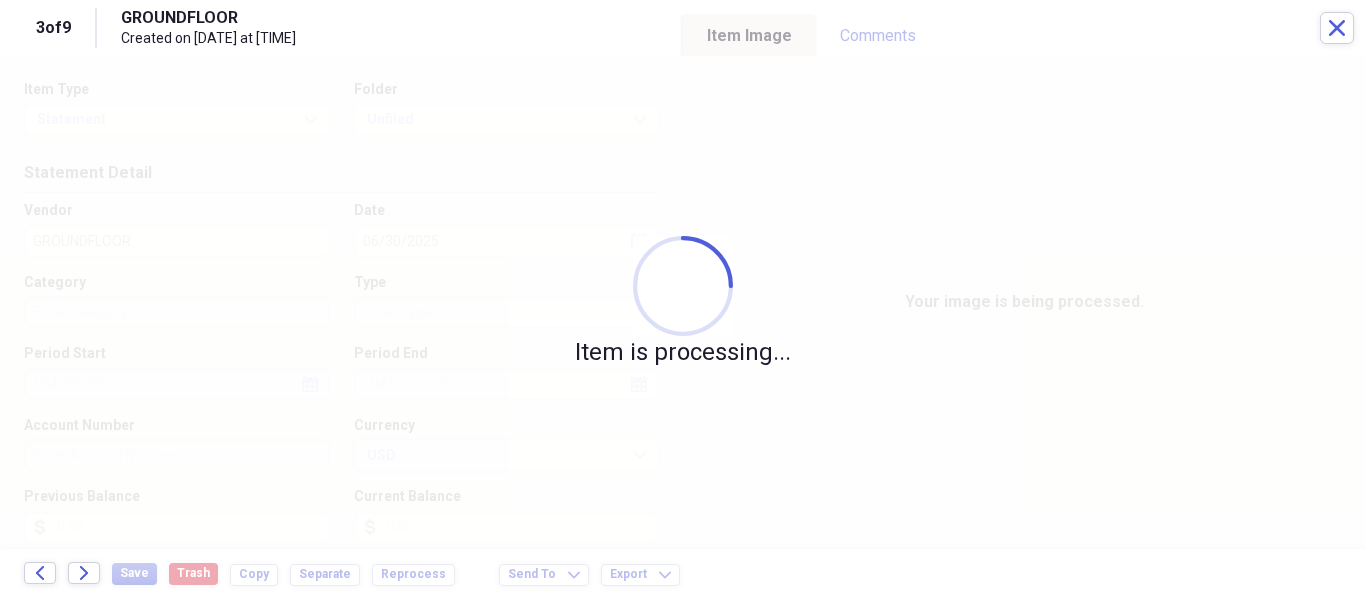 type on "1550.00" 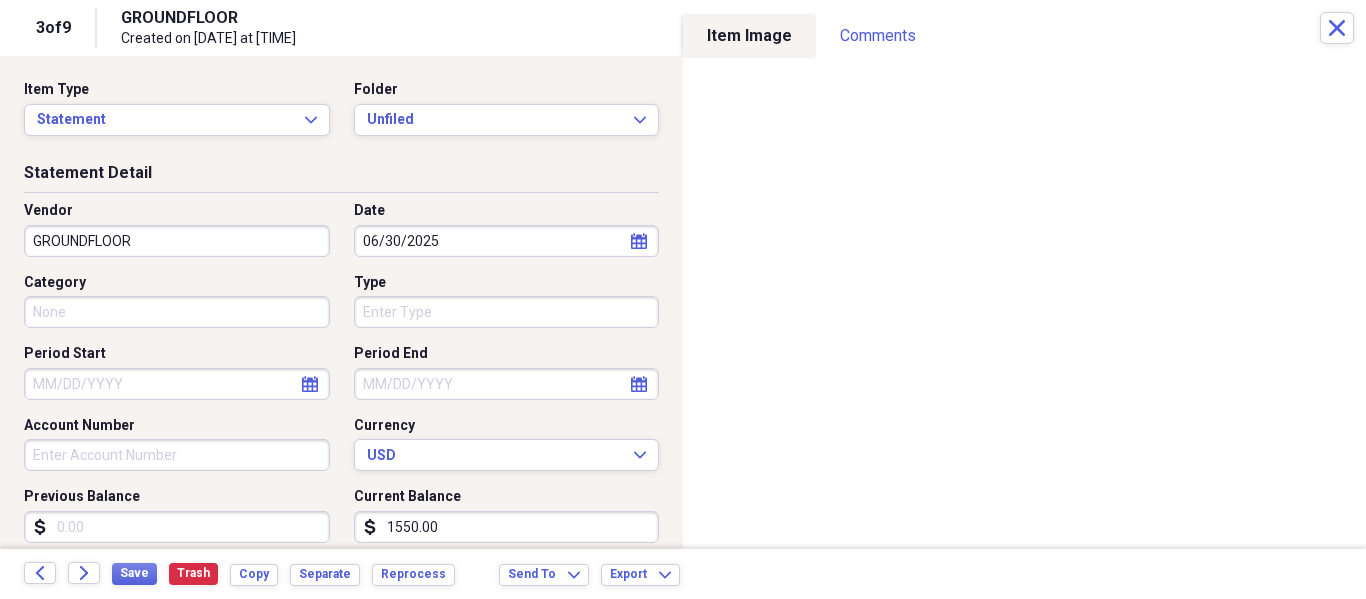 type on "None" 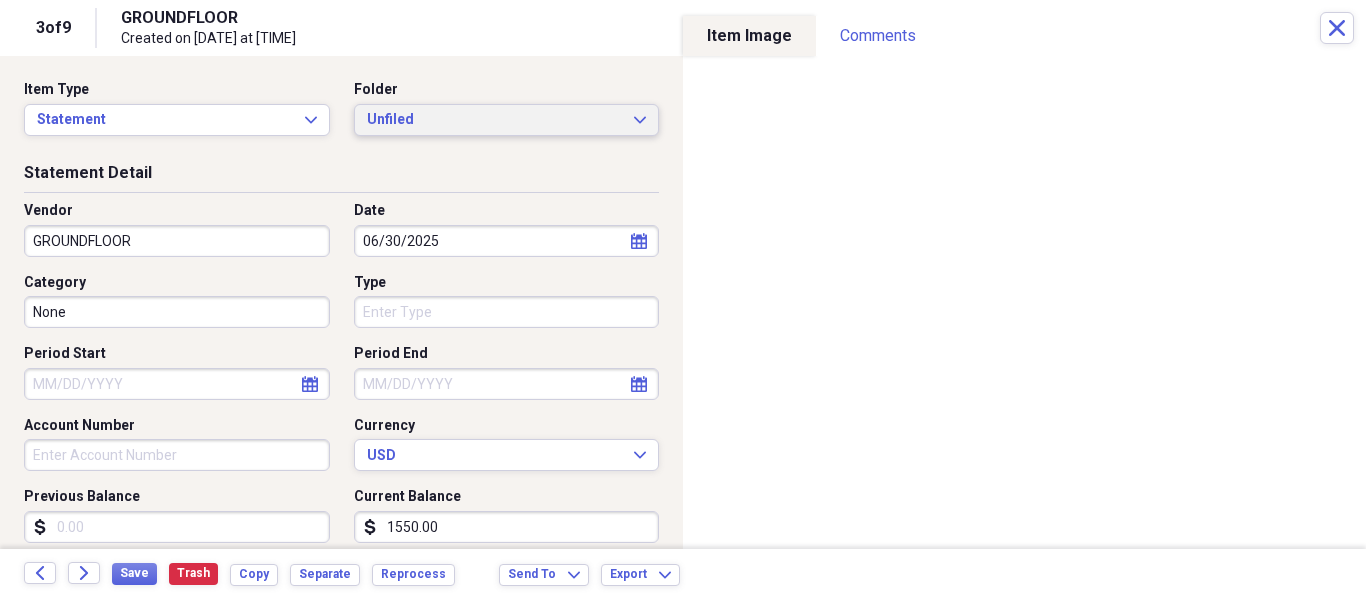 click on "Unfiled Expand" at bounding box center (507, 120) 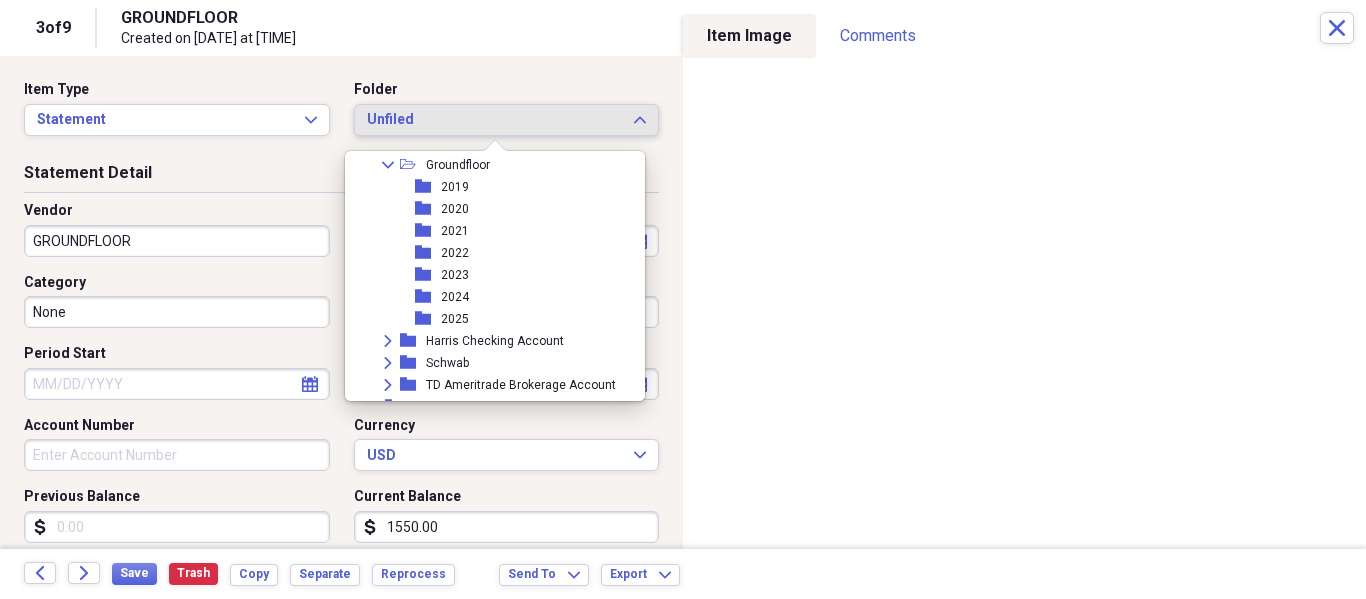 scroll, scrollTop: 647, scrollLeft: 0, axis: vertical 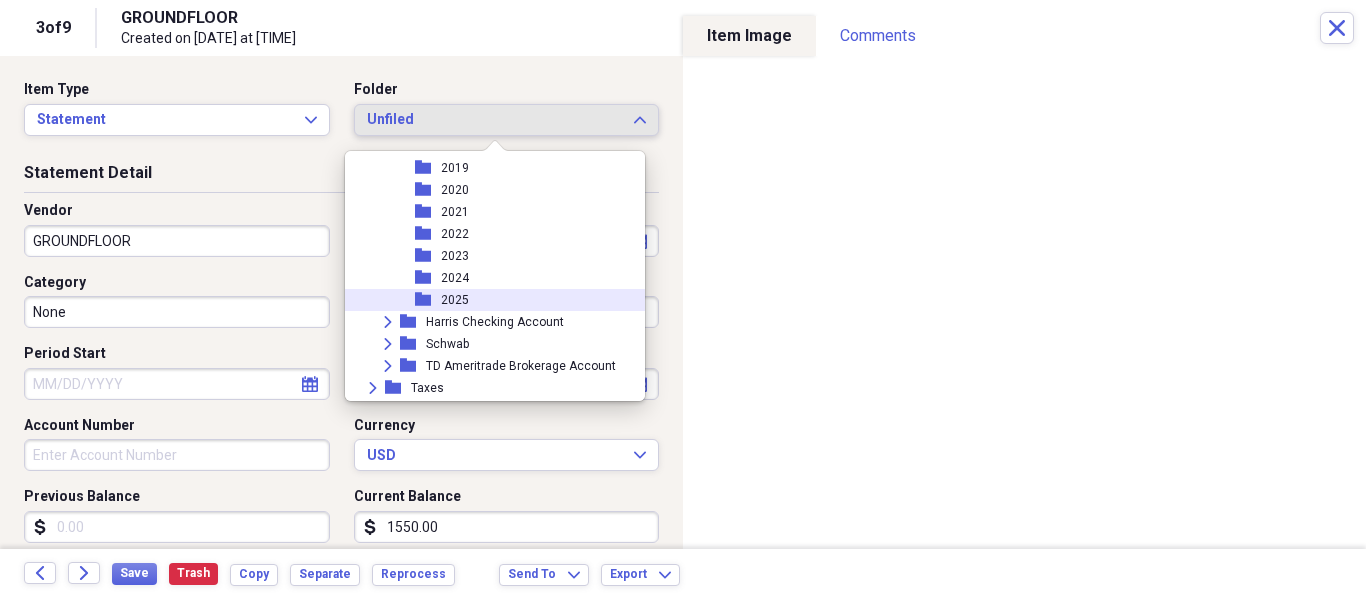 click on "folder 2025" at bounding box center [487, 300] 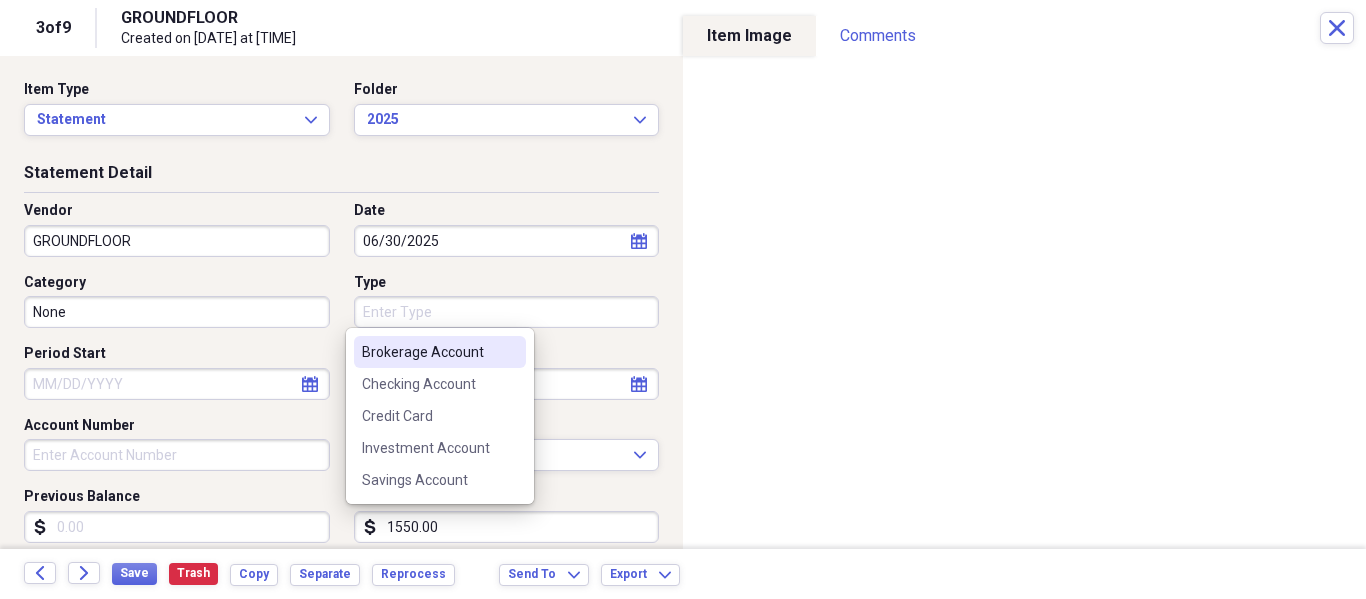 click on "Type" at bounding box center (507, 312) 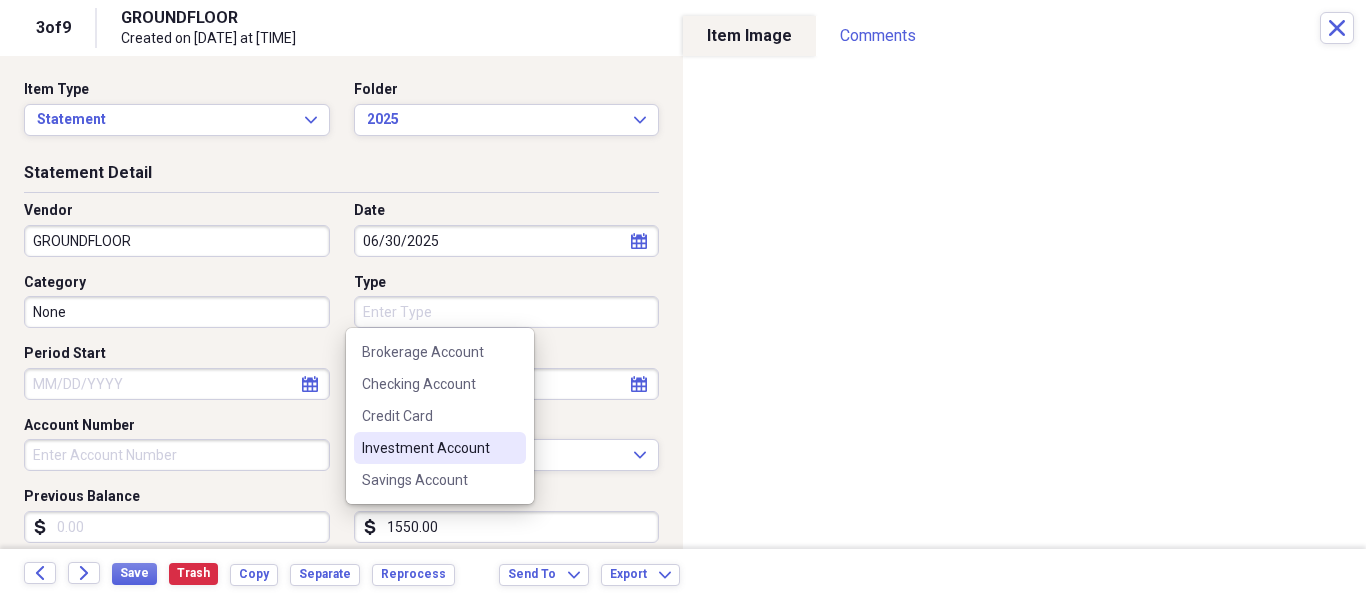 click on "Investment Account" at bounding box center (440, 448) 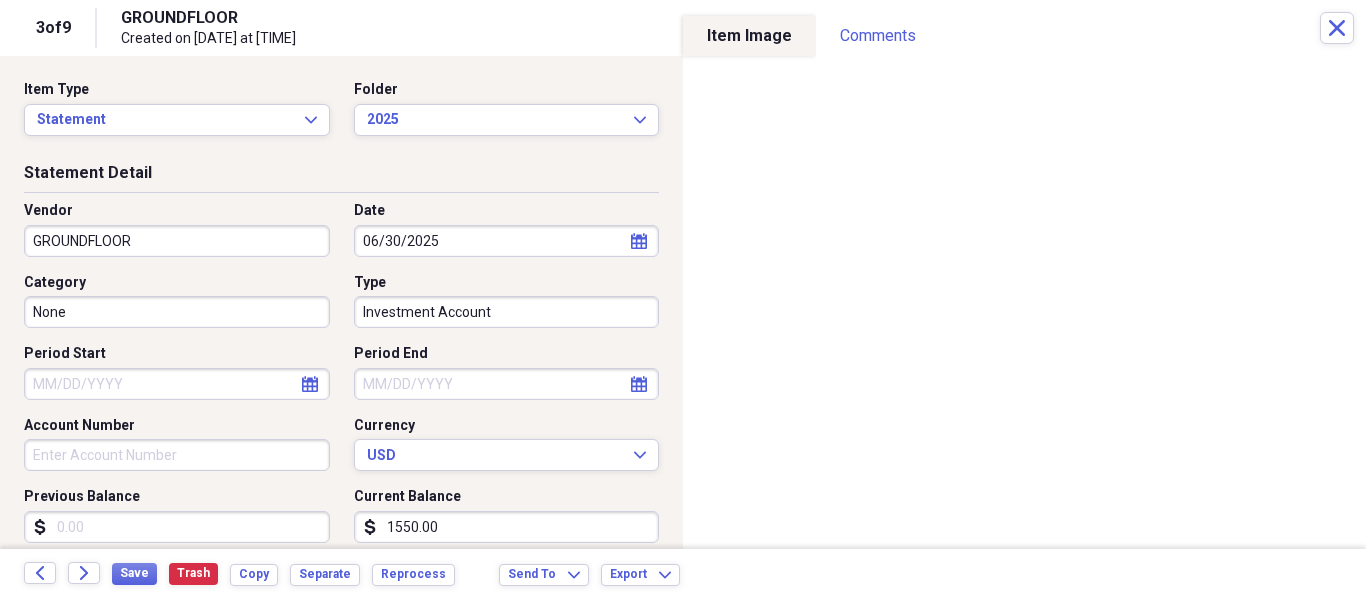 select on "7" 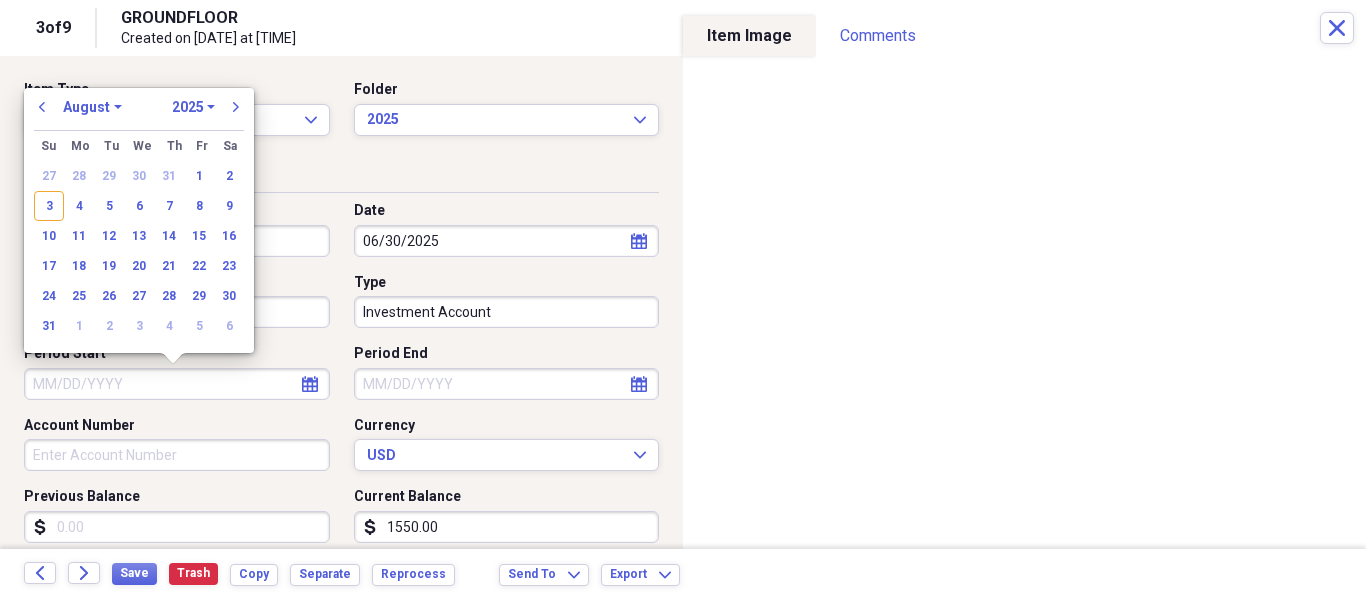 click on "Period Start" at bounding box center (177, 384) 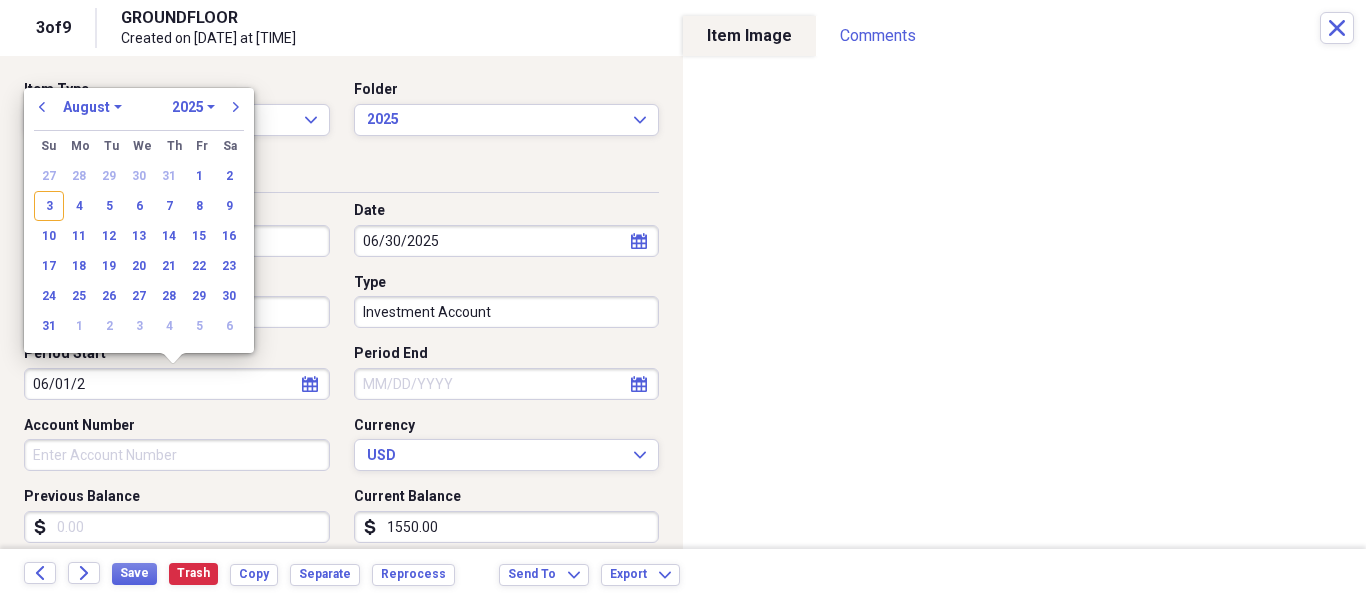 type on "06/01/20" 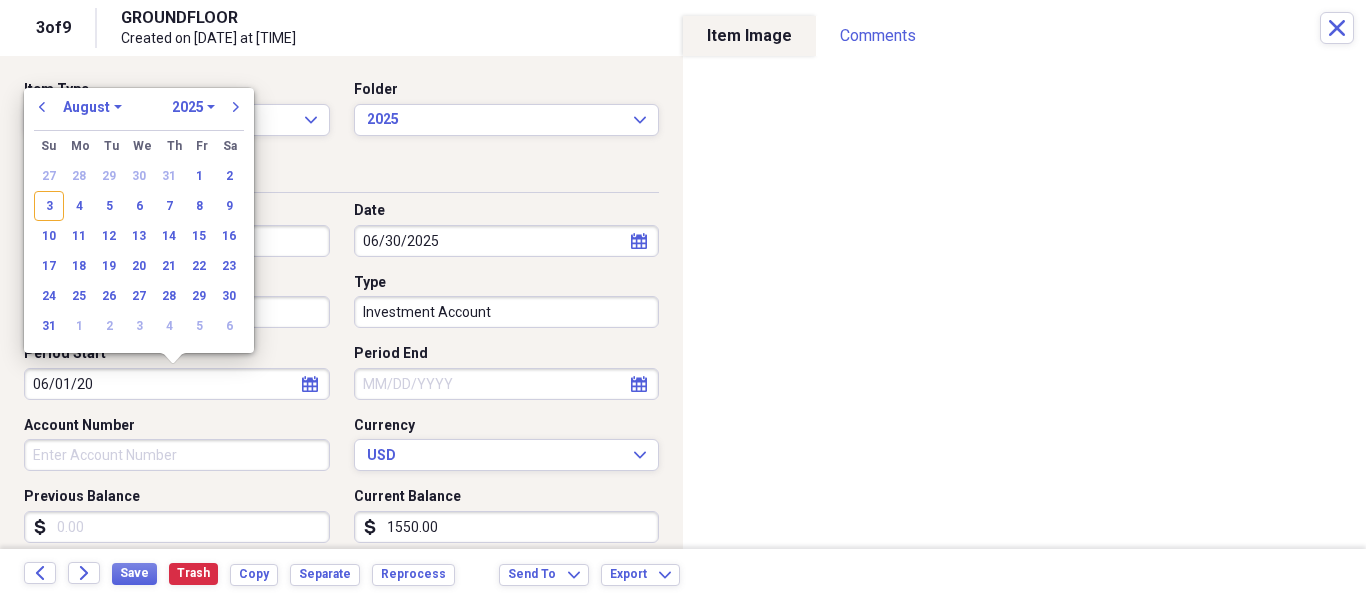 select on "5" 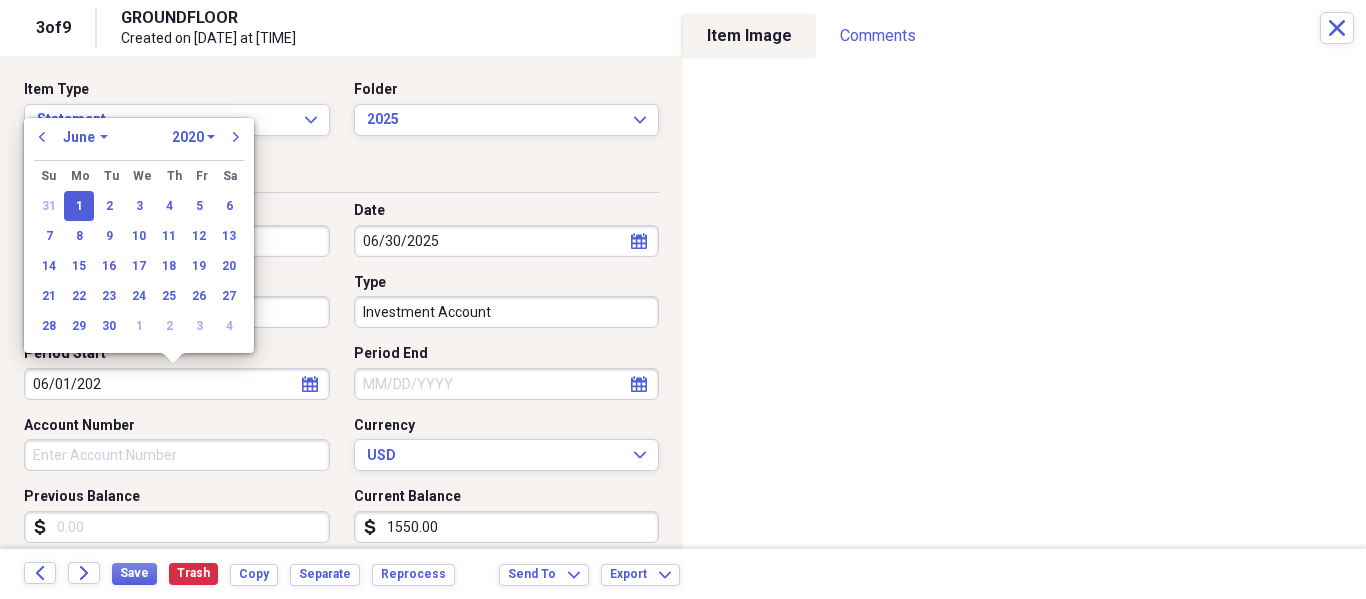 type on "06/01/2025" 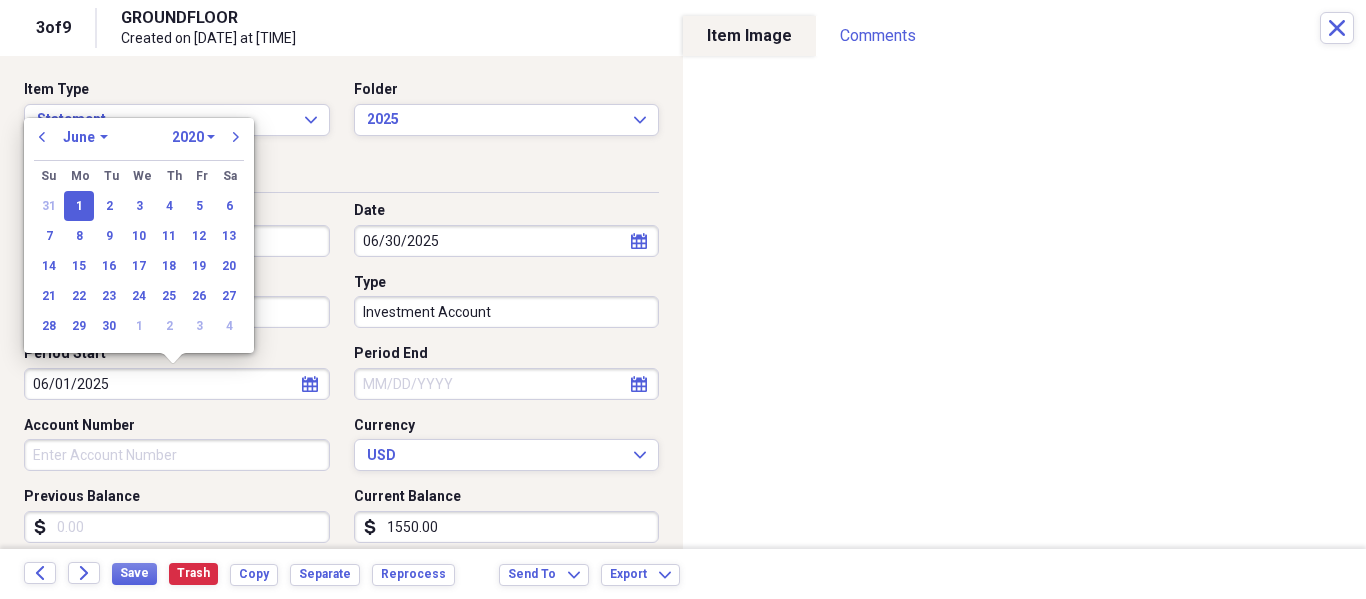 select on "2025" 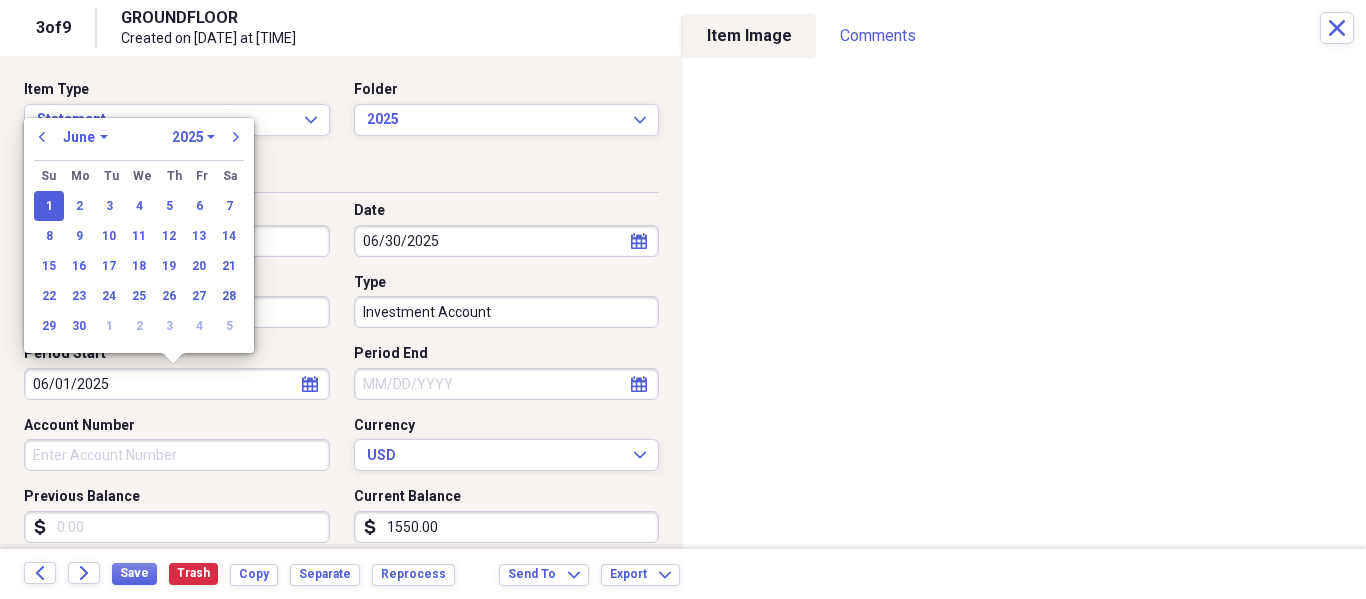 type on "06/01/2025" 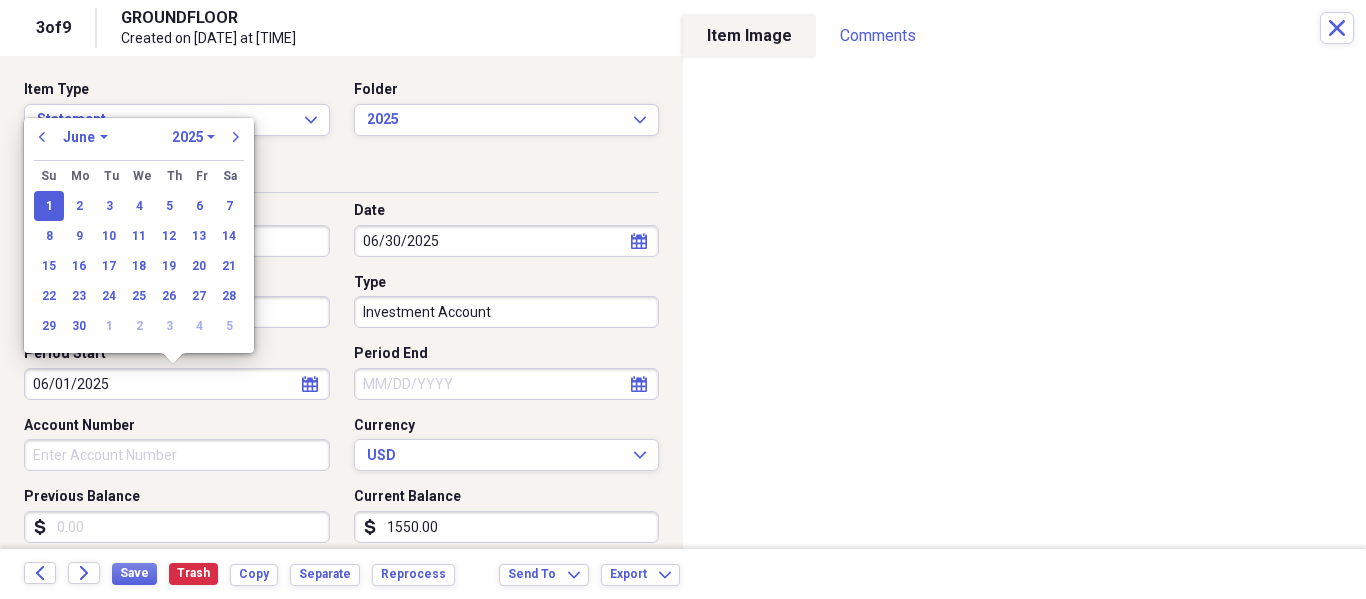 type 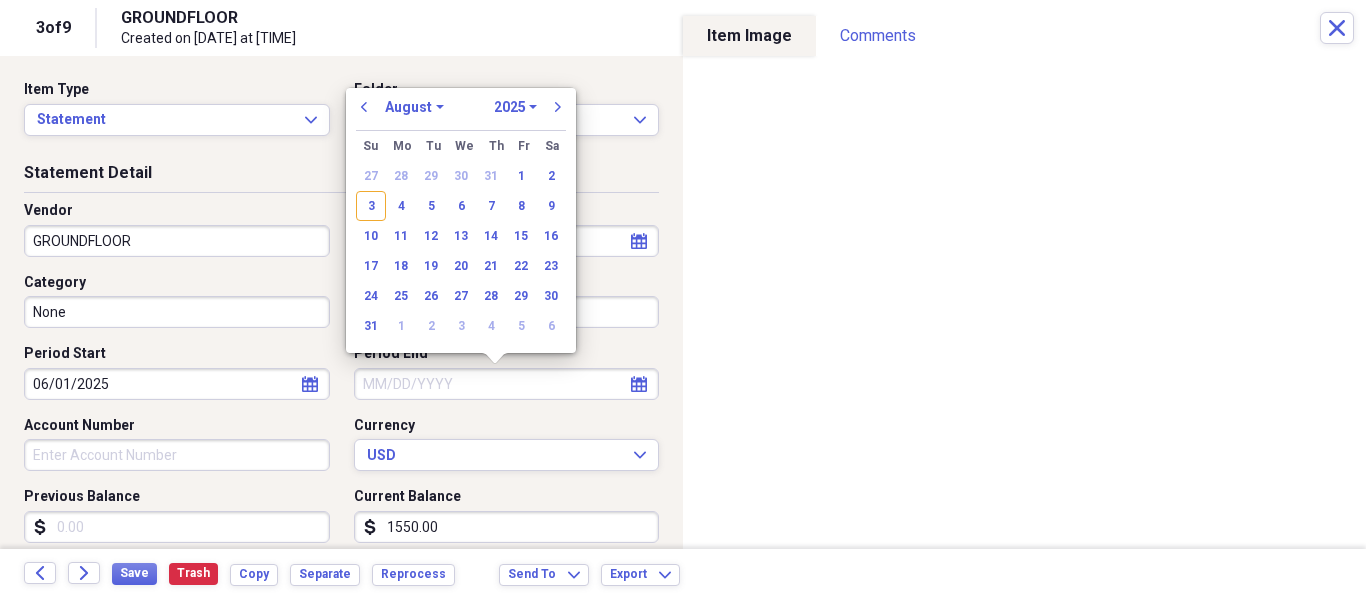 click on "Period End" at bounding box center (507, 384) 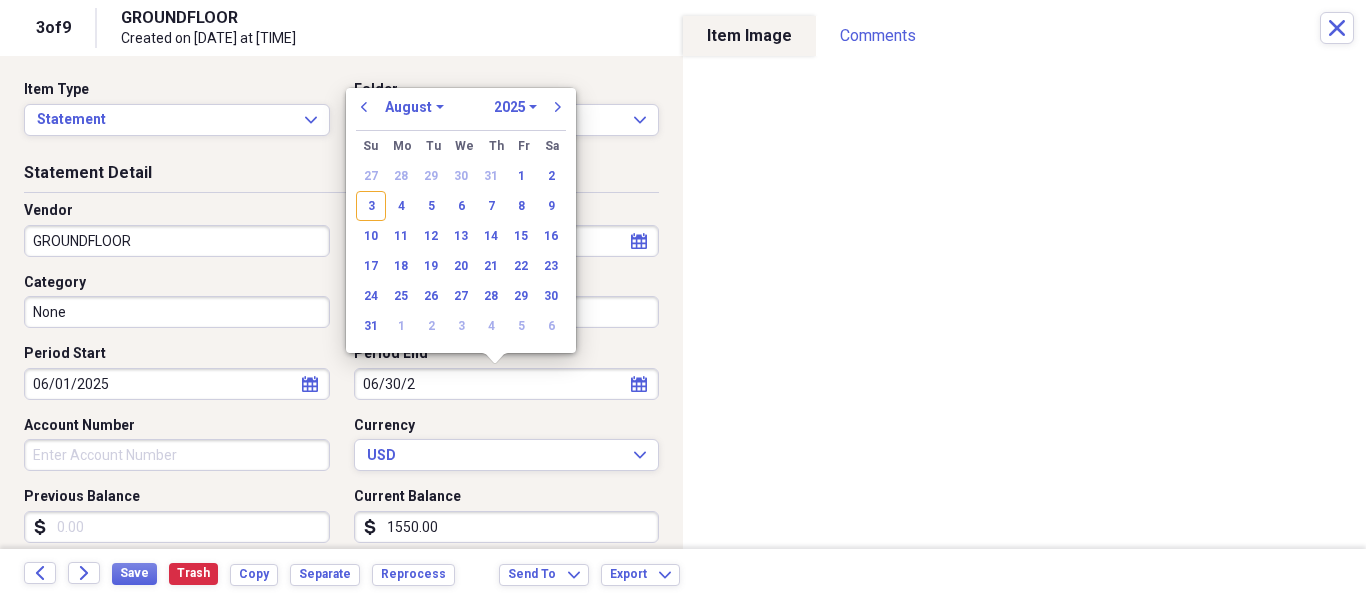 type on "06/30/25" 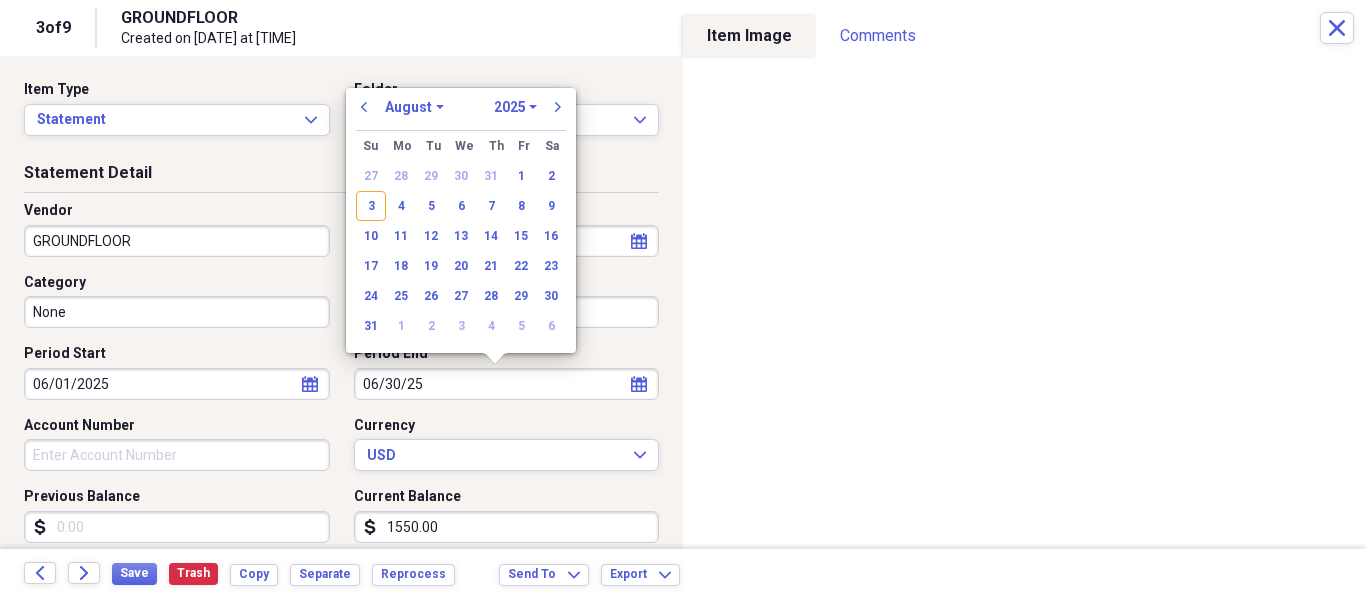 select on "5" 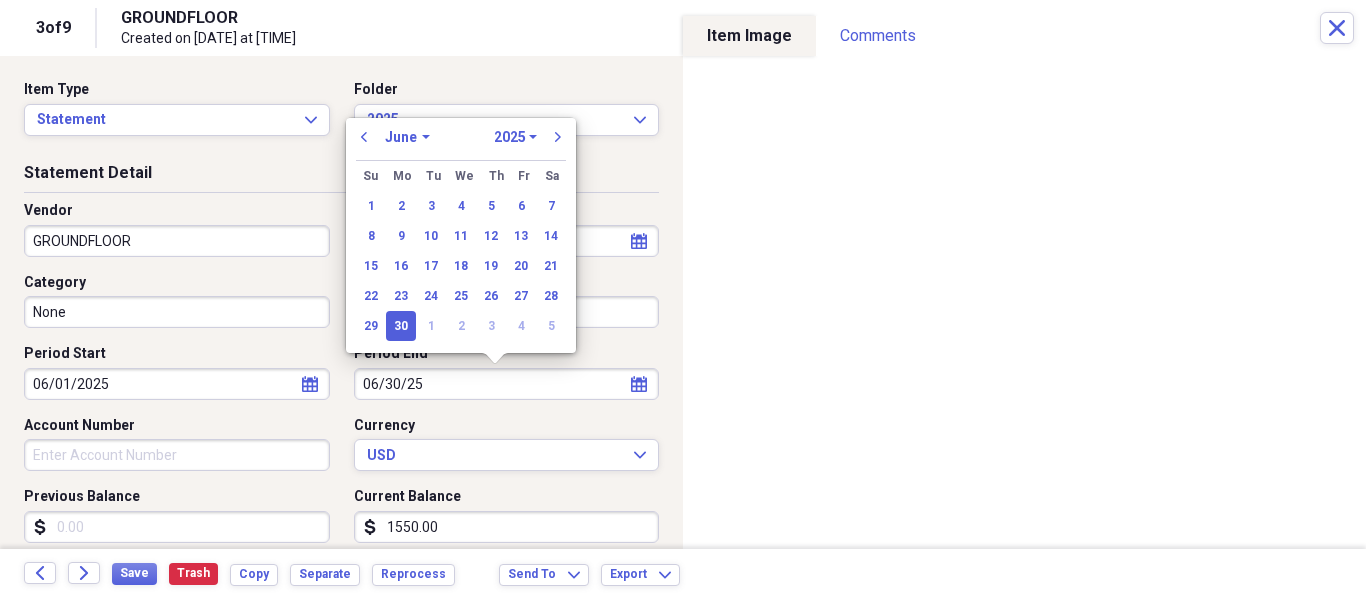 type on "06/30/2025" 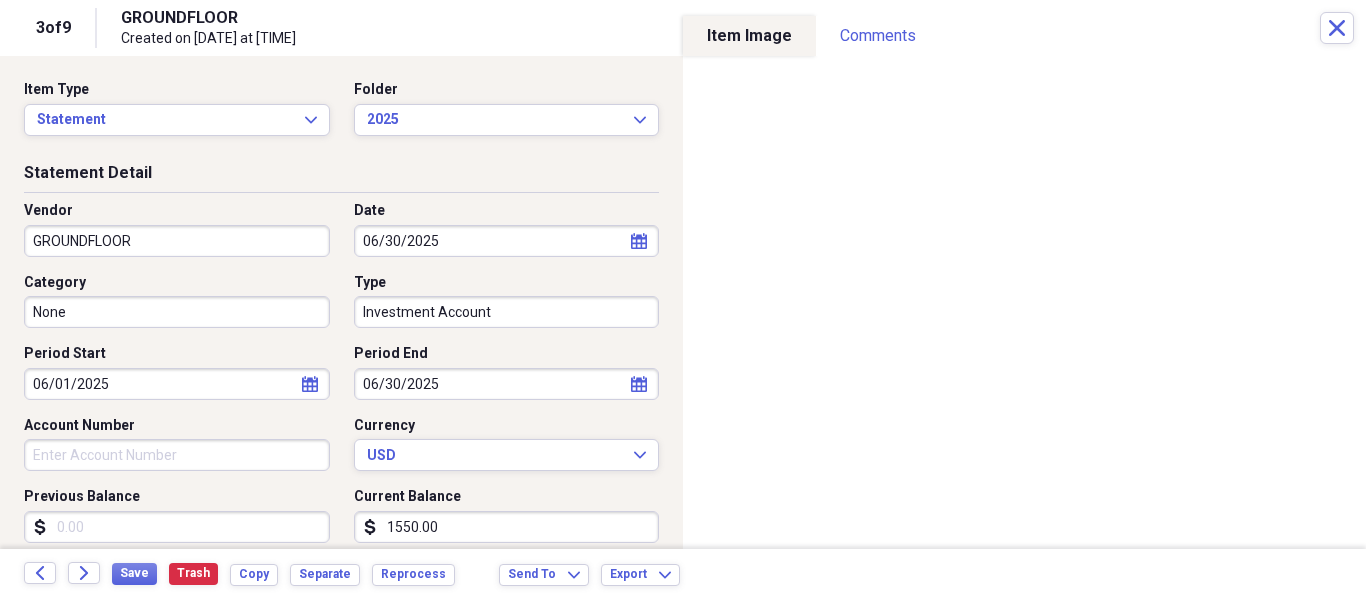 click on "Account Number" at bounding box center [177, 455] 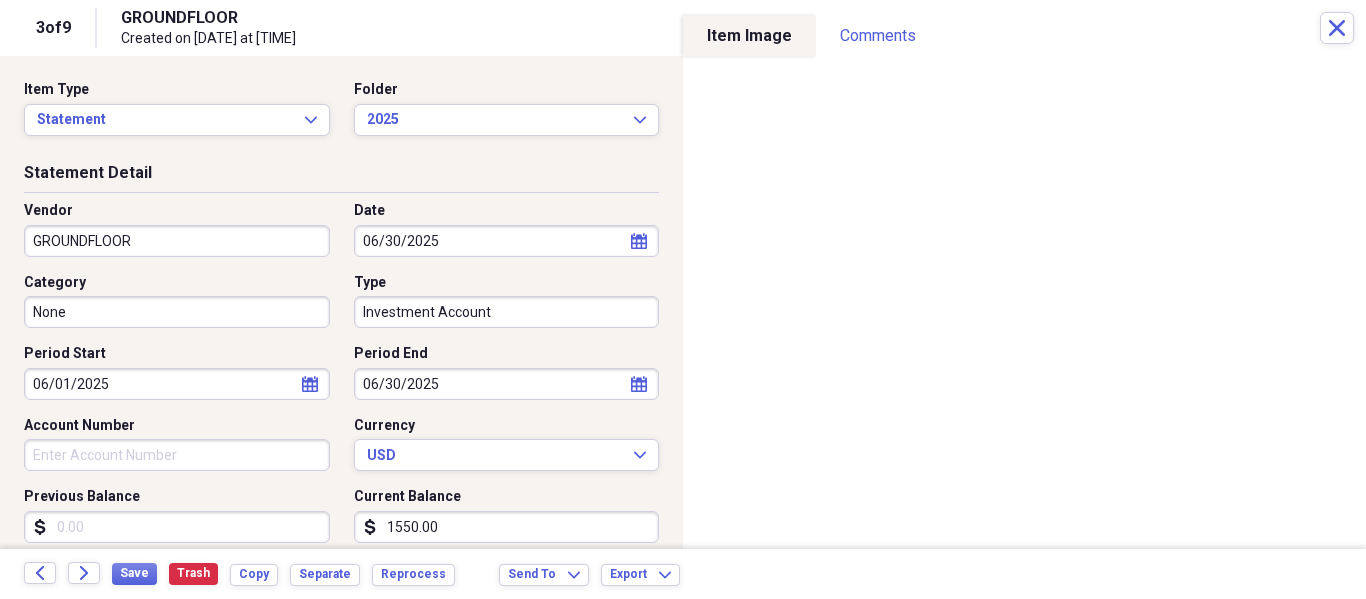 click on "Account Number" at bounding box center [177, 455] 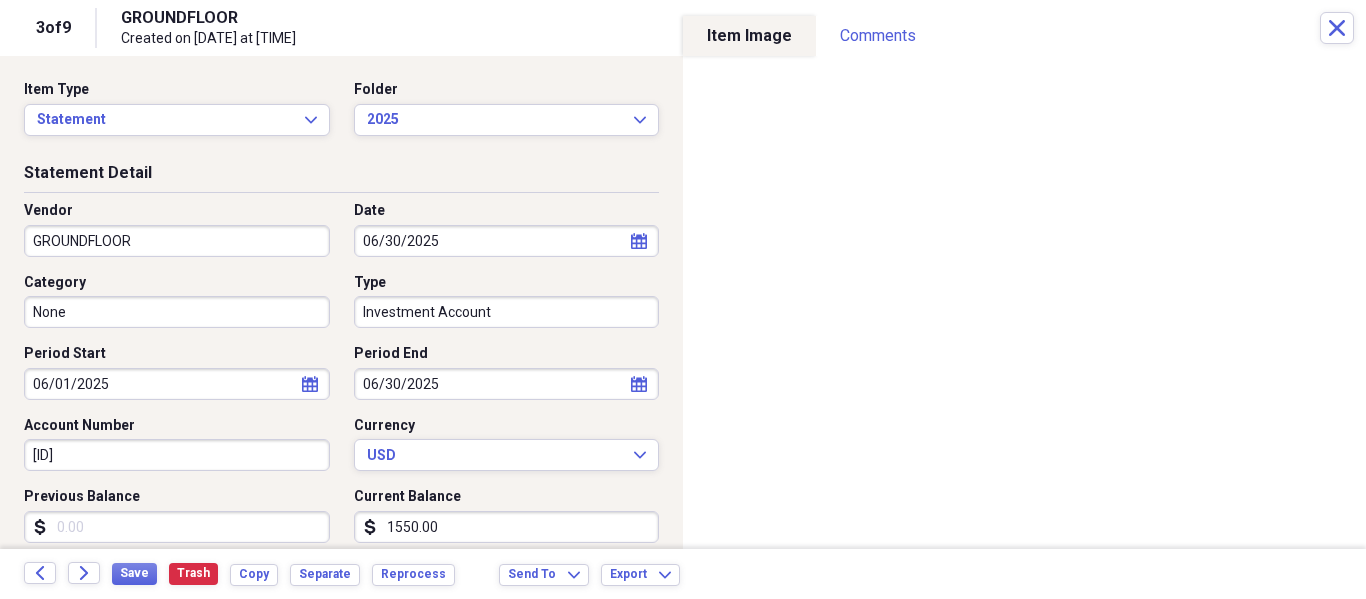type on "[ID]" 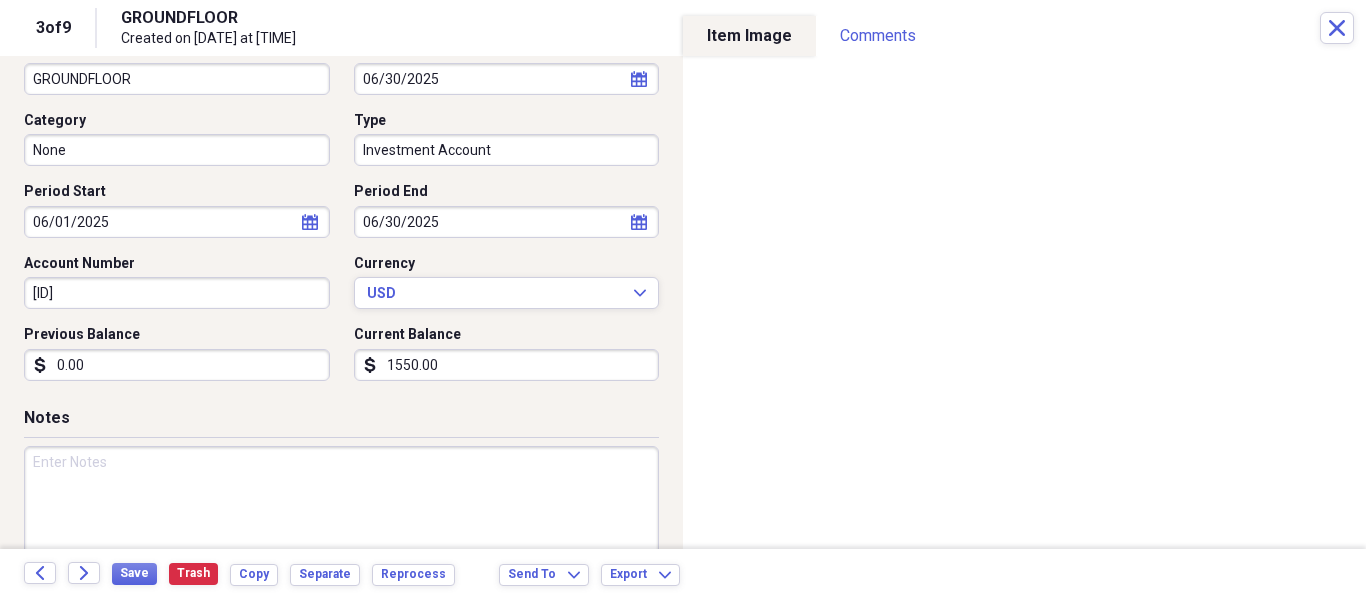scroll, scrollTop: 215, scrollLeft: 0, axis: vertical 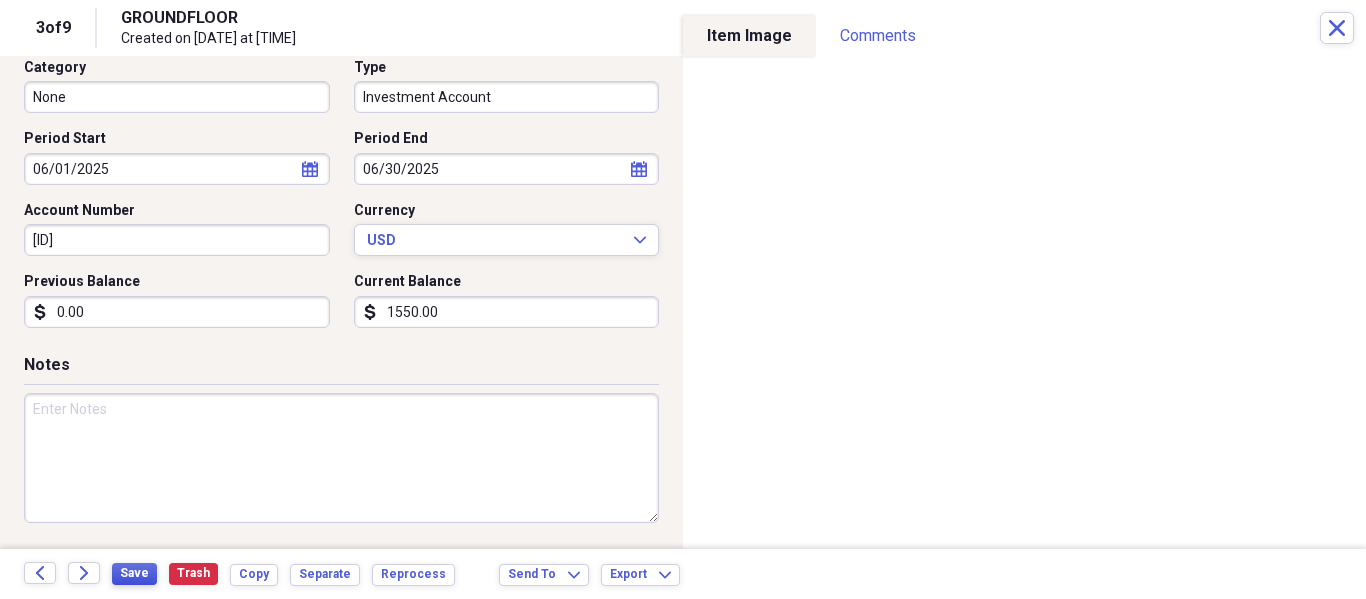 type on "0.00" 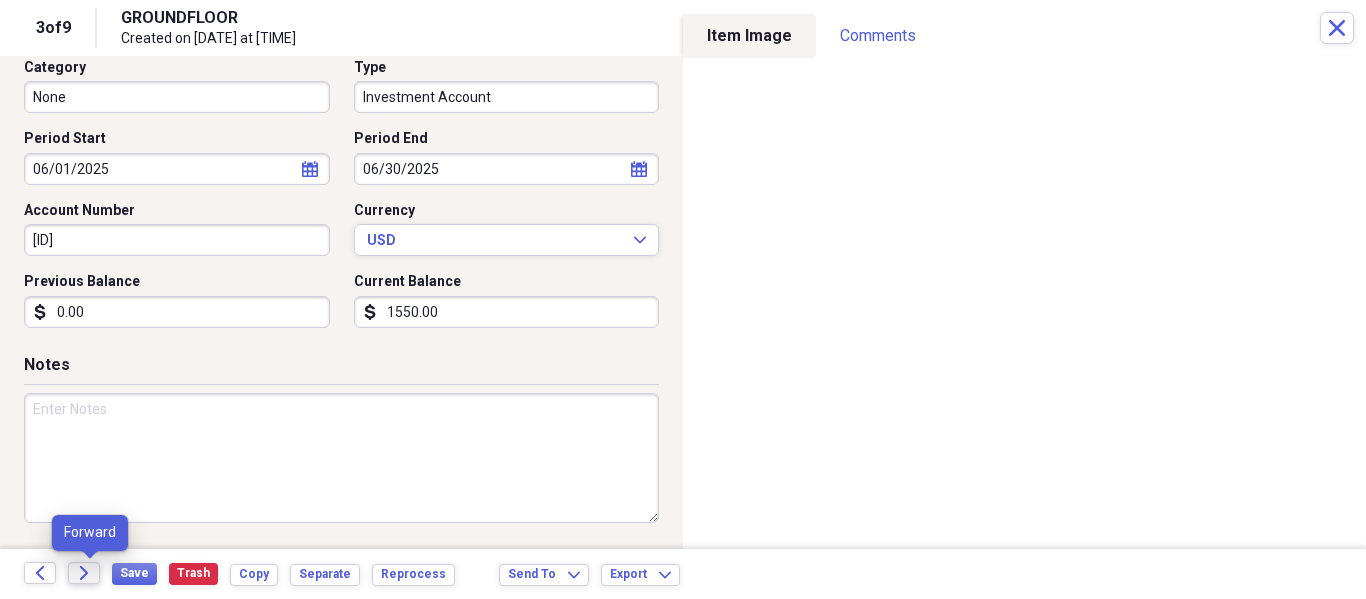 click on "Forward" 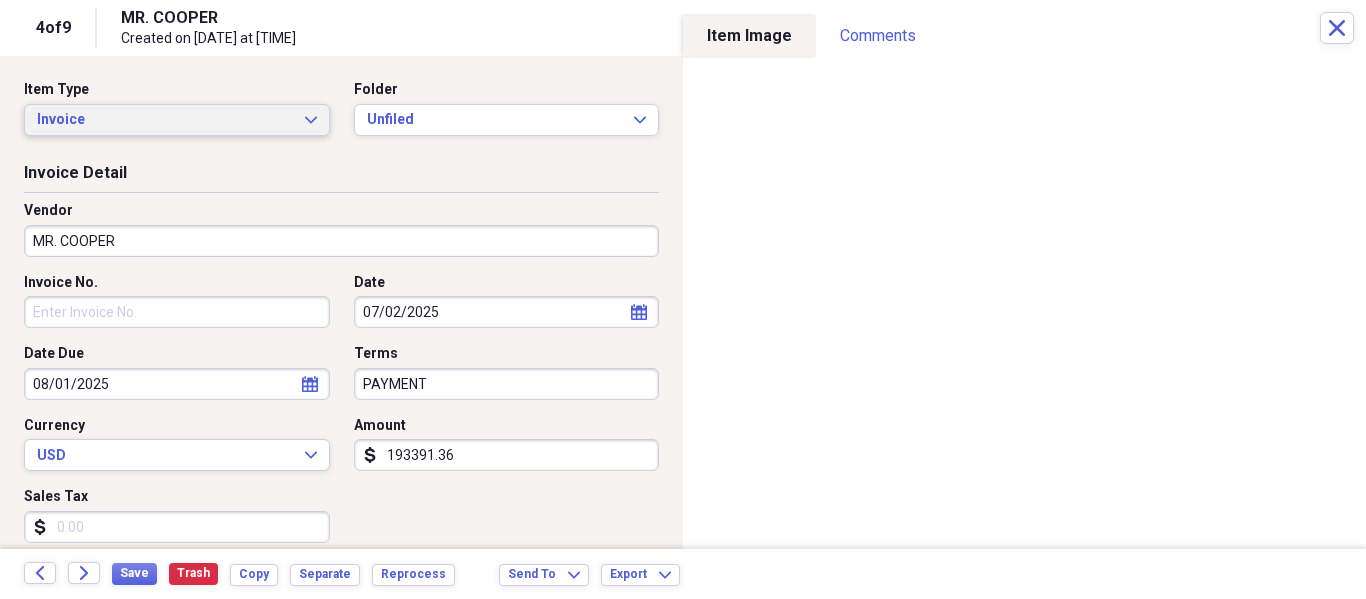 click on "Expand" 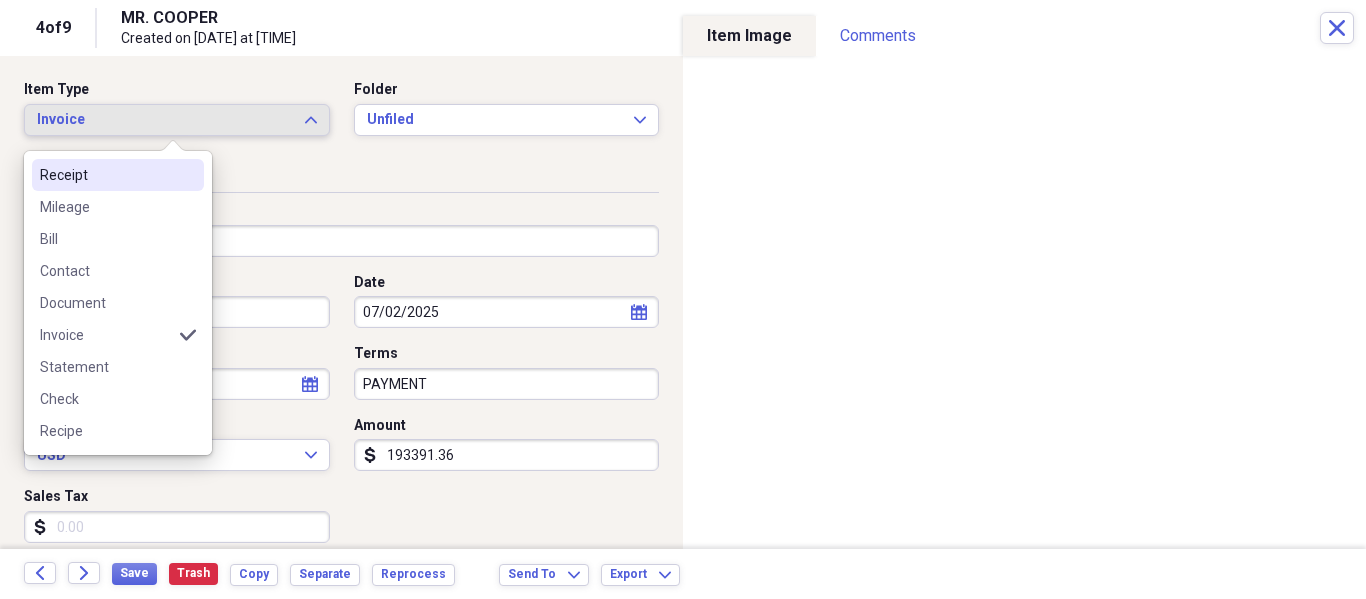 click on "Receipt" at bounding box center [118, 175] 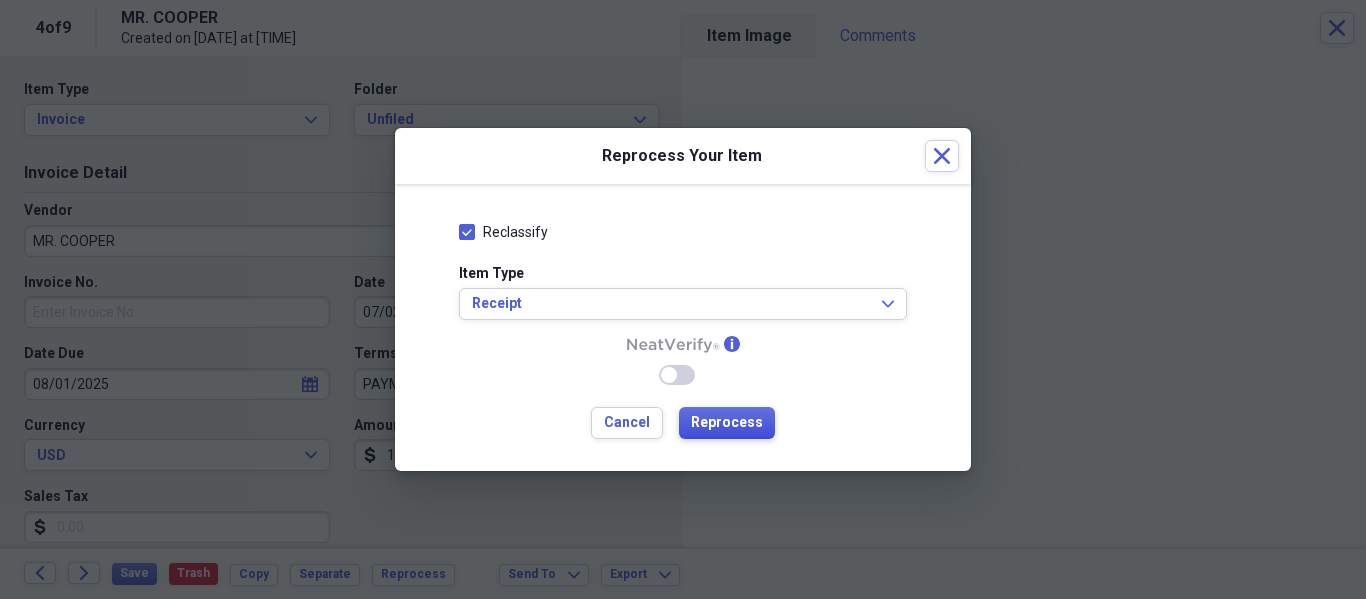 click on "Reprocess" at bounding box center [727, 423] 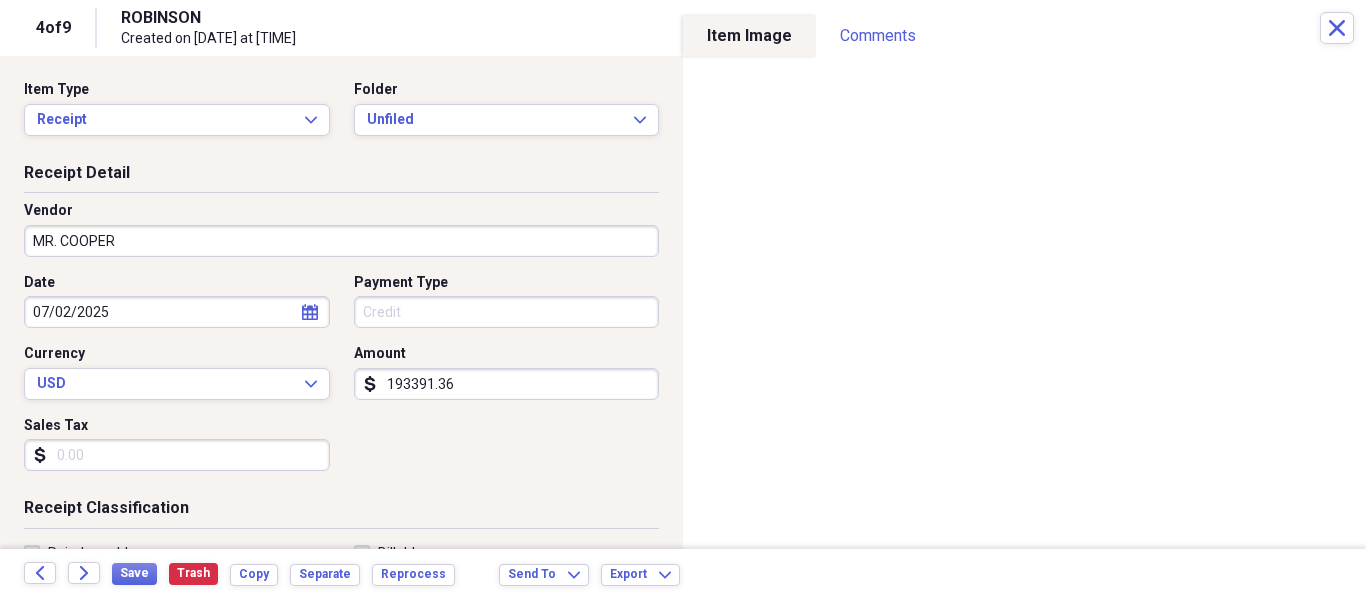type on "ROBINSON" 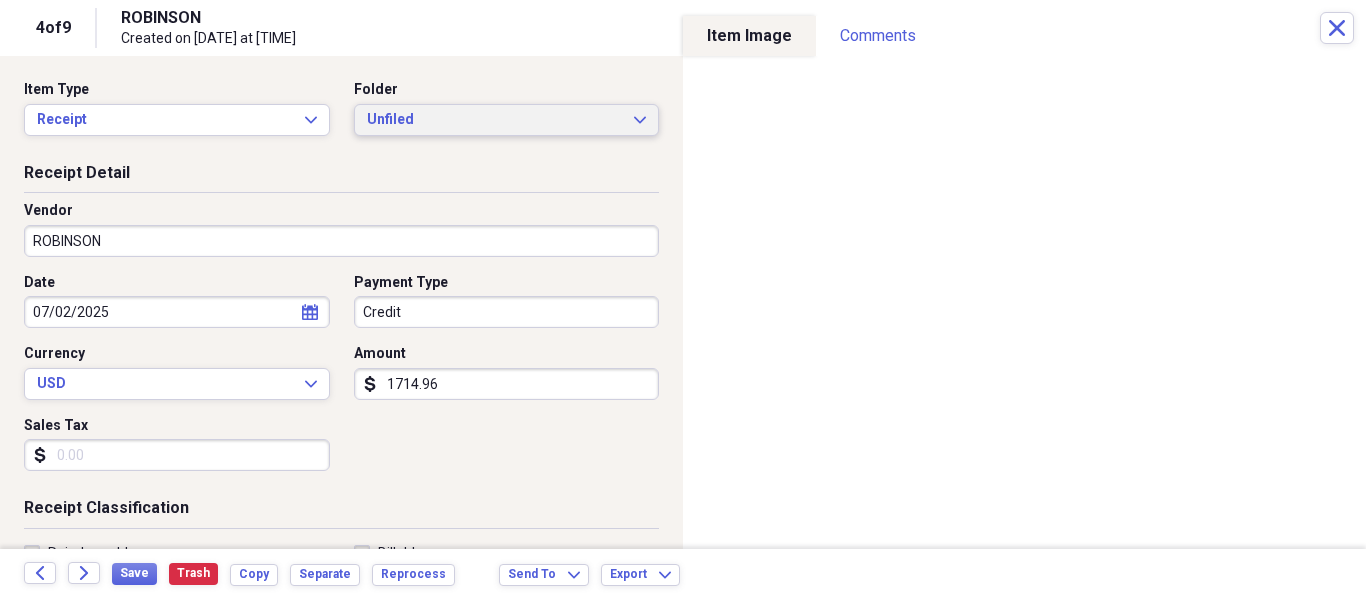 click on "Unfiled" at bounding box center [495, 120] 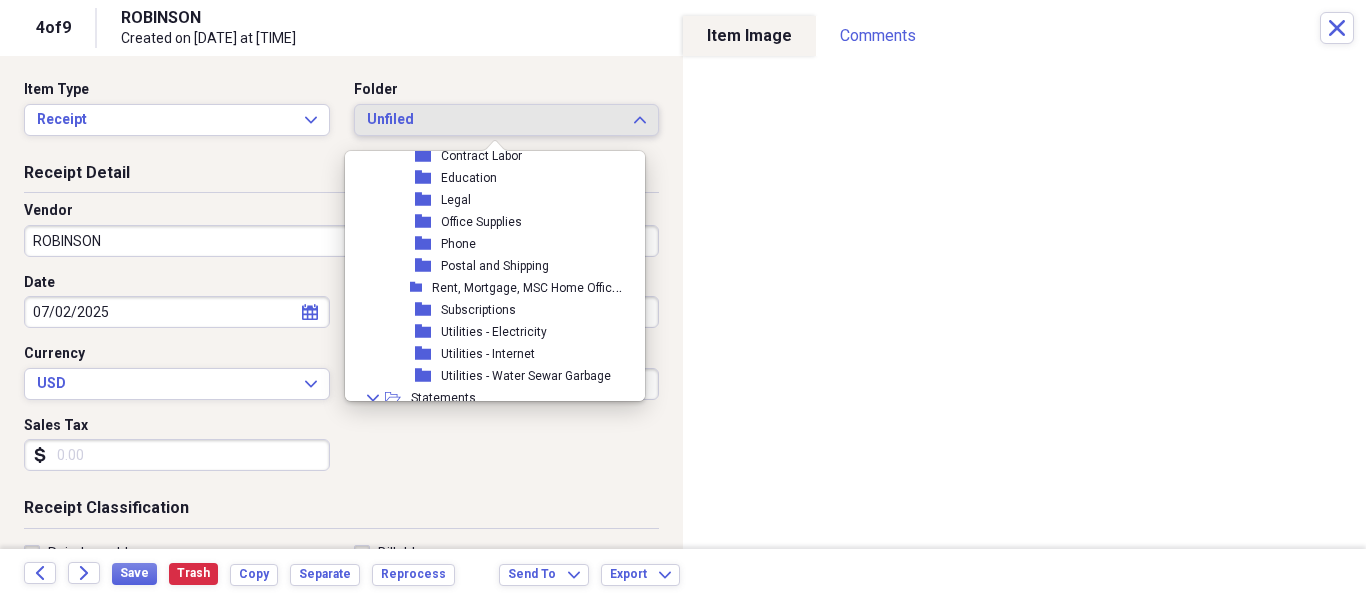 scroll, scrollTop: 317, scrollLeft: 0, axis: vertical 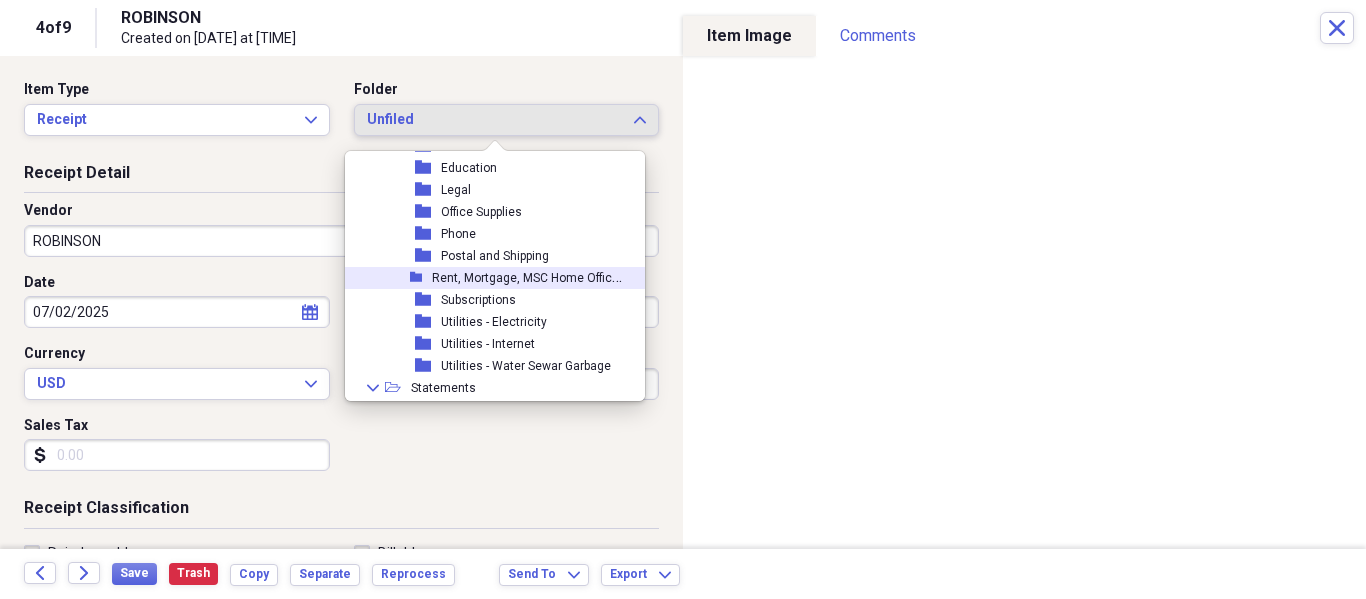 click on "Rent, Mortgage, MSC Home Office Expenses" at bounding box center (554, 276) 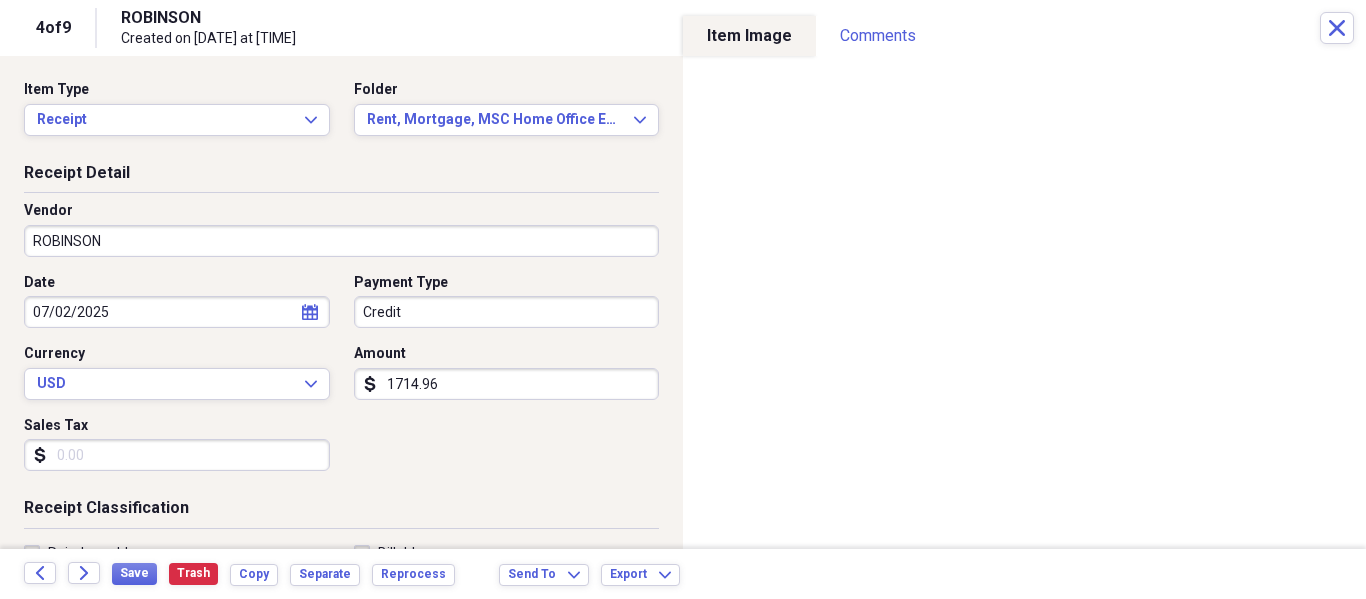 click on "ROBINSON" at bounding box center (341, 241) 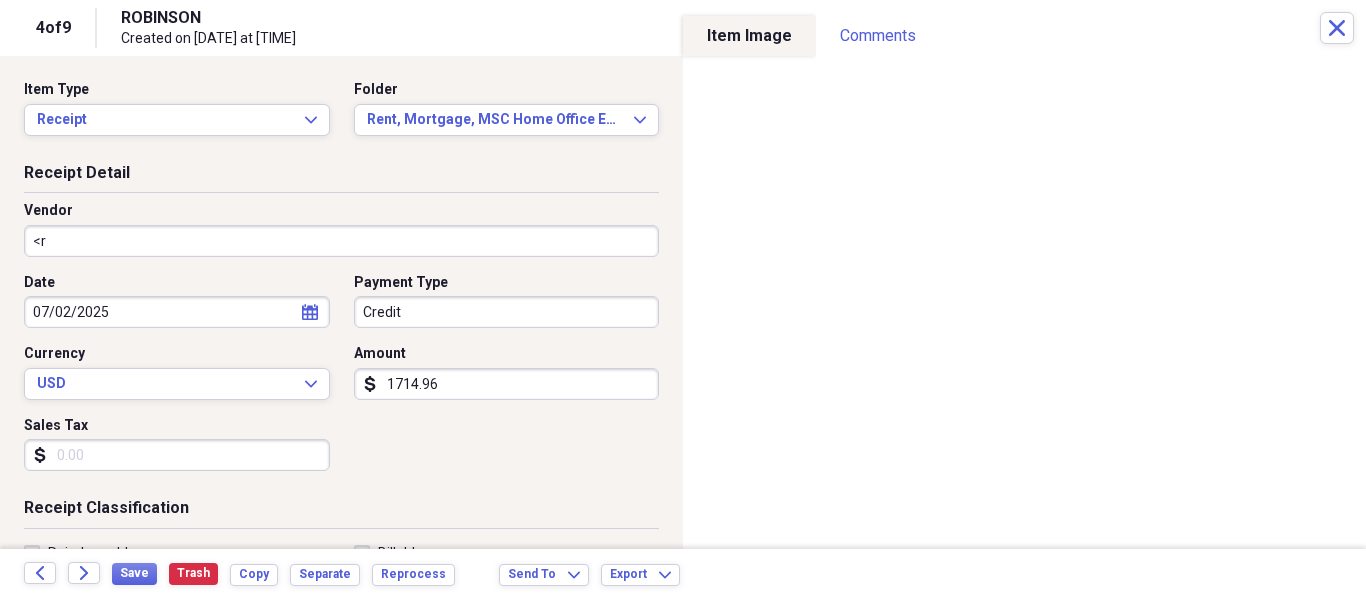 type on "<" 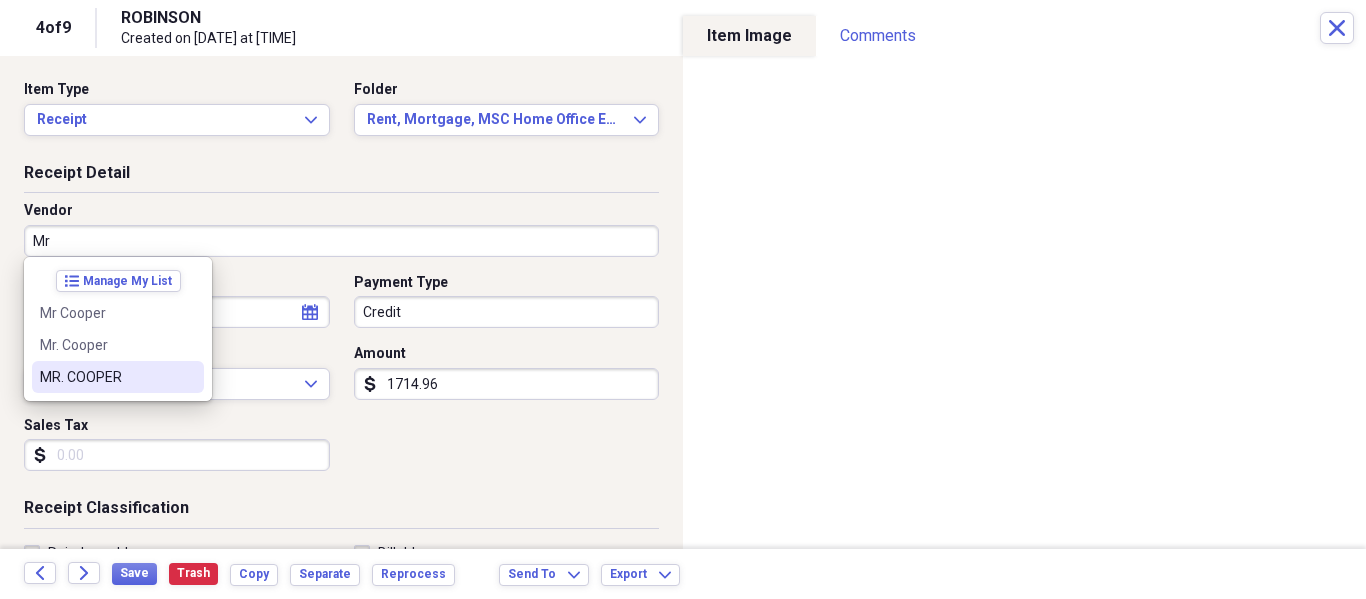 click on "MR. COOPER" at bounding box center (106, 377) 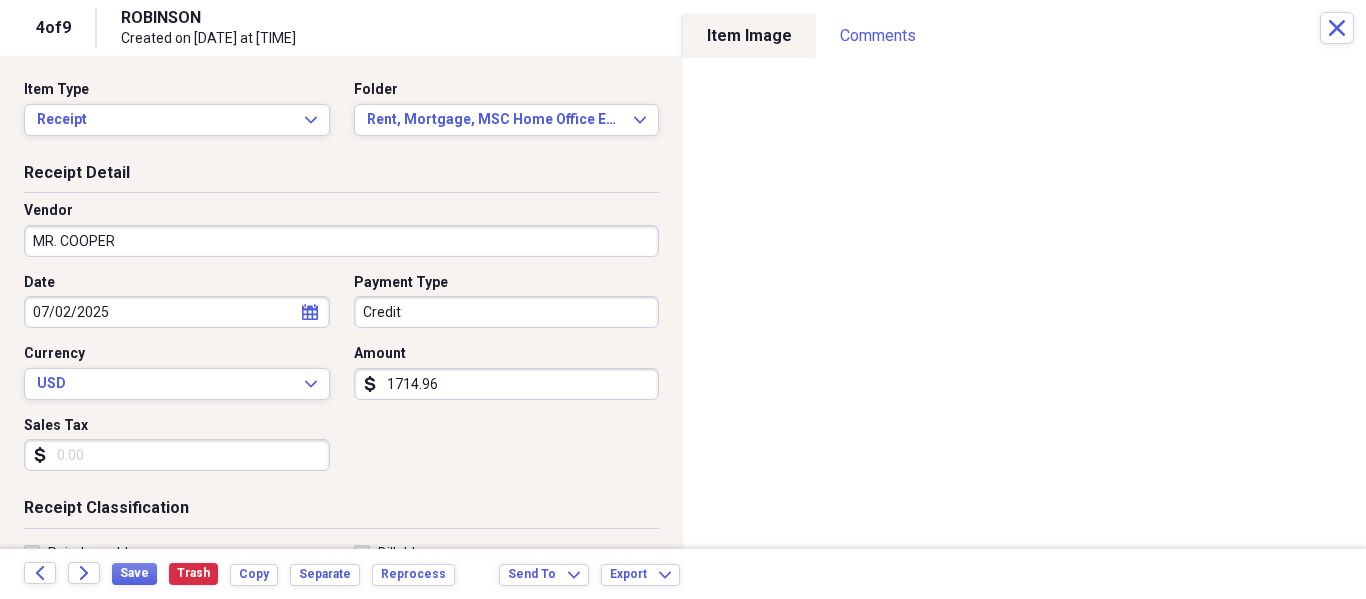 type on "Home Office- Interest Taxes and Insurance" 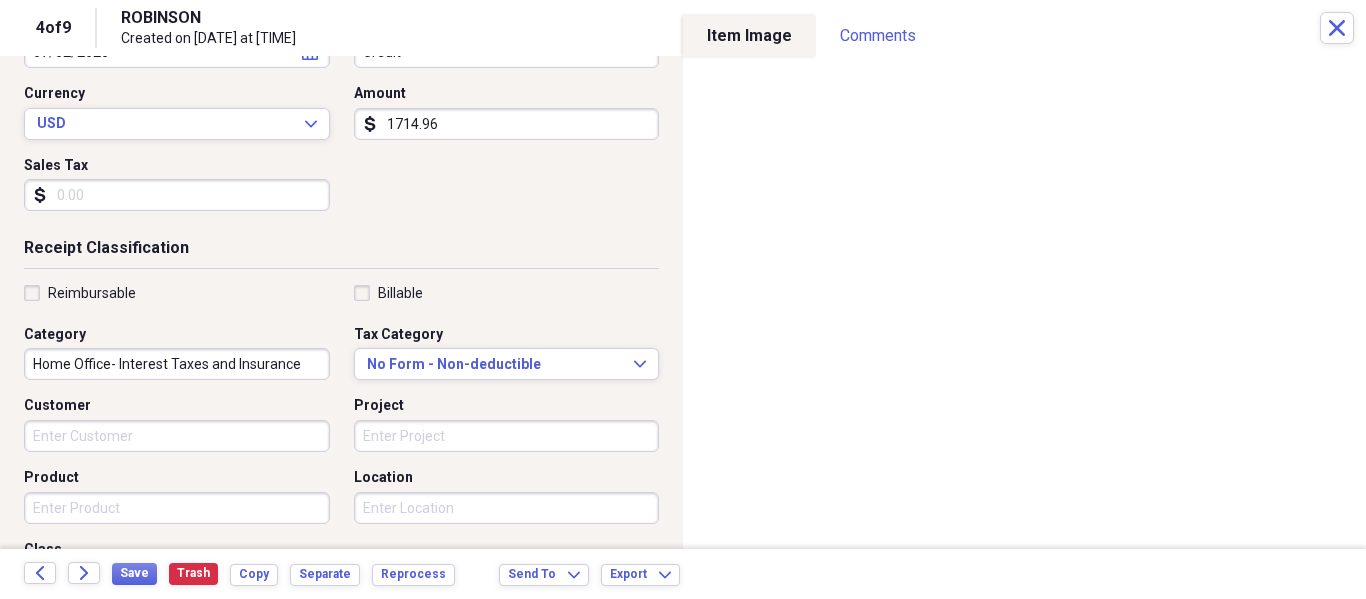 scroll, scrollTop: 284, scrollLeft: 0, axis: vertical 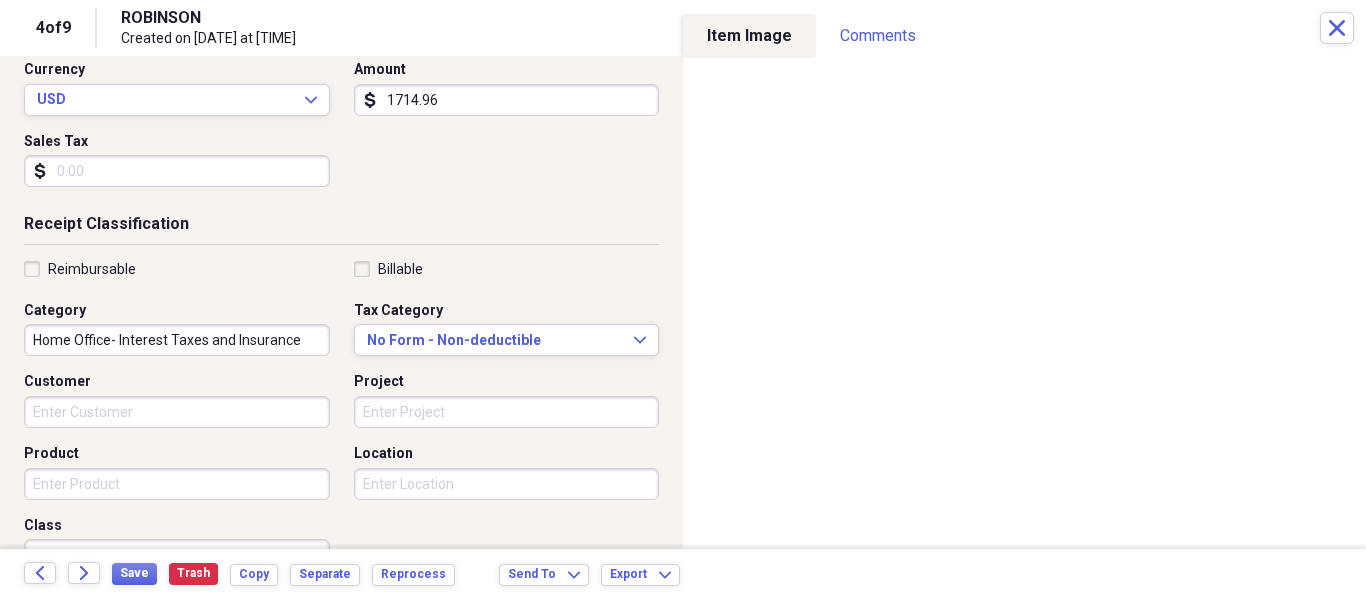 click on "Reimbursable" at bounding box center [80, 269] 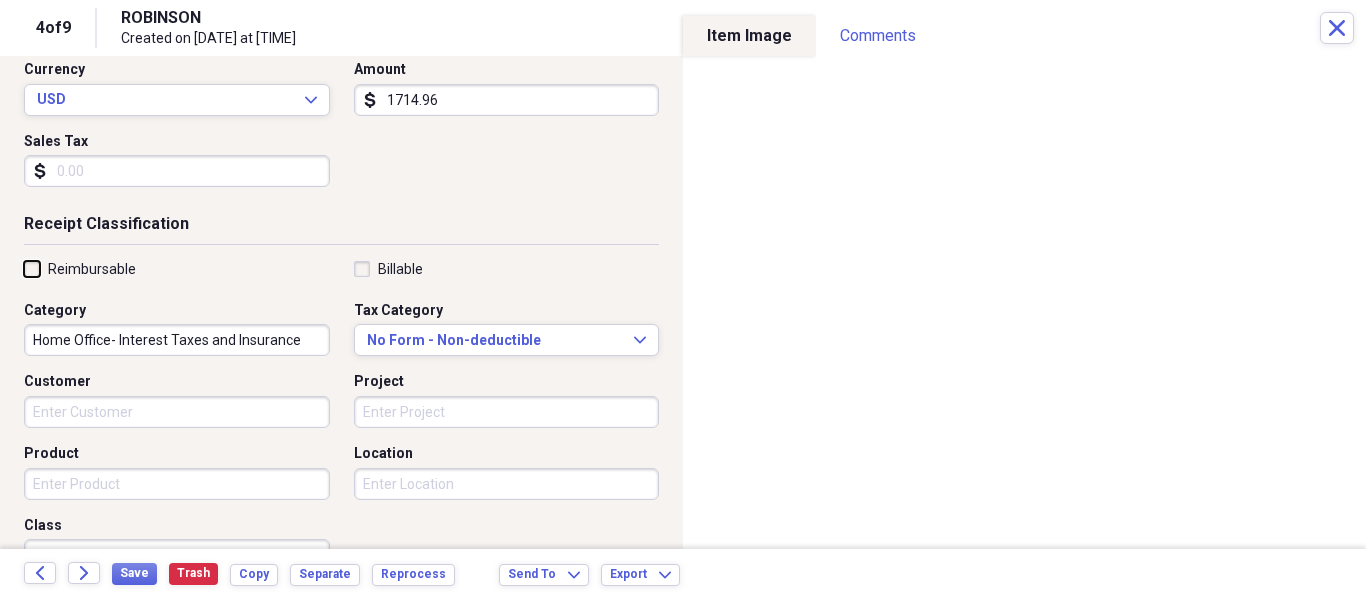 click on "Reimbursable" at bounding box center [24, 268] 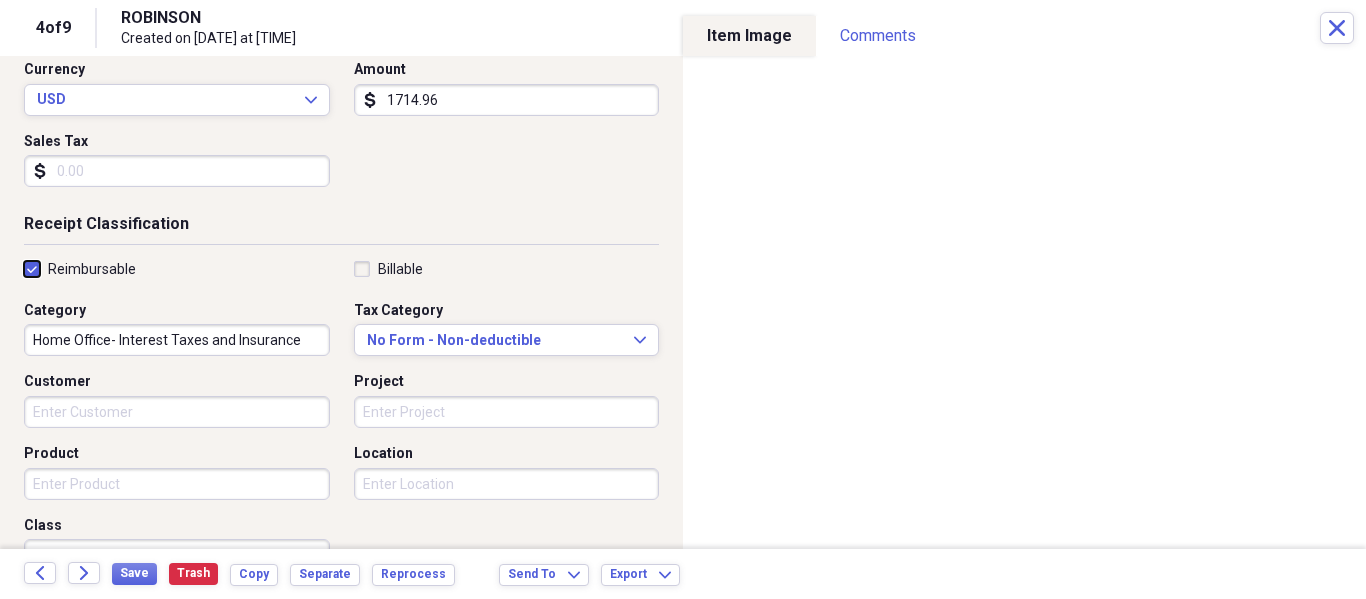 checkbox on "true" 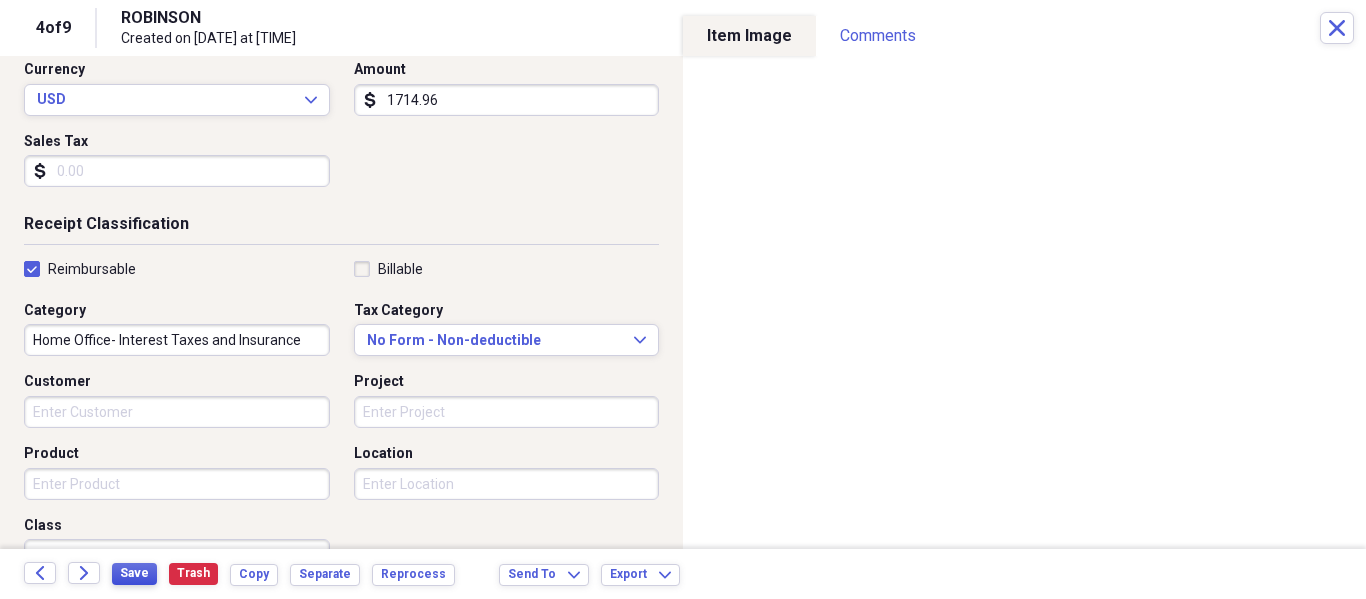click on "Save" at bounding box center (134, 573) 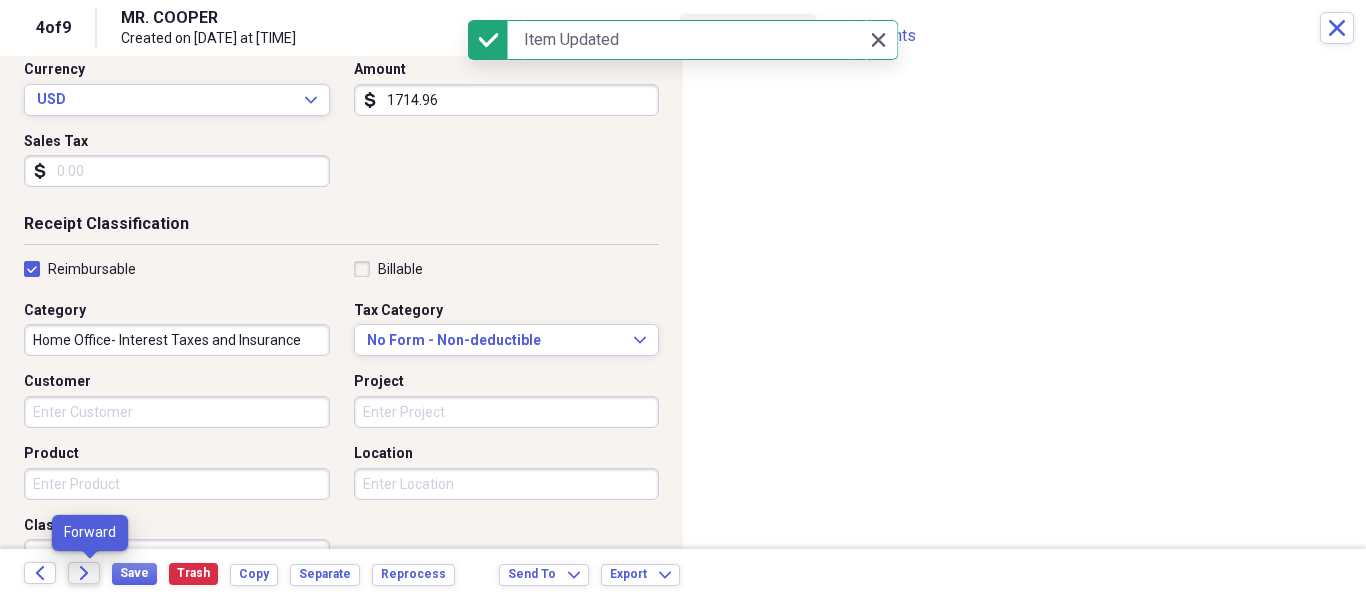 click 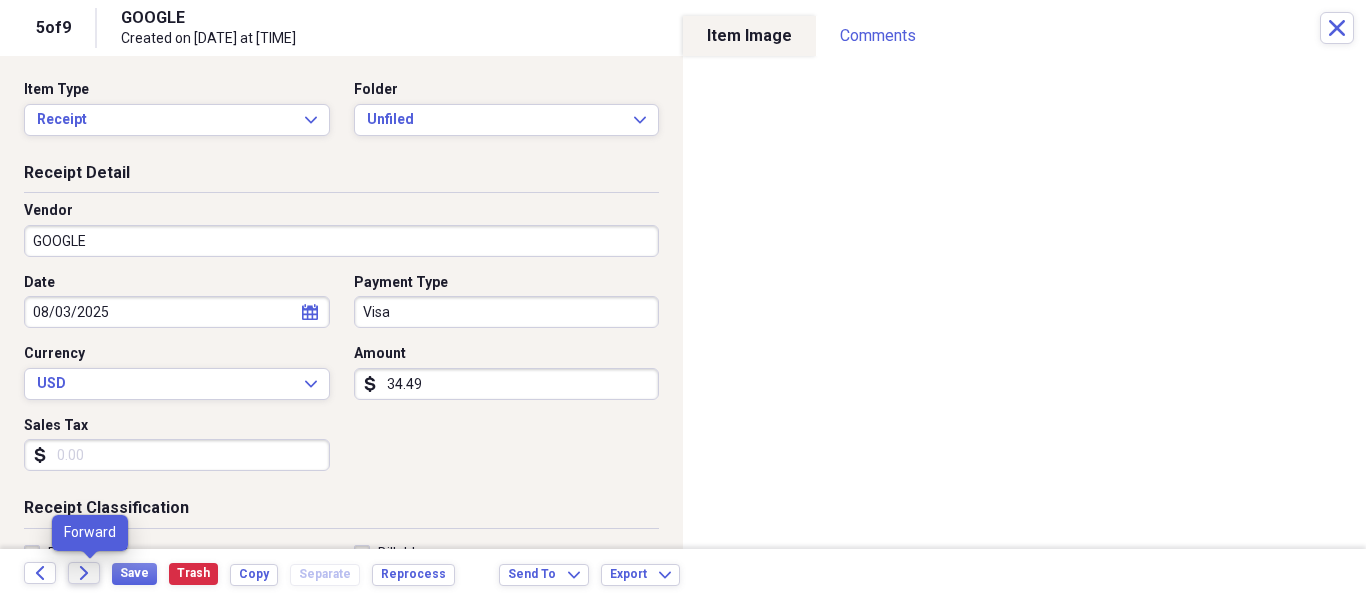 click 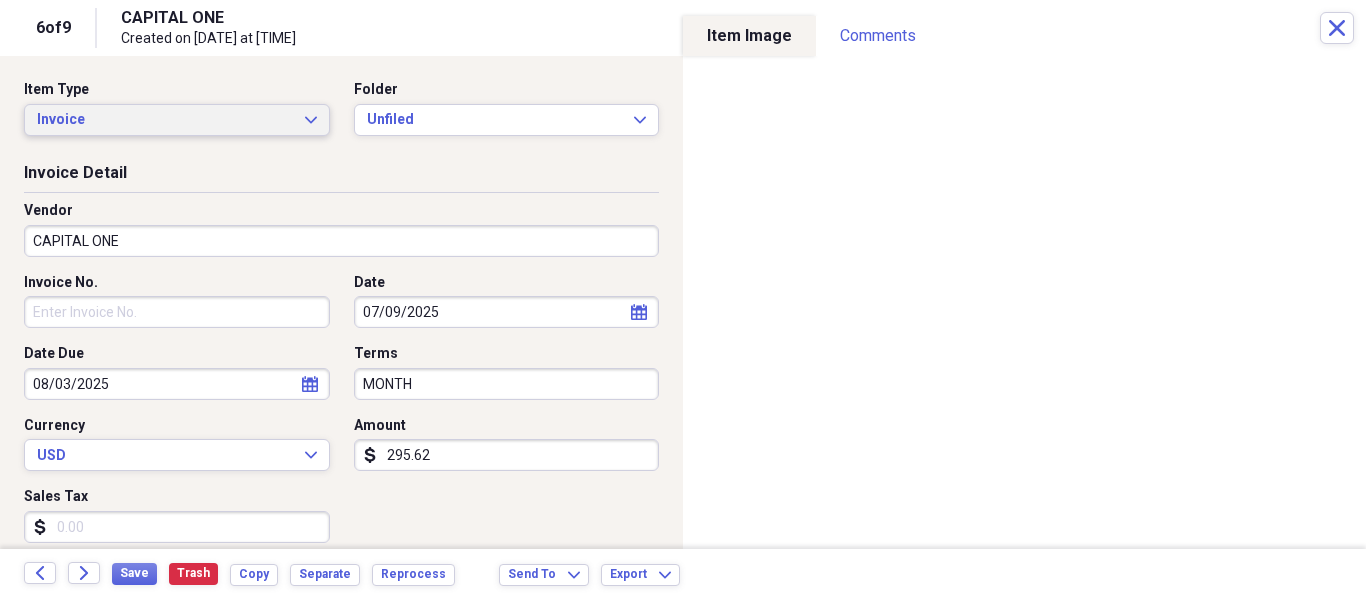 click on "Expand" 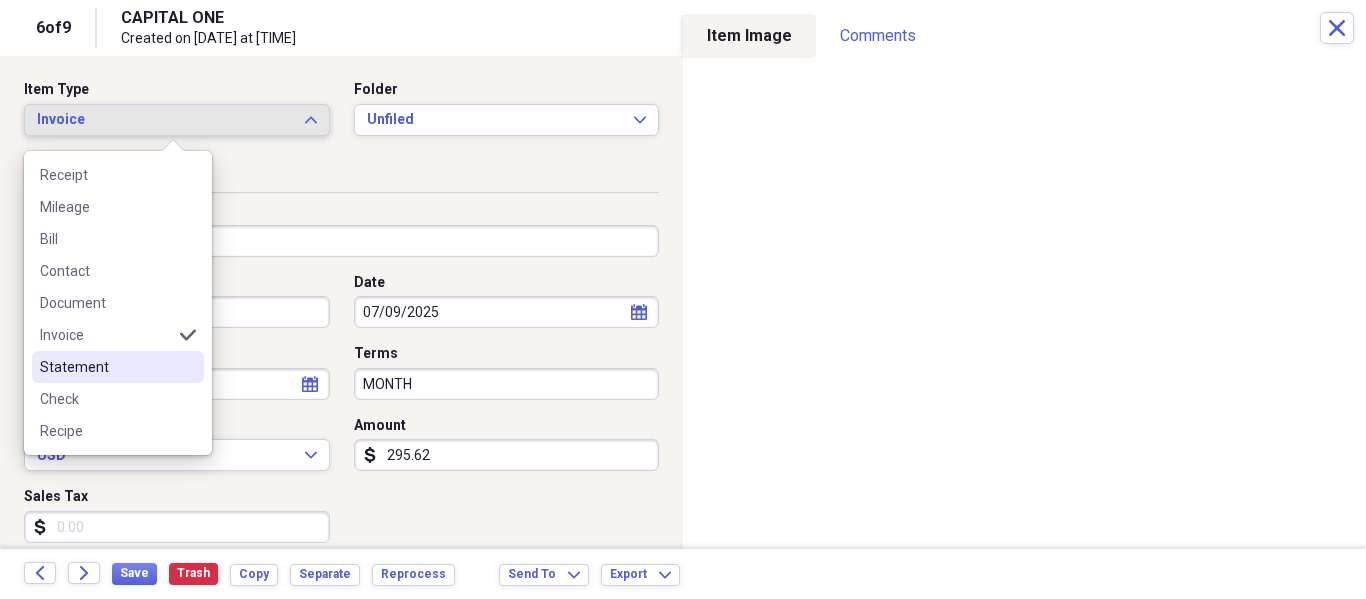 click on "Statement" at bounding box center (106, 367) 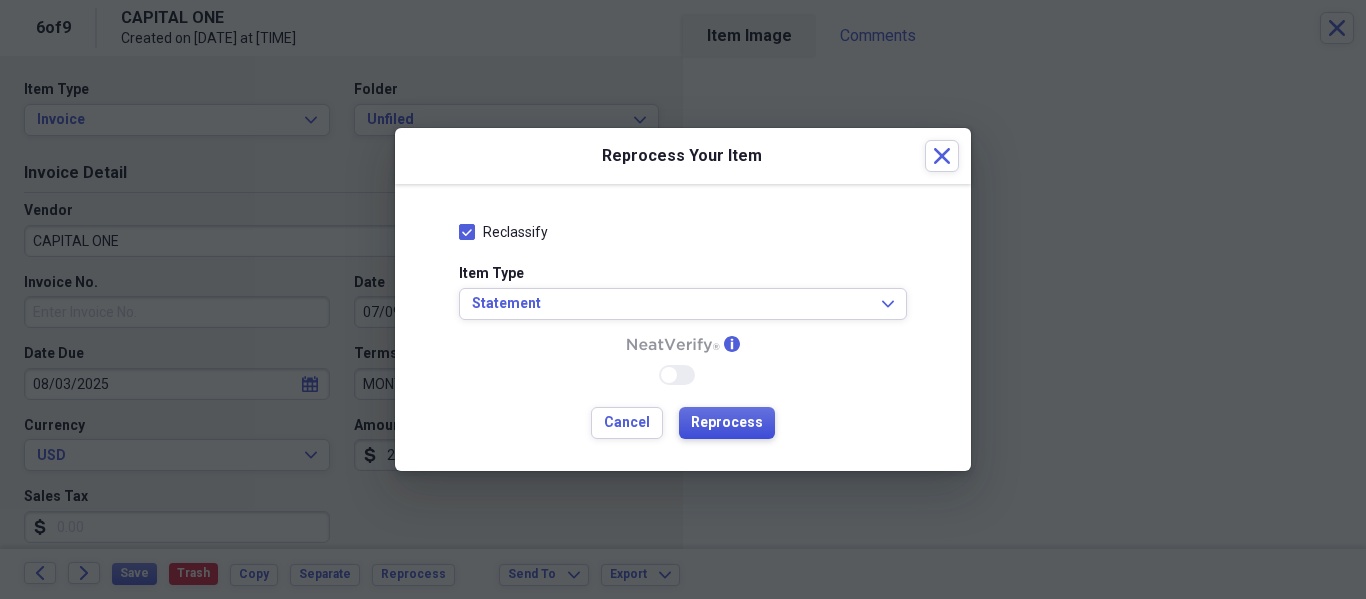 click on "Reprocess" at bounding box center [727, 423] 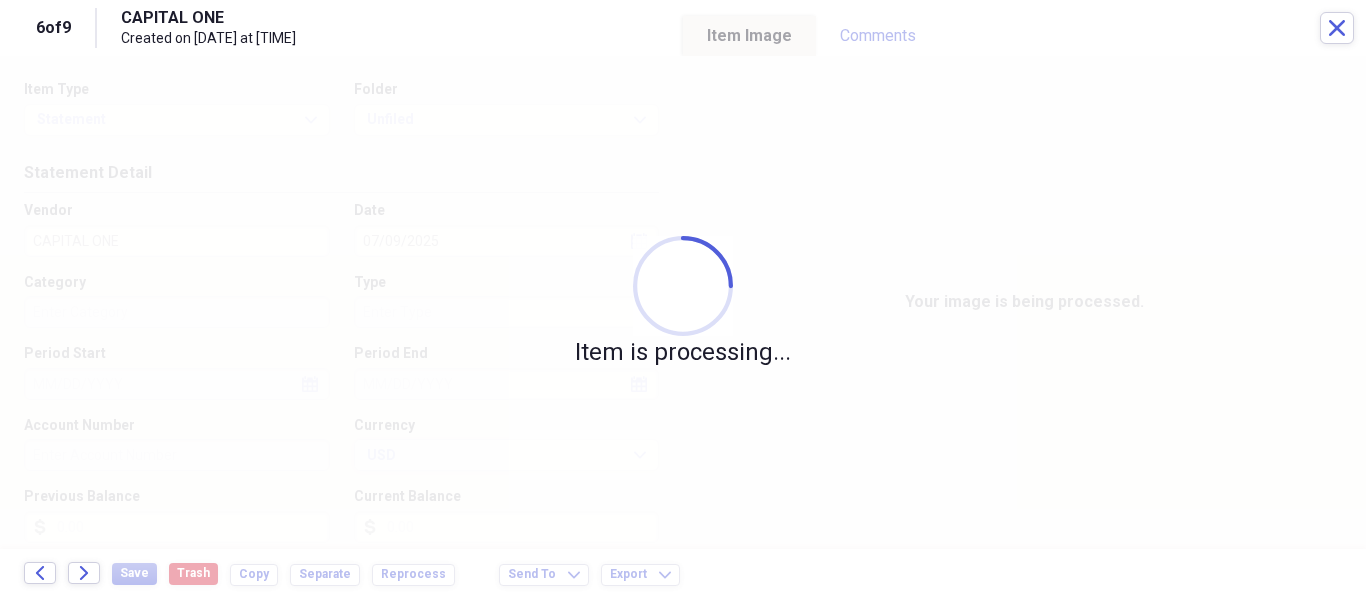 type on "295.62" 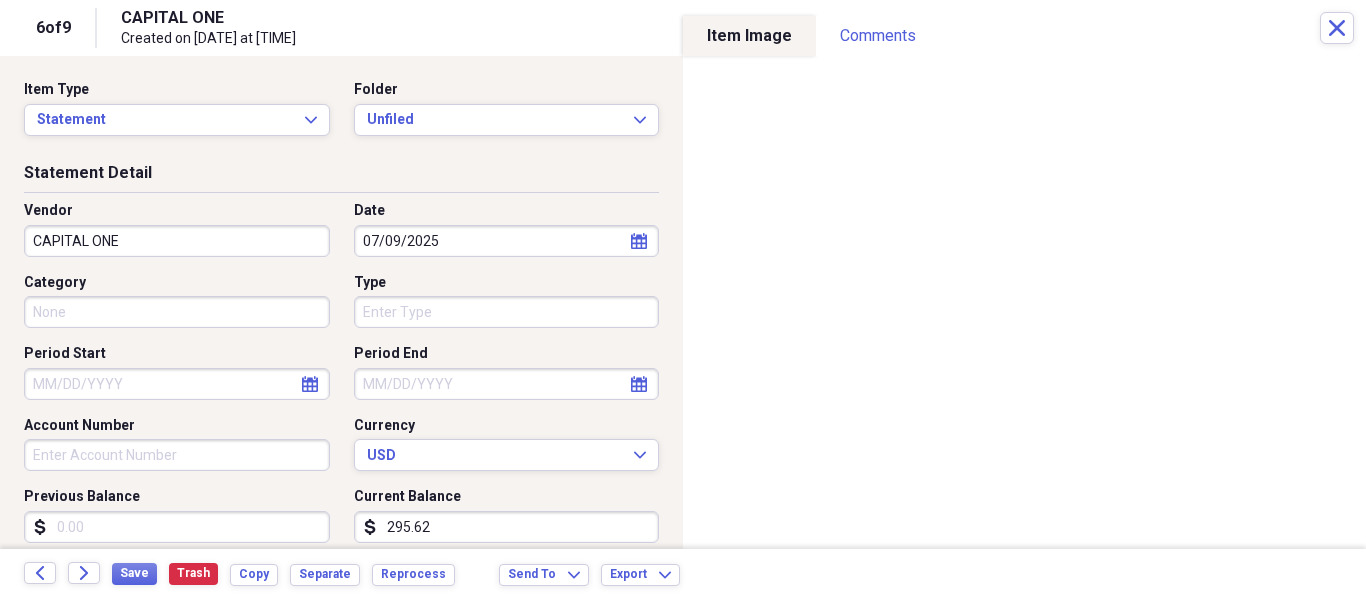 type on "None" 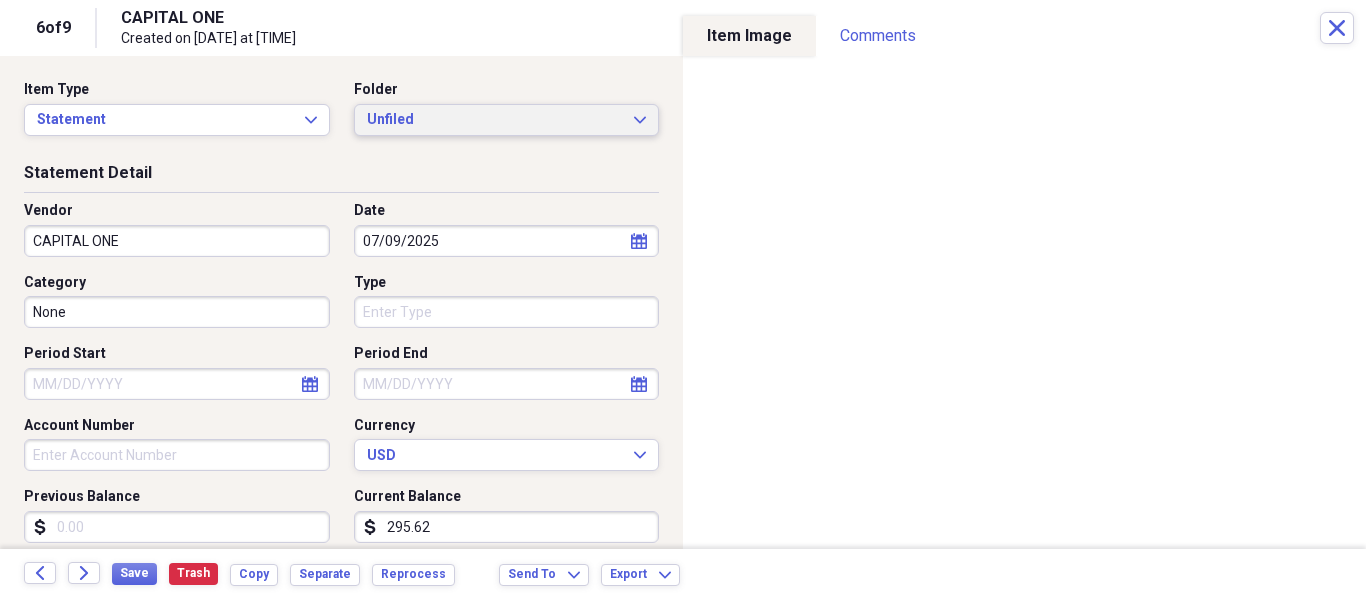 click on "Expand" 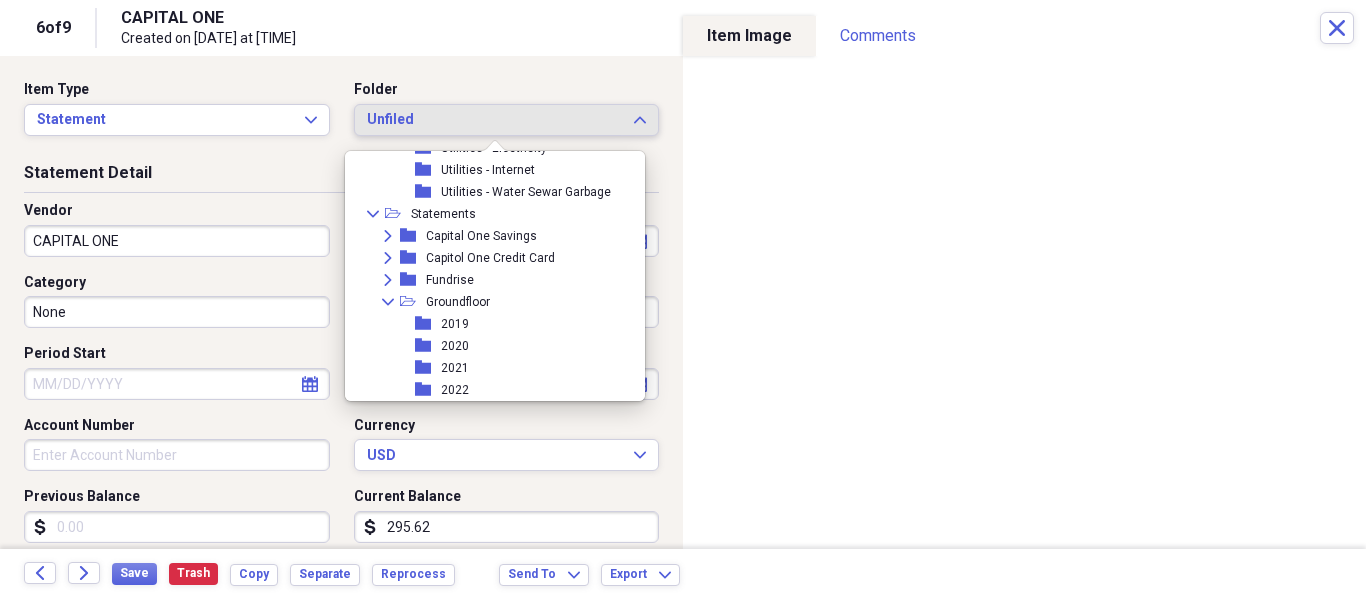 scroll, scrollTop: 496, scrollLeft: 0, axis: vertical 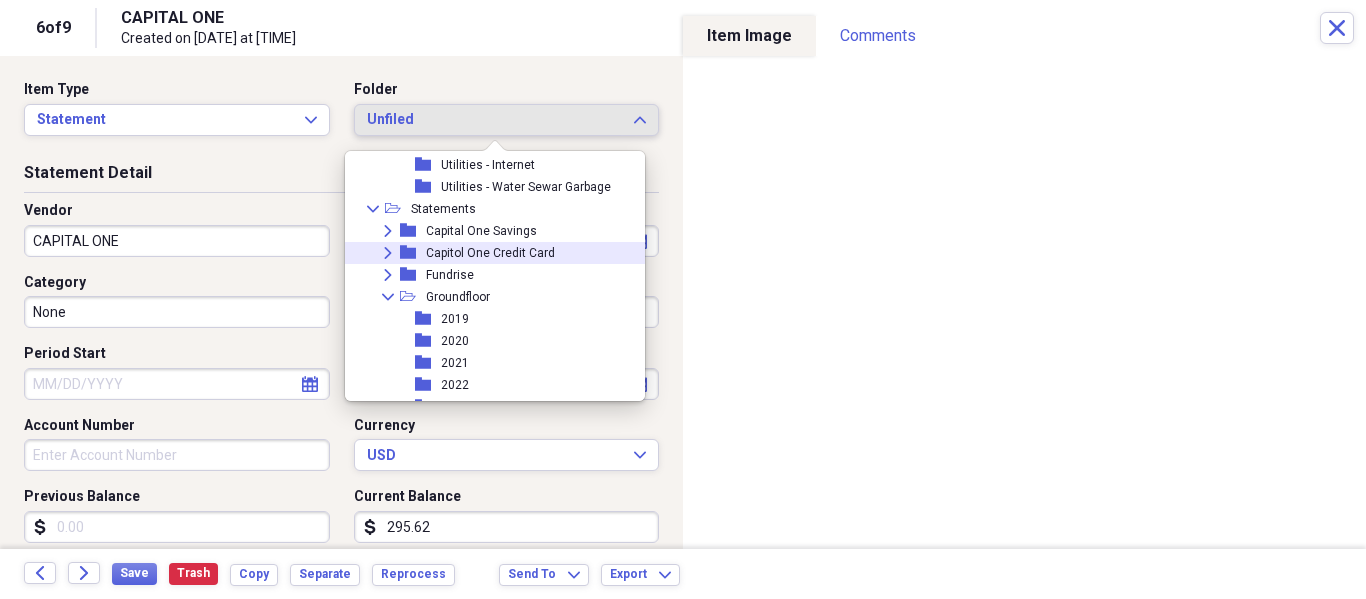click on "Expand folder [BRAND] [CARD_TYPE]" at bounding box center (487, 253) 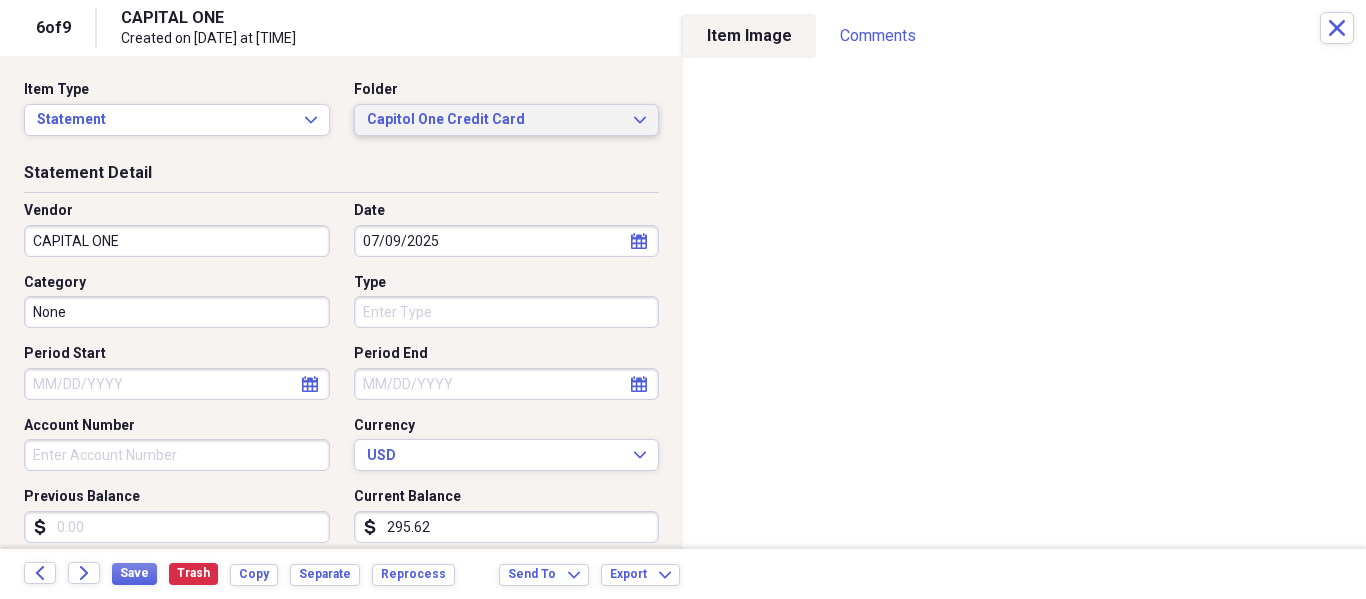 click on "Expand" 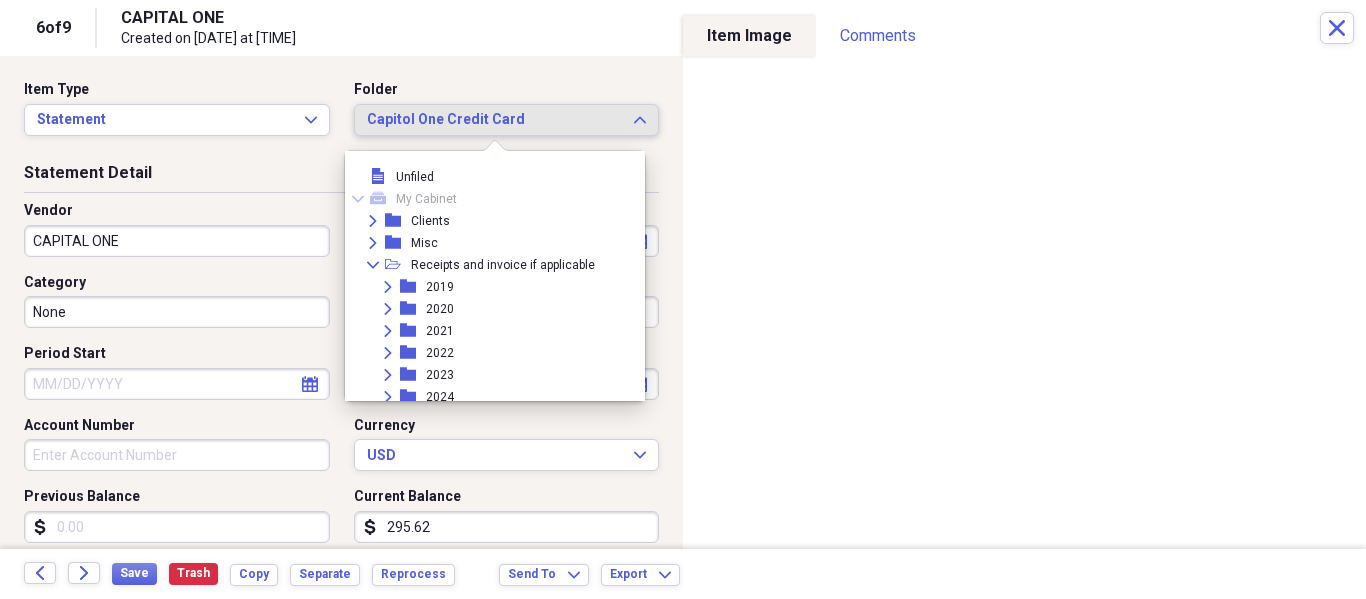 scroll, scrollTop: 481, scrollLeft: 0, axis: vertical 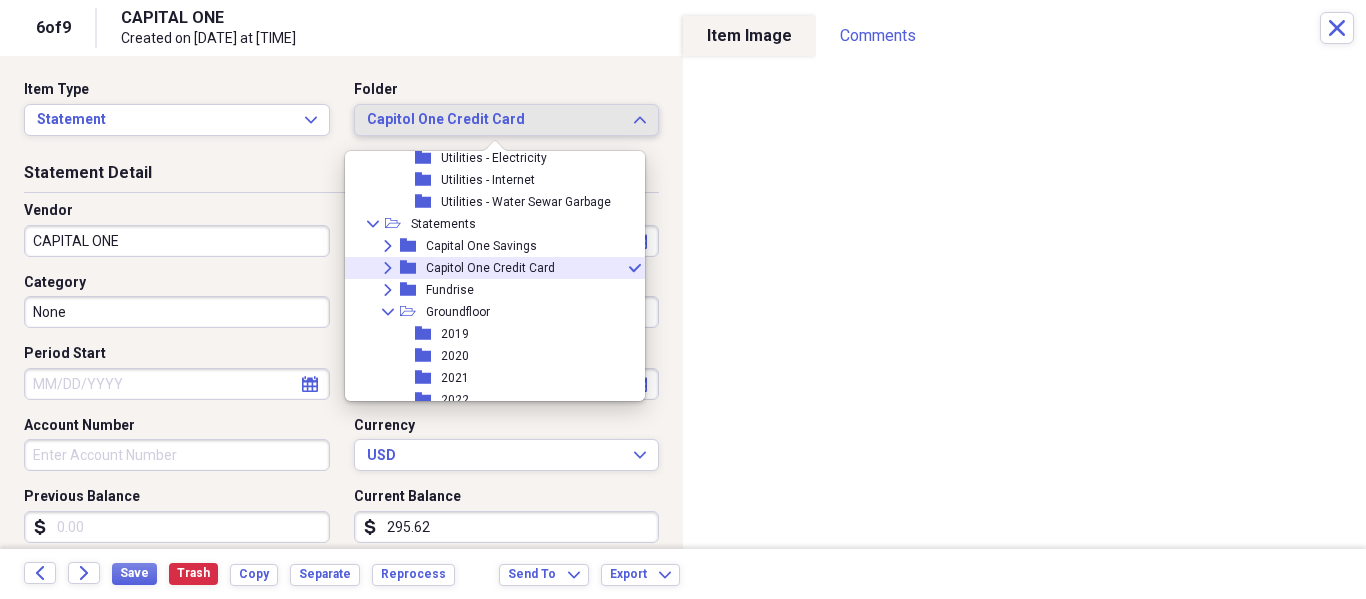 click on "Expand" 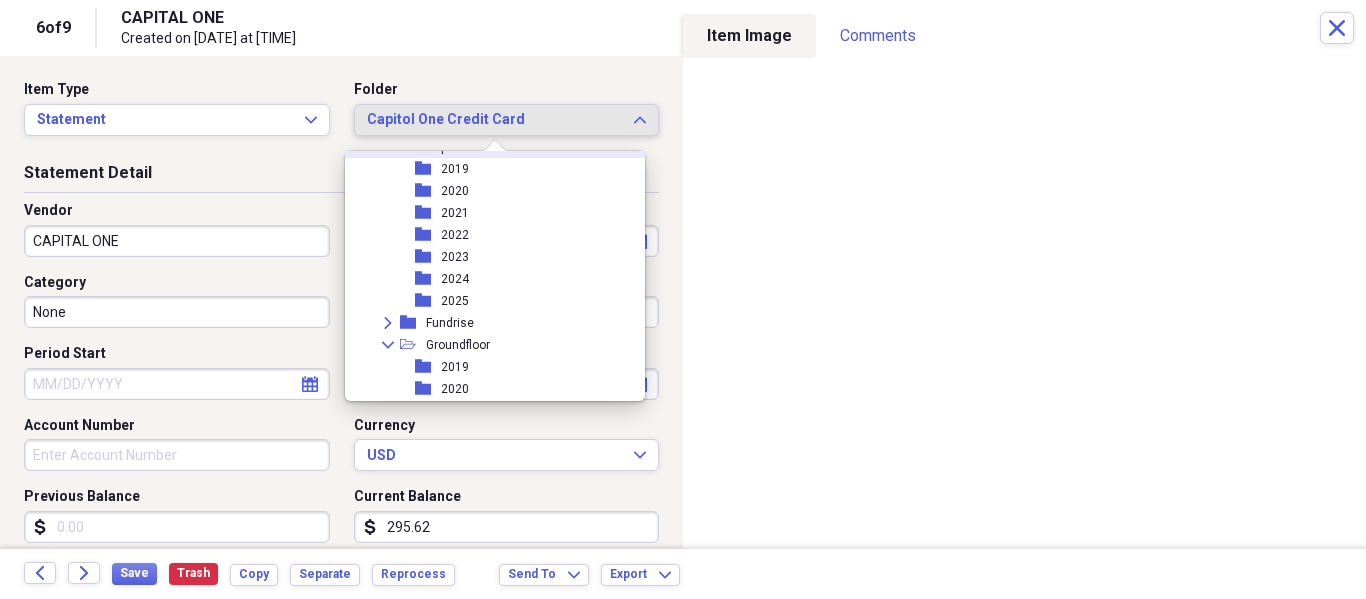 scroll, scrollTop: 635, scrollLeft: 0, axis: vertical 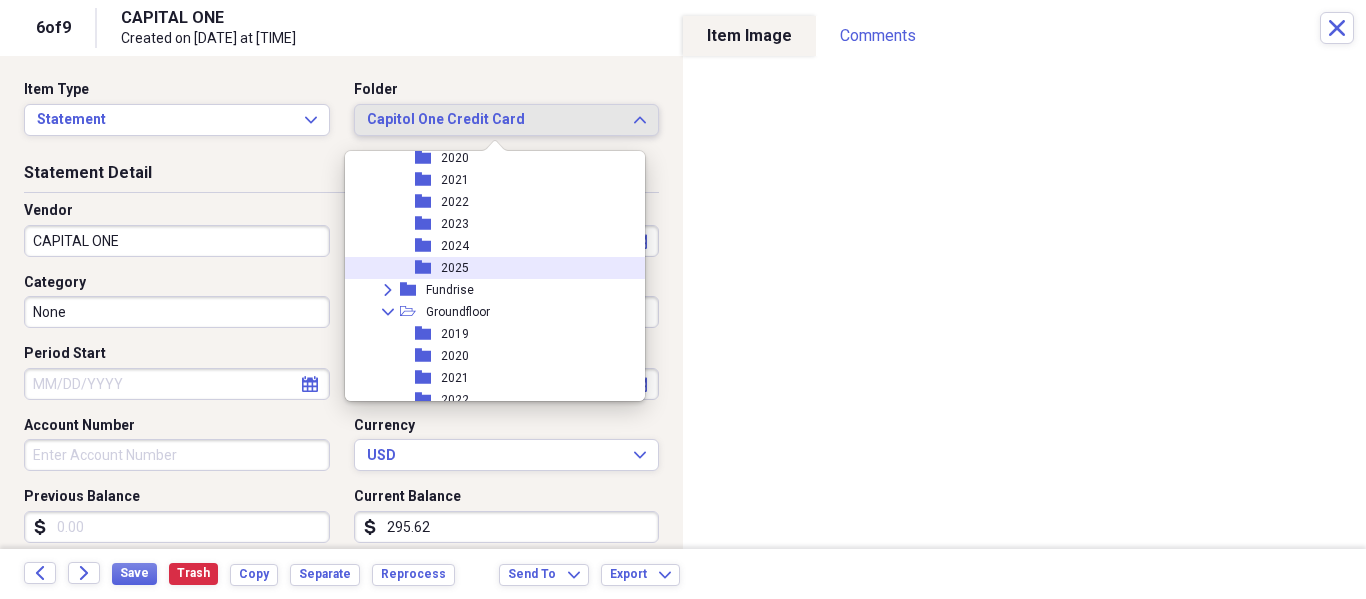 click on "folder 2025" at bounding box center [487, 268] 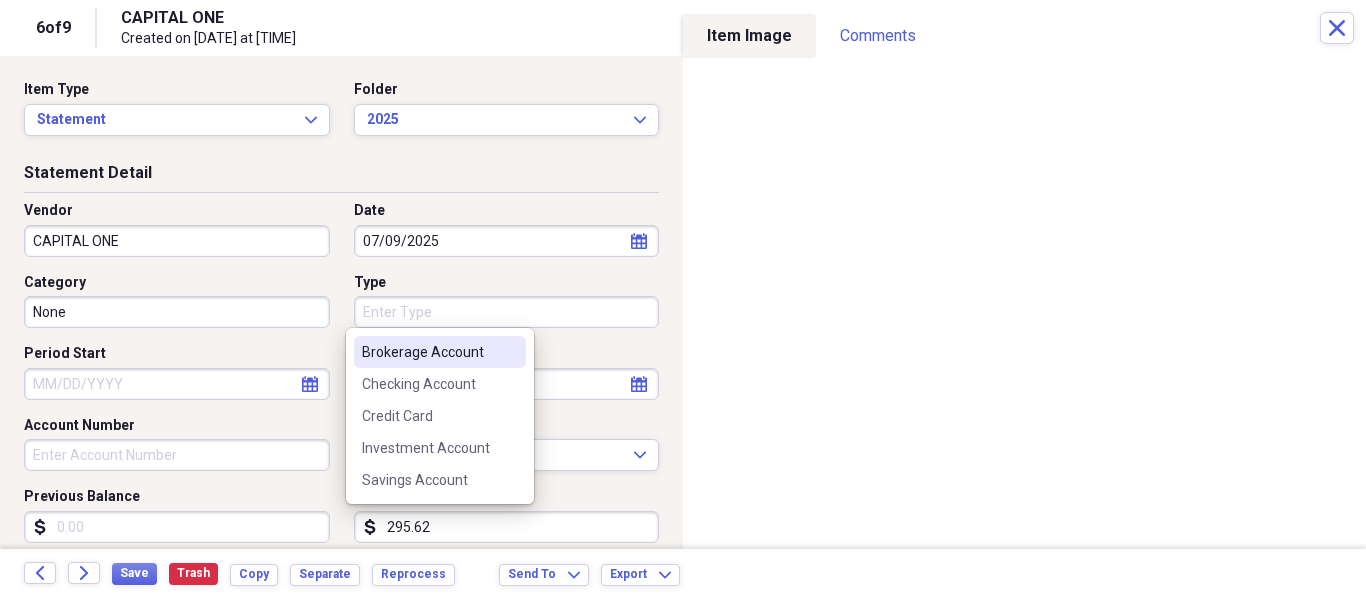 click on "Type" at bounding box center (507, 312) 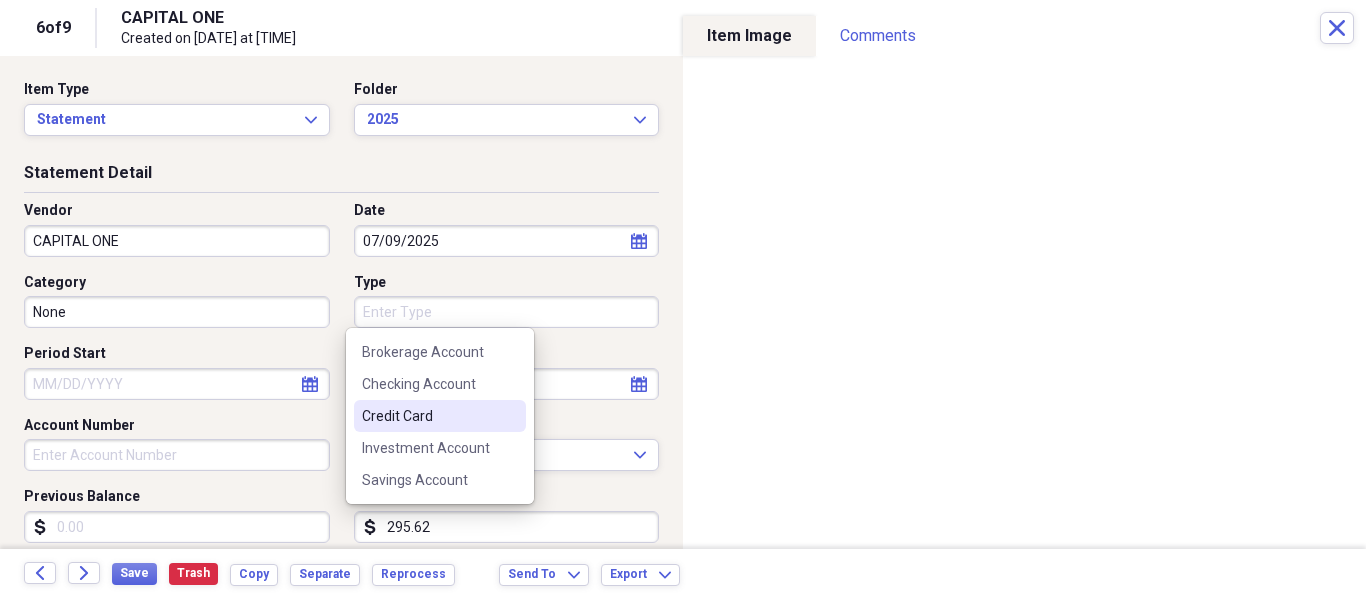 click on "Credit Card" at bounding box center (428, 416) 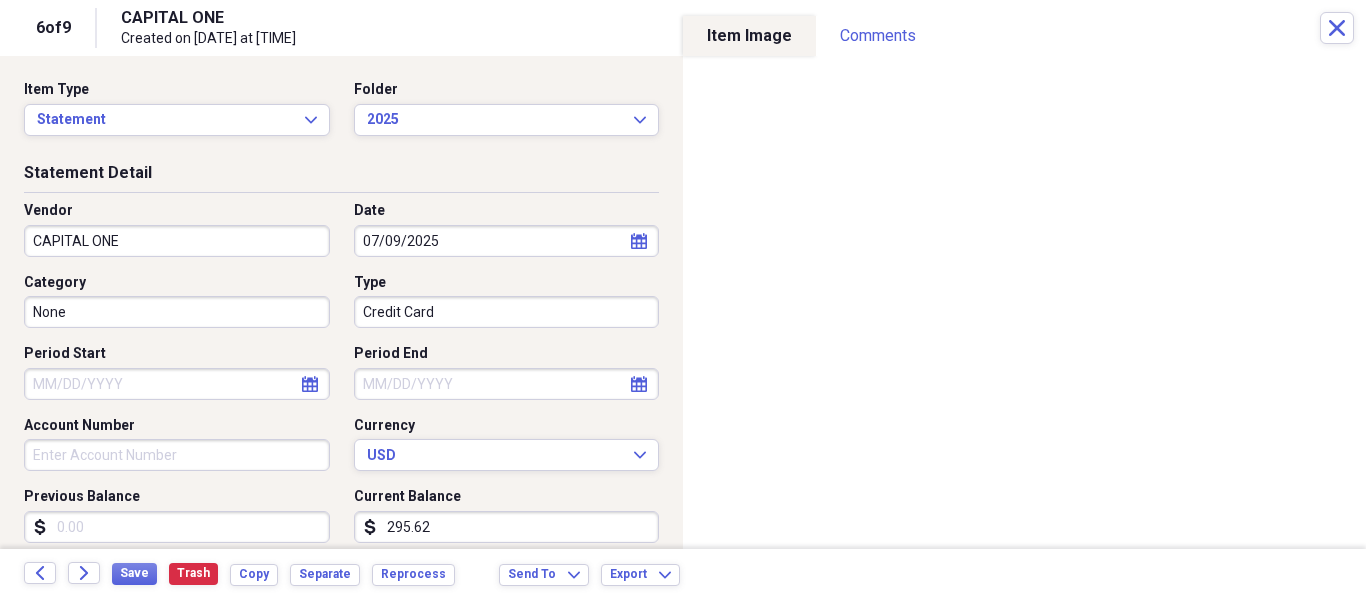 select on "7" 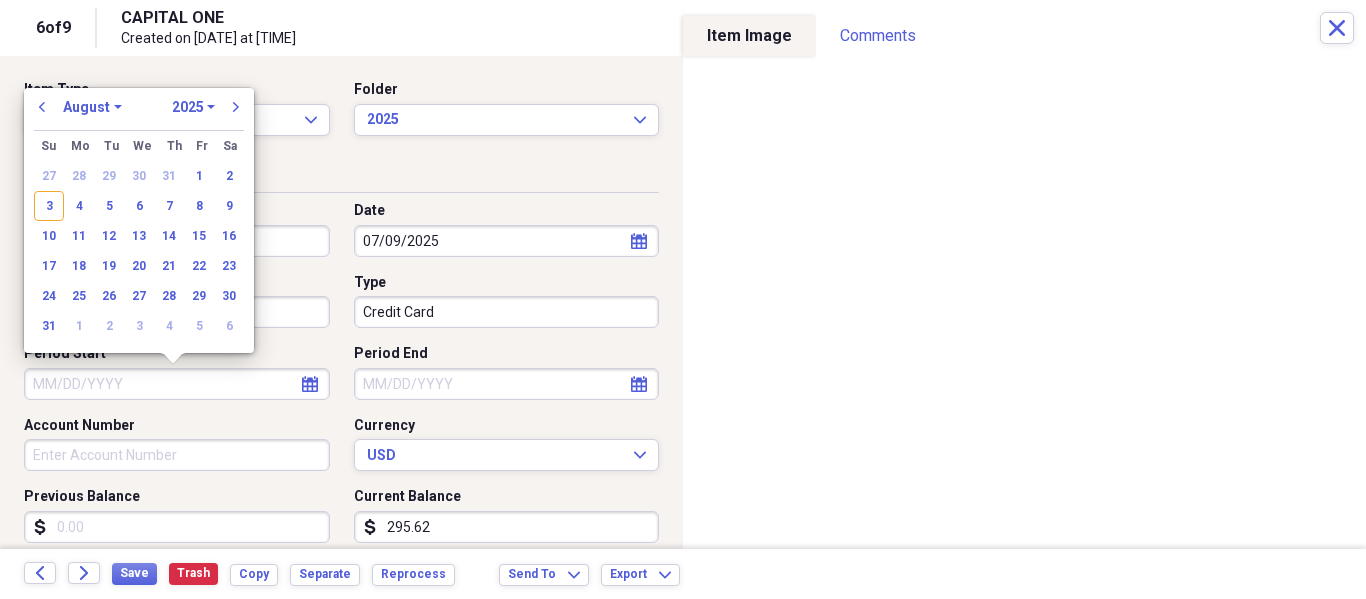 click on "Period Start" at bounding box center (177, 384) 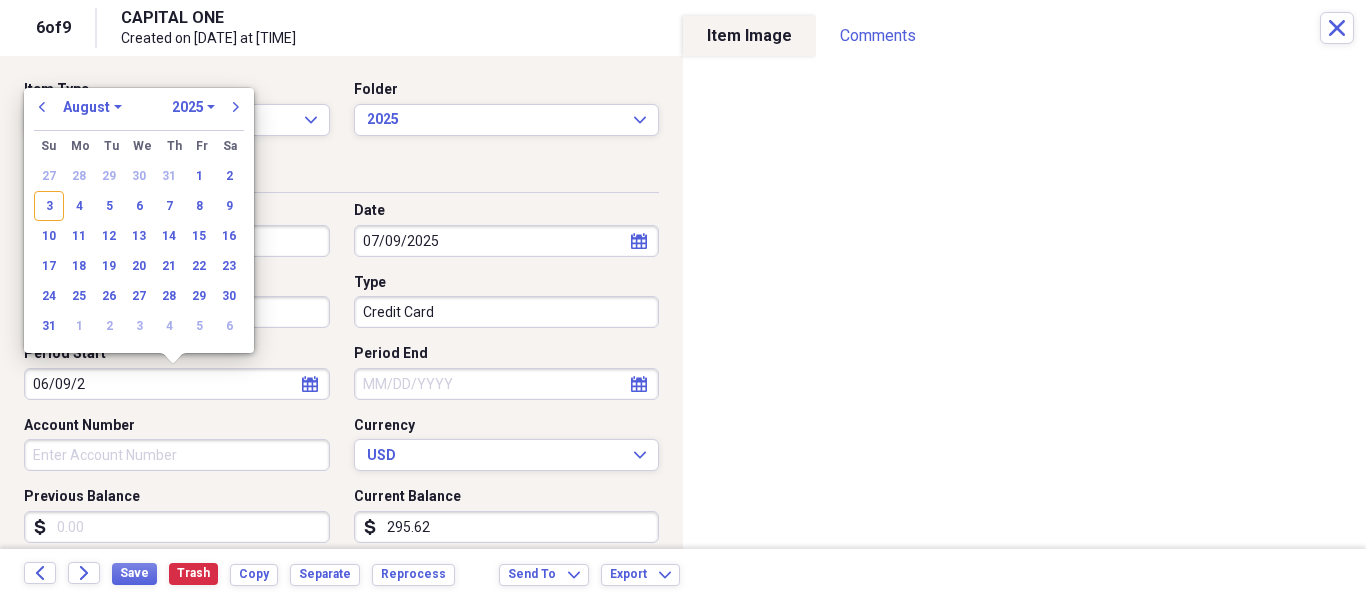 type on "06/09/20" 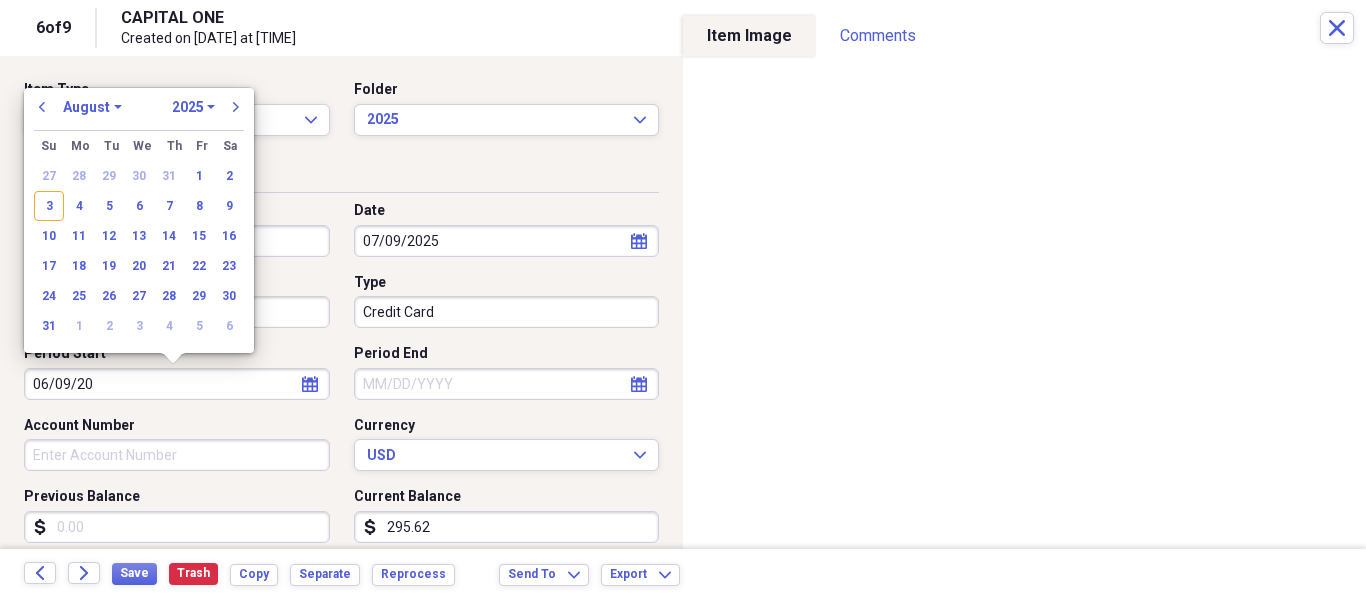 select on "5" 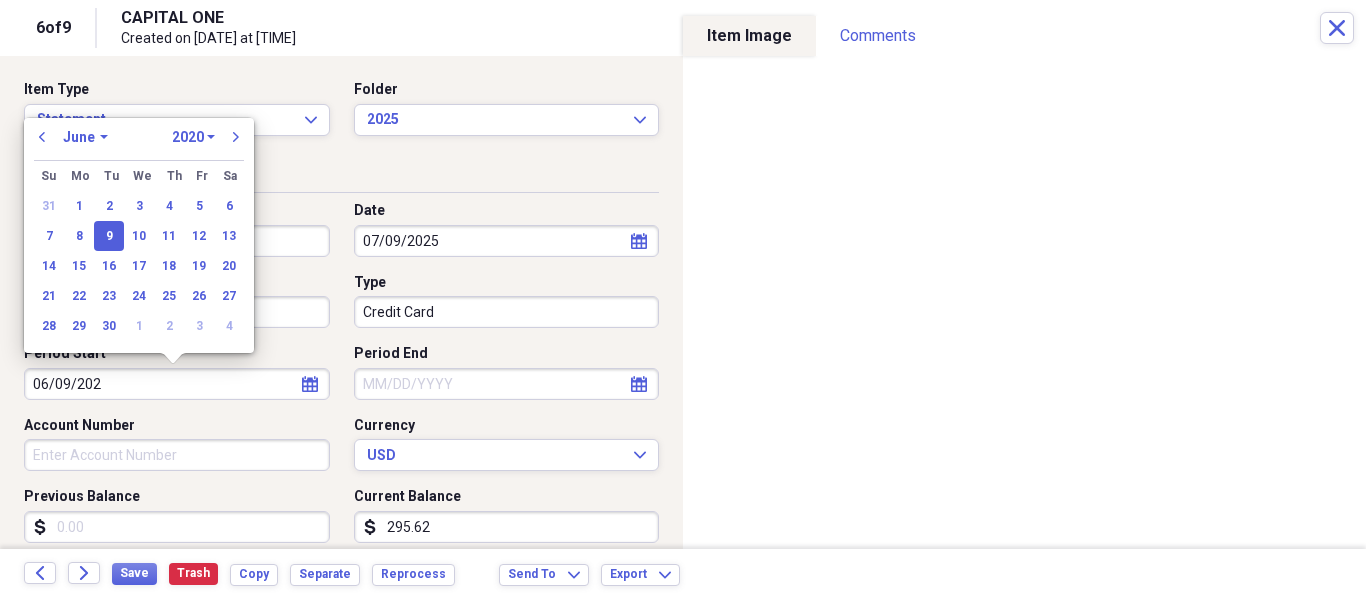 type on "06/09/2025" 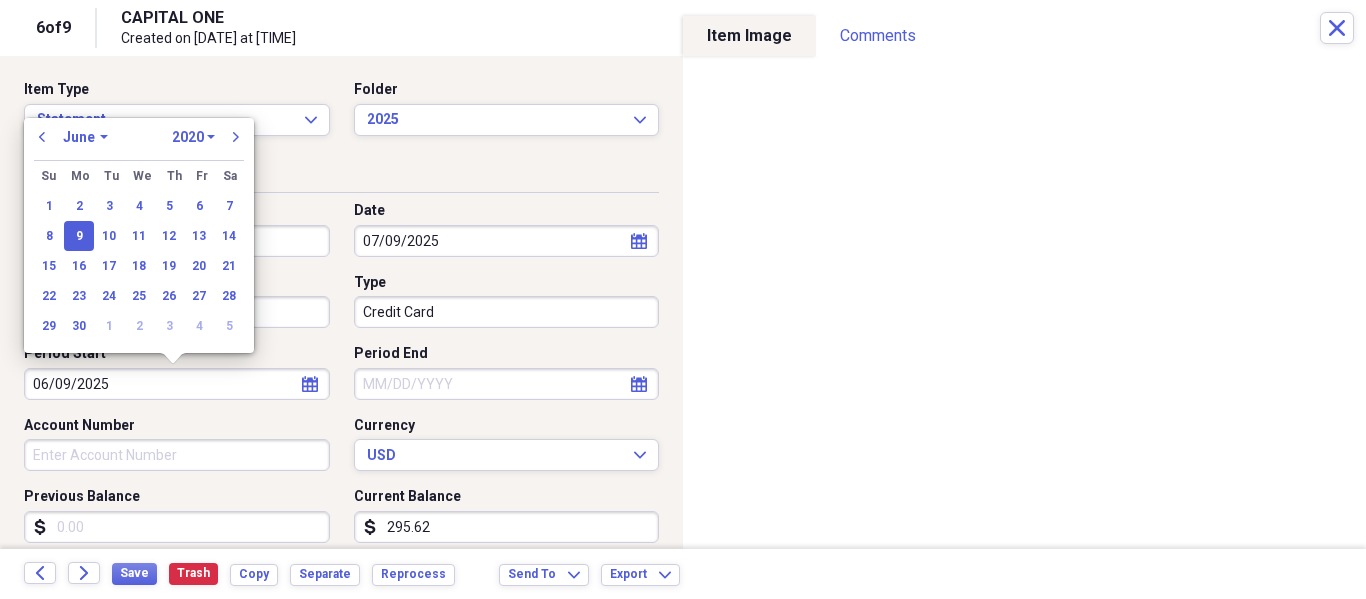 select on "2025" 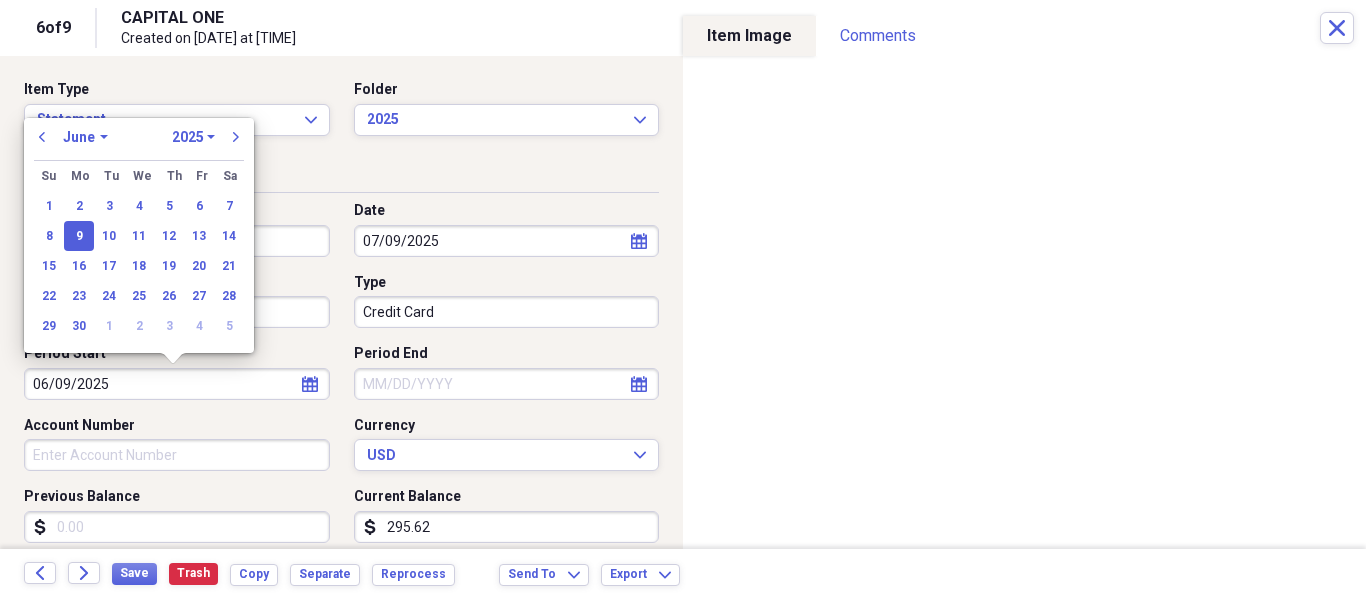 type on "06/09/2025" 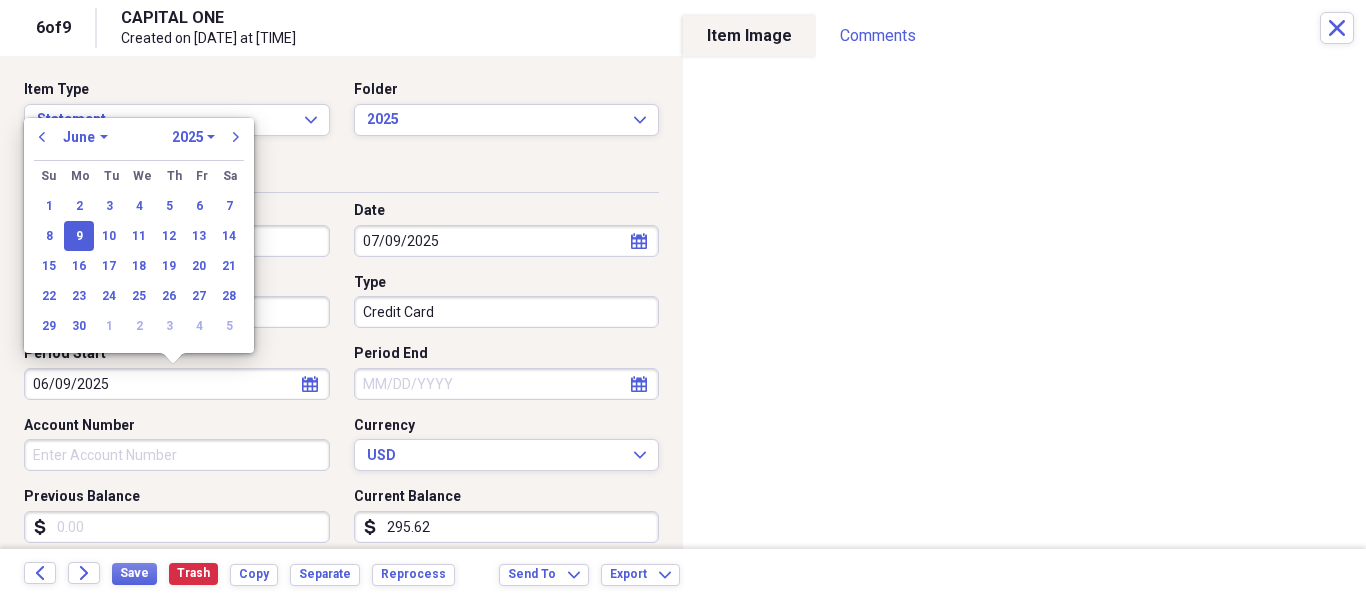 type 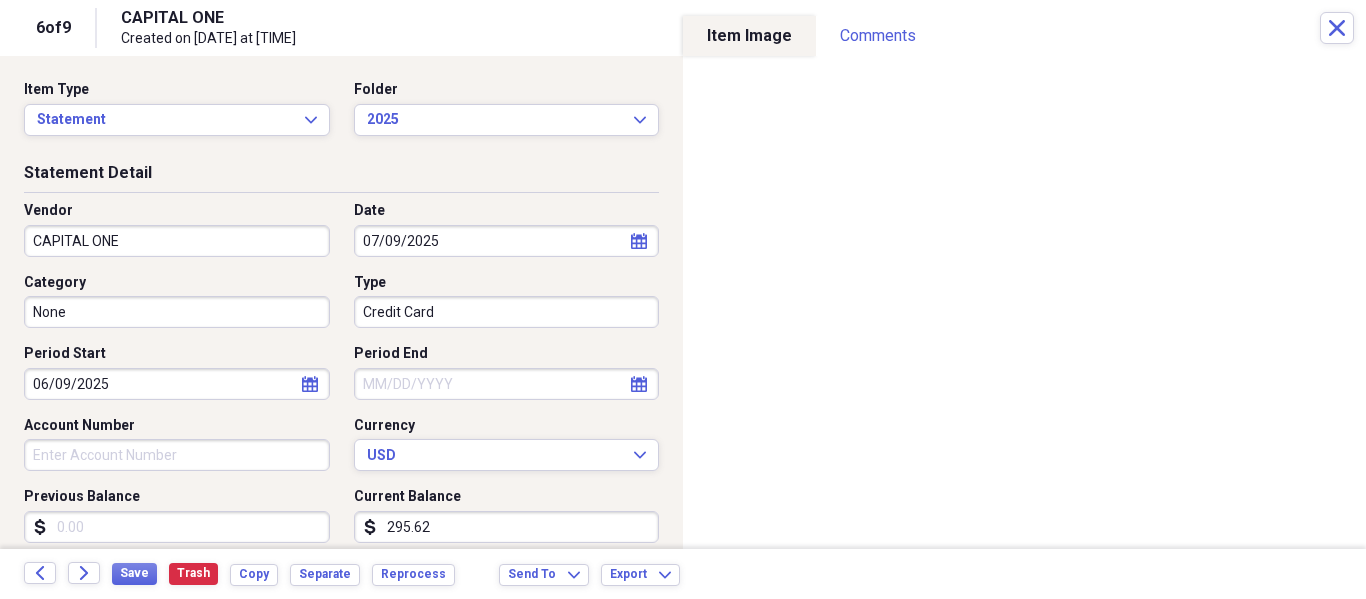 click on "Period End" at bounding box center (507, 384) 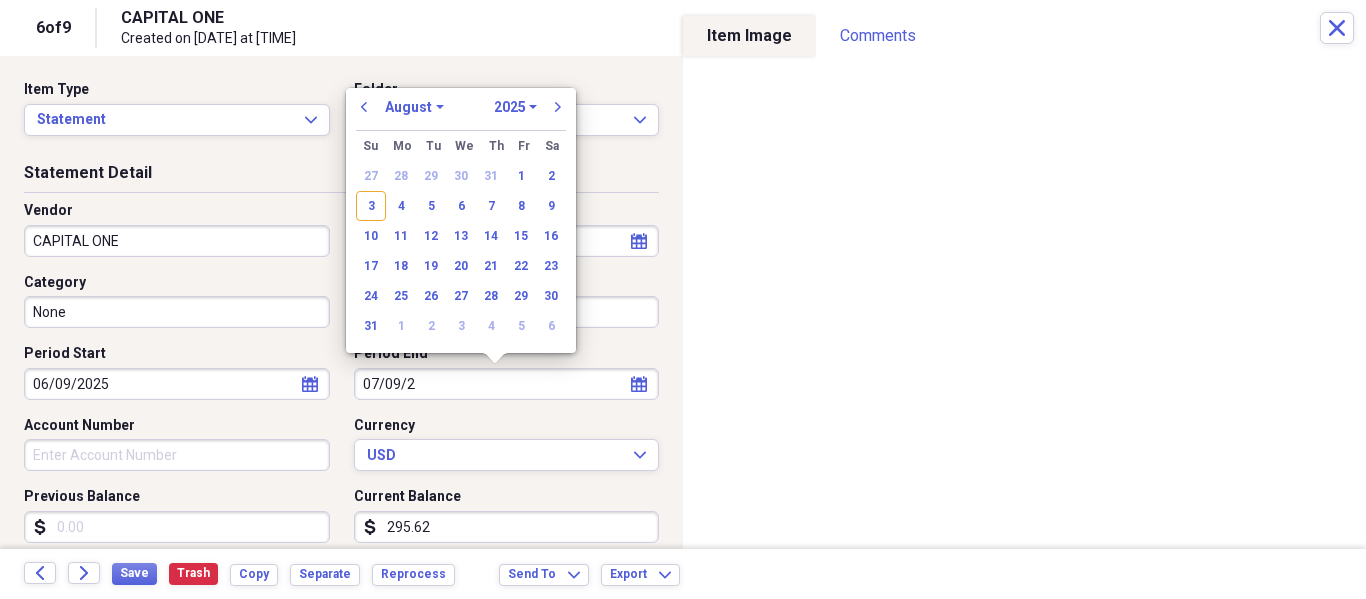type on "07/09/20" 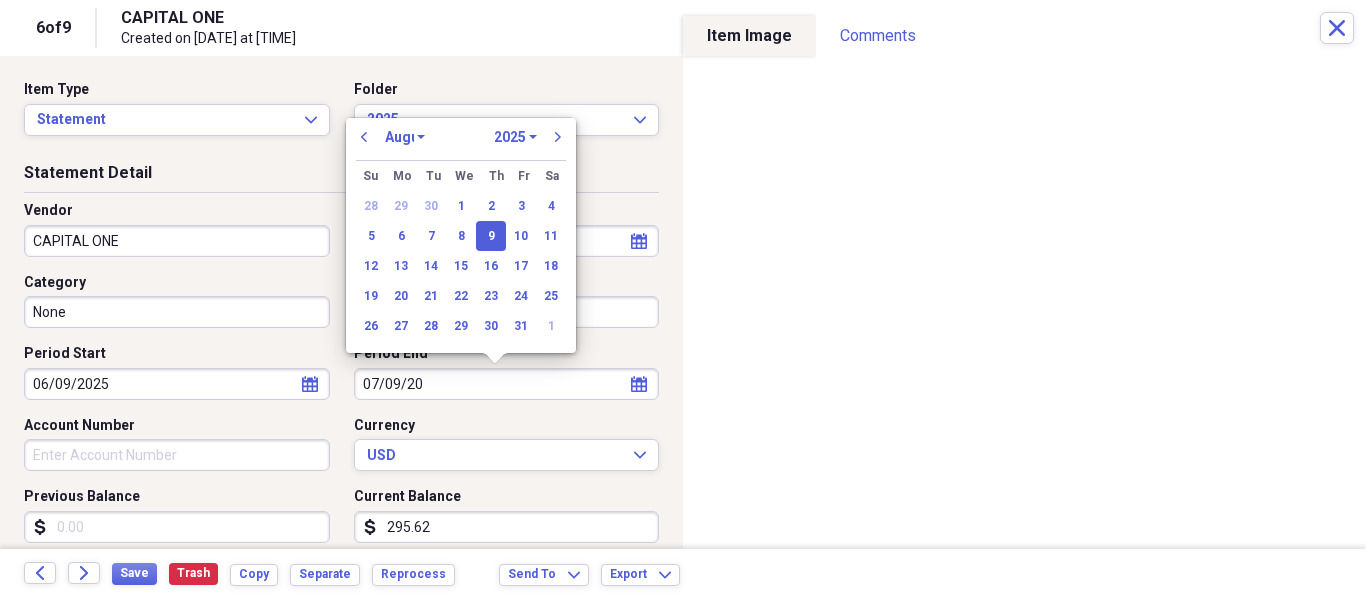 select on "6" 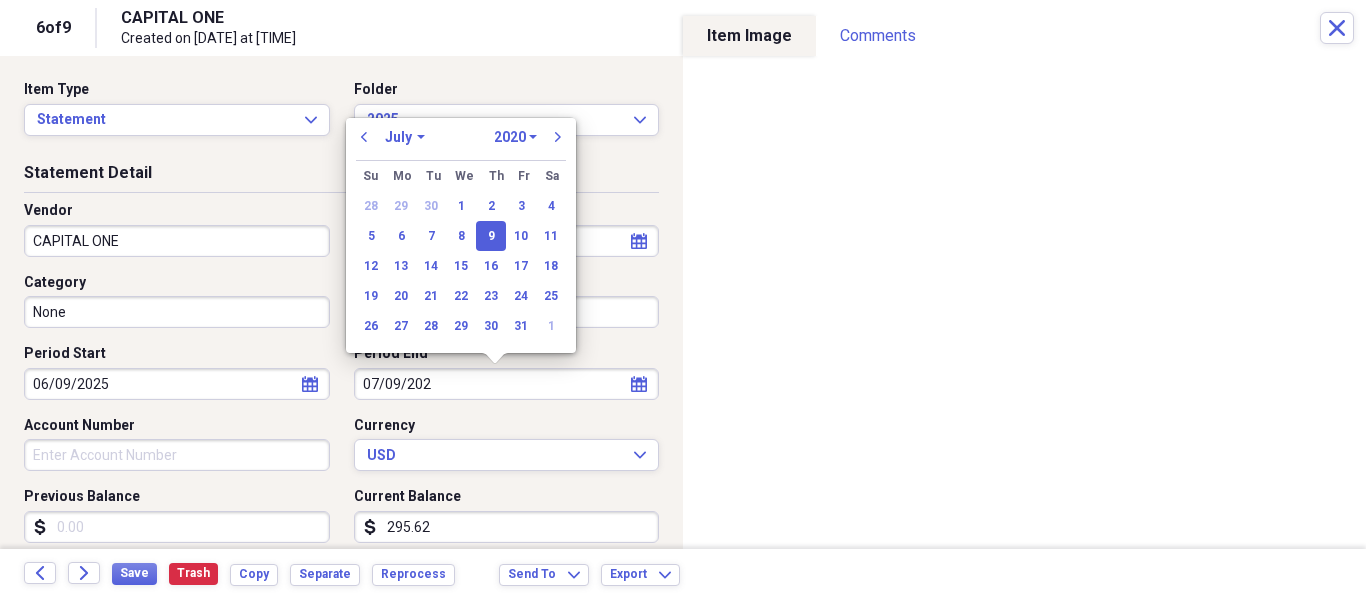 type on "07/09/2025" 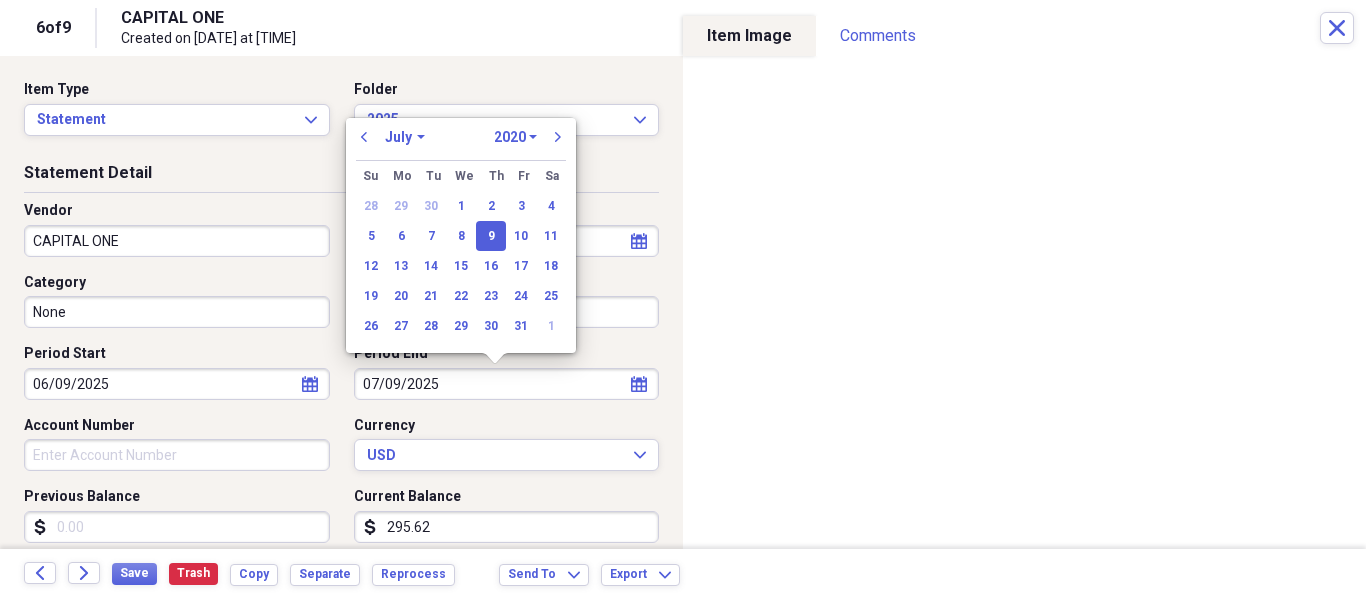 select on "2025" 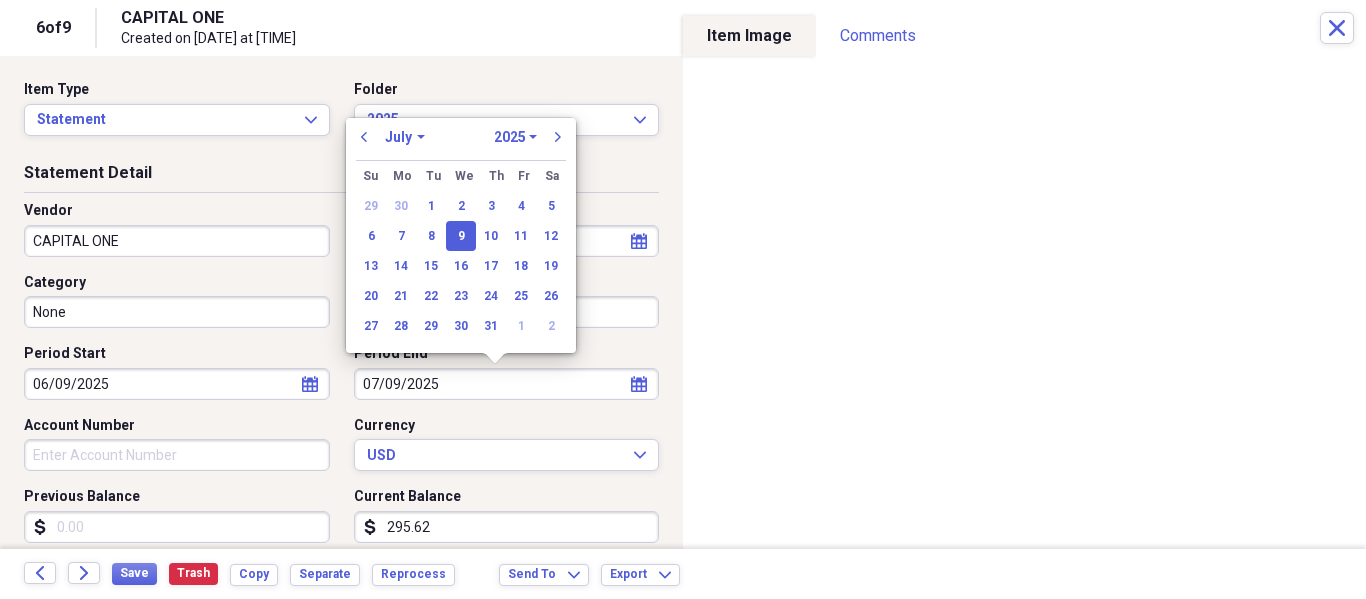 type on "07/09/2025" 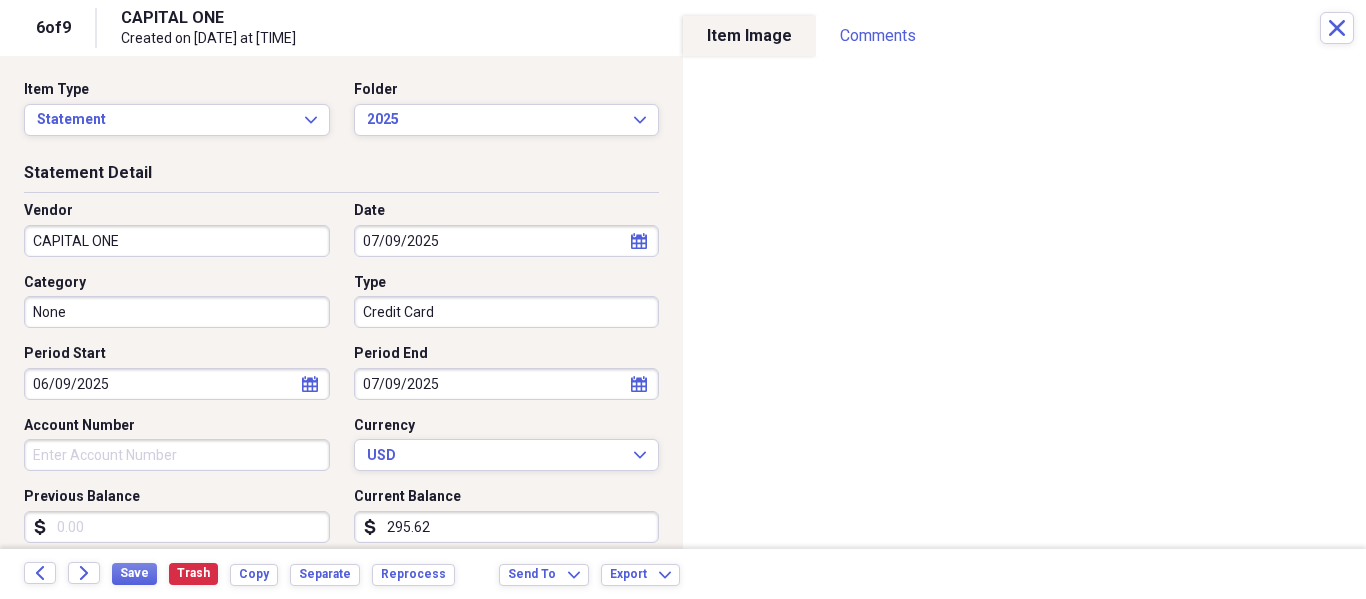click on "Account Number" at bounding box center (177, 455) 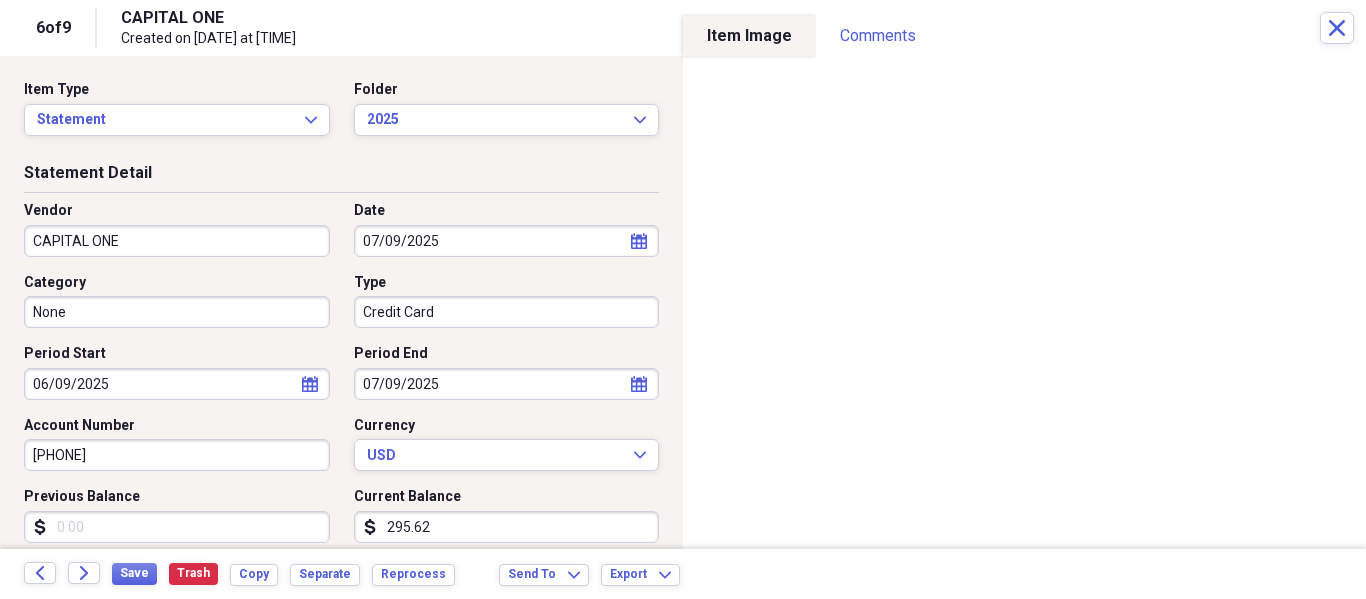 type on "[PHONE]" 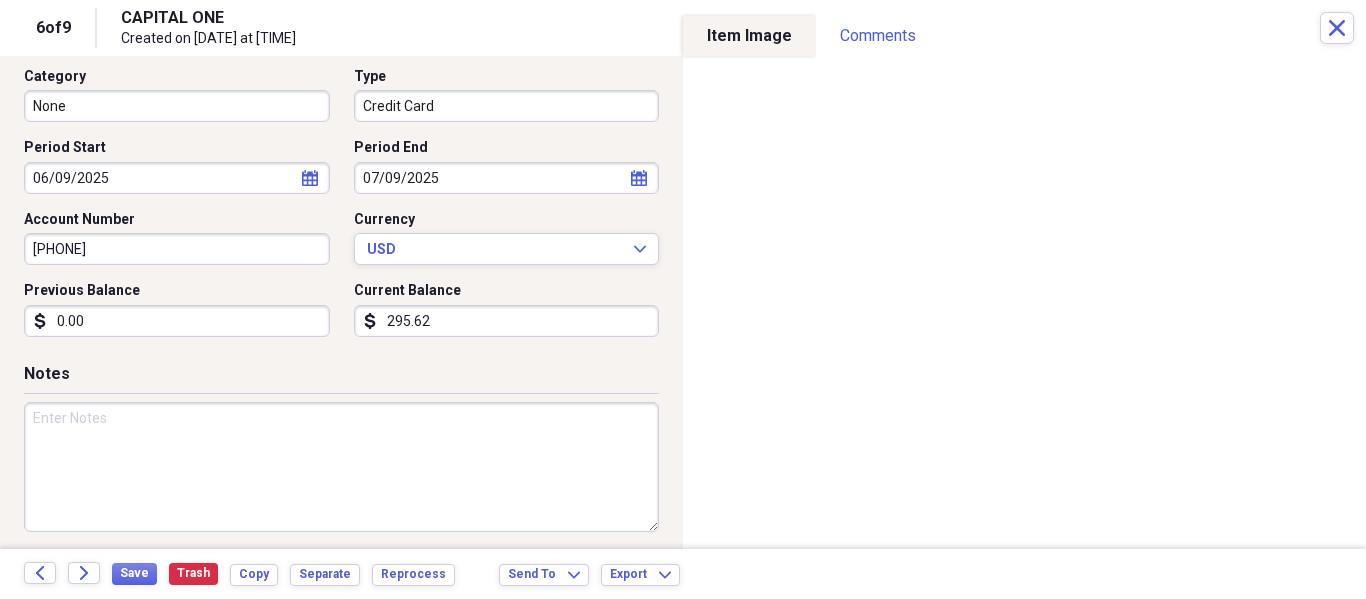 scroll, scrollTop: 215, scrollLeft: 0, axis: vertical 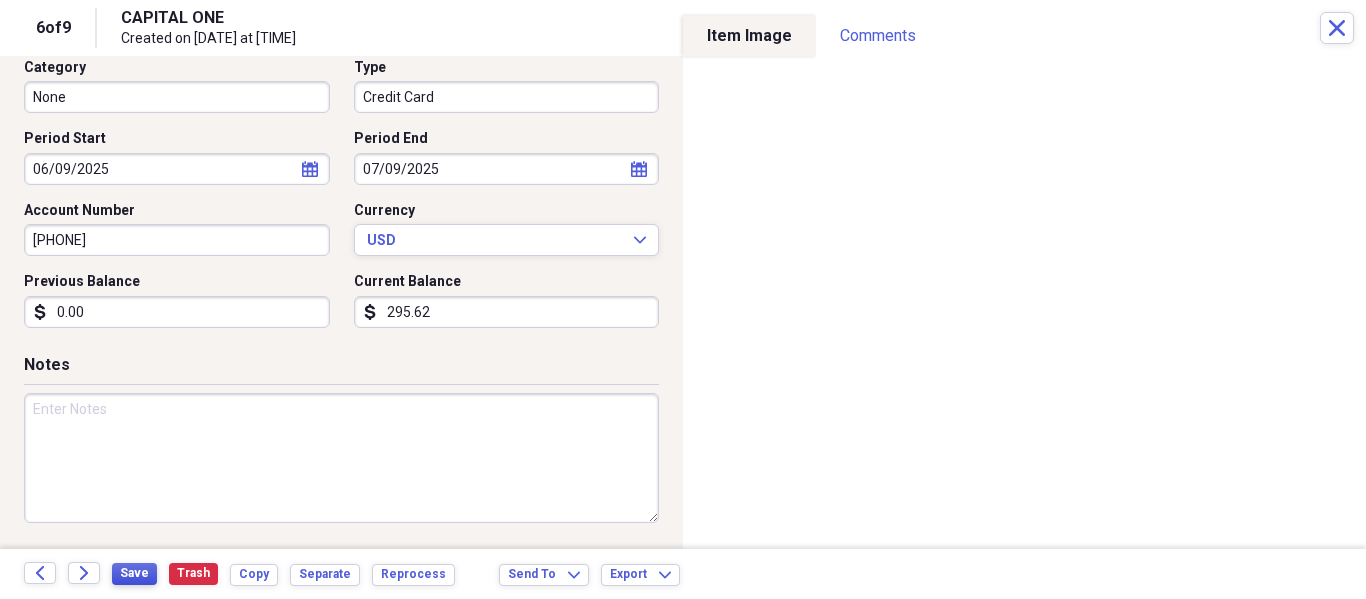 type on "0.00" 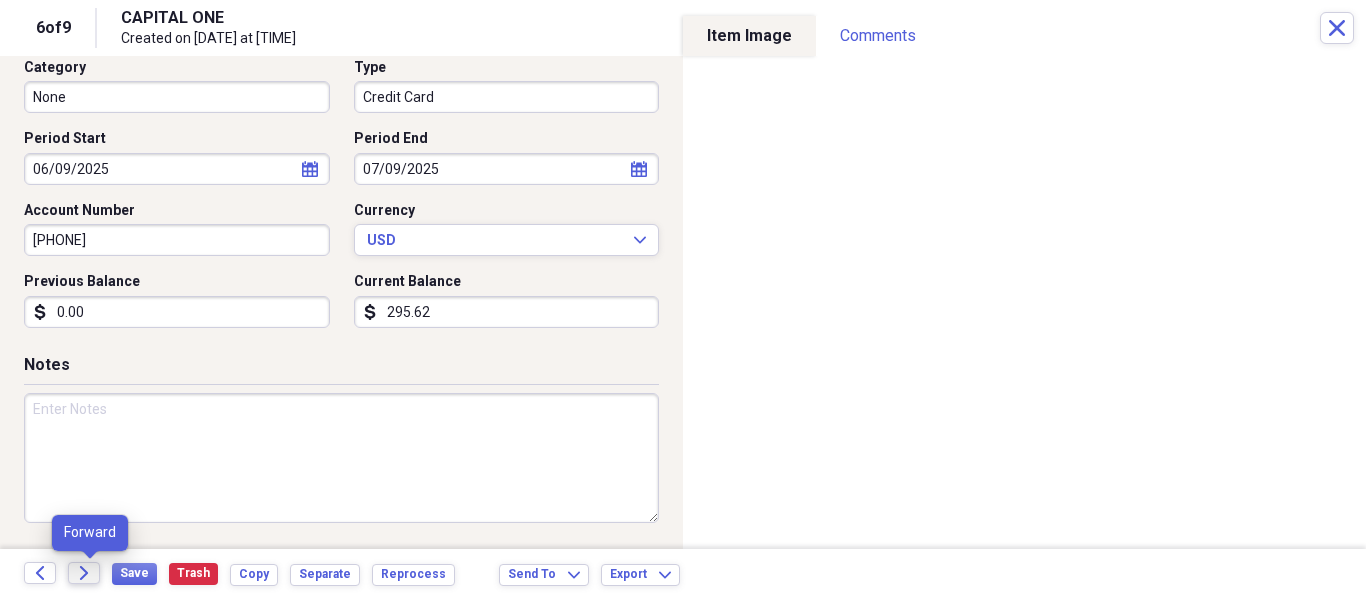 click on "Forward" 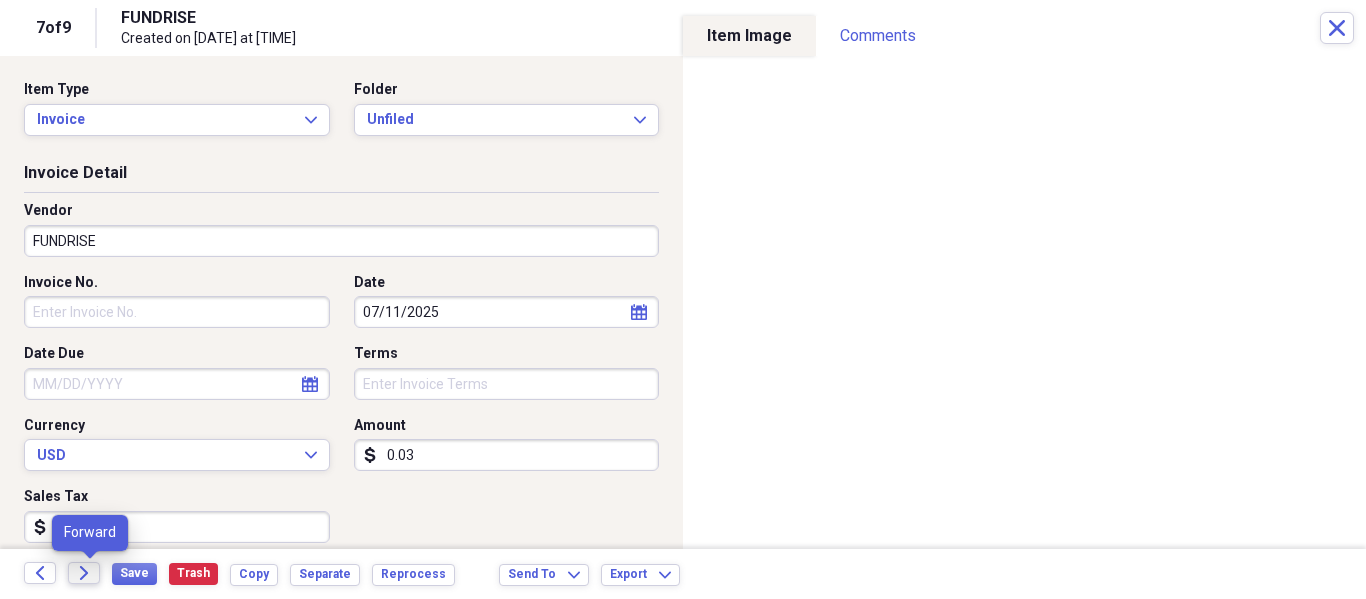 click on "Forward" 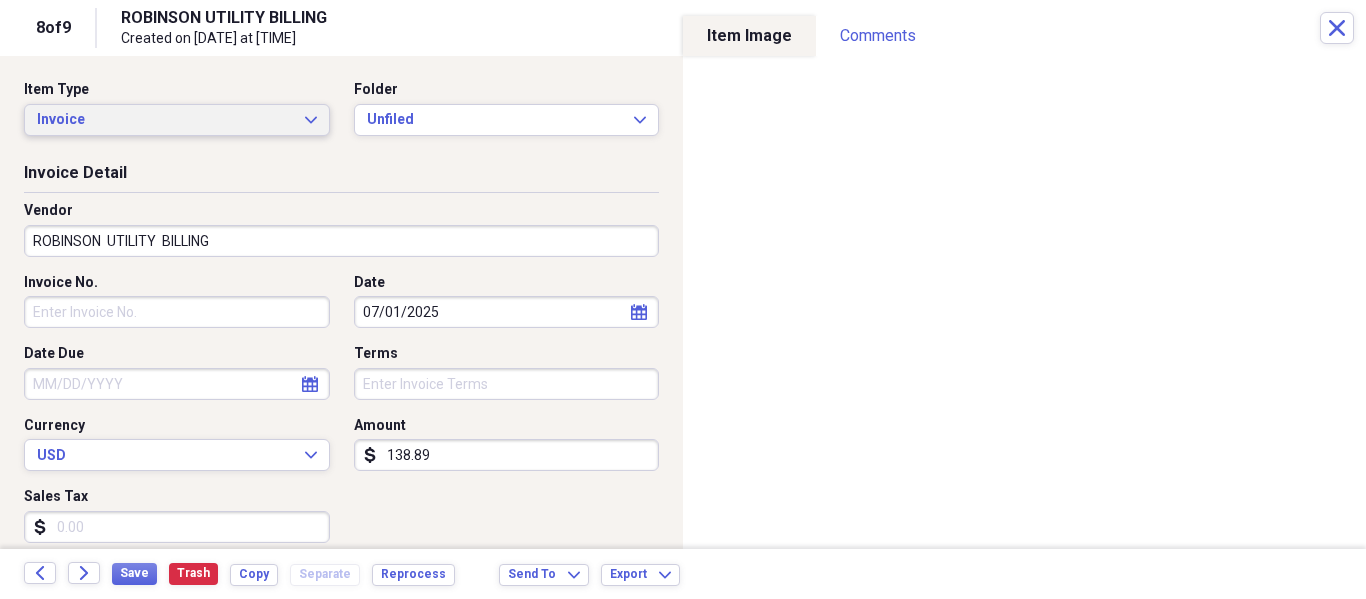 click on "Expand" 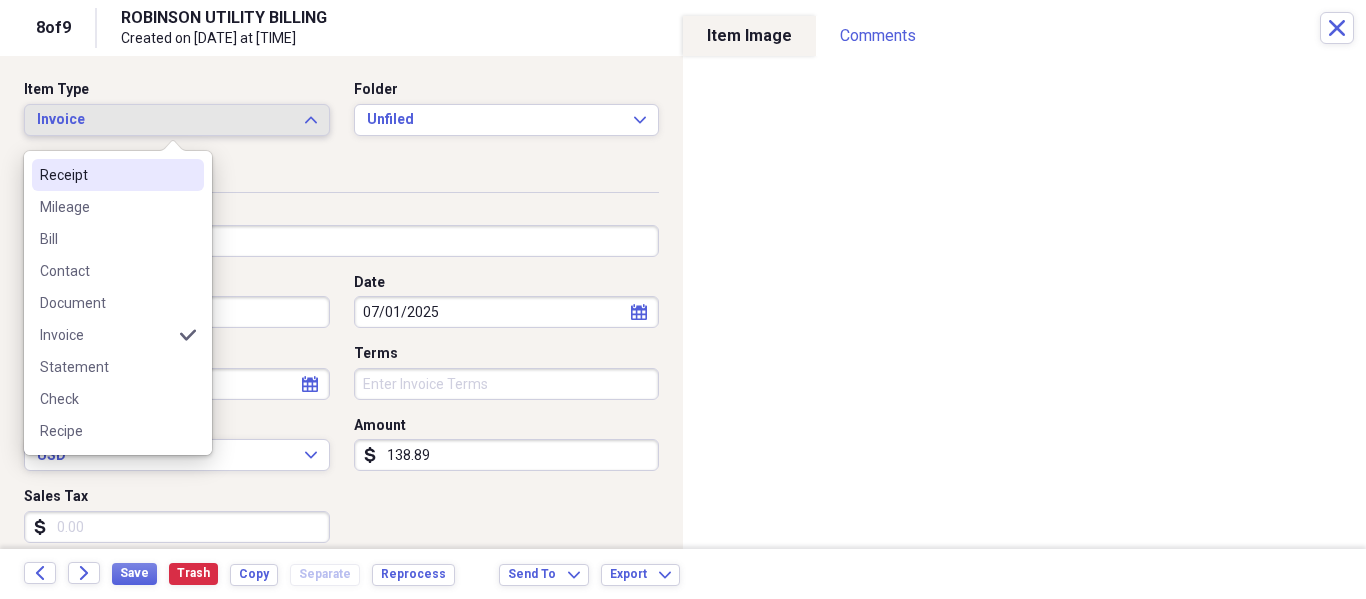 click on "Receipt" at bounding box center (106, 175) 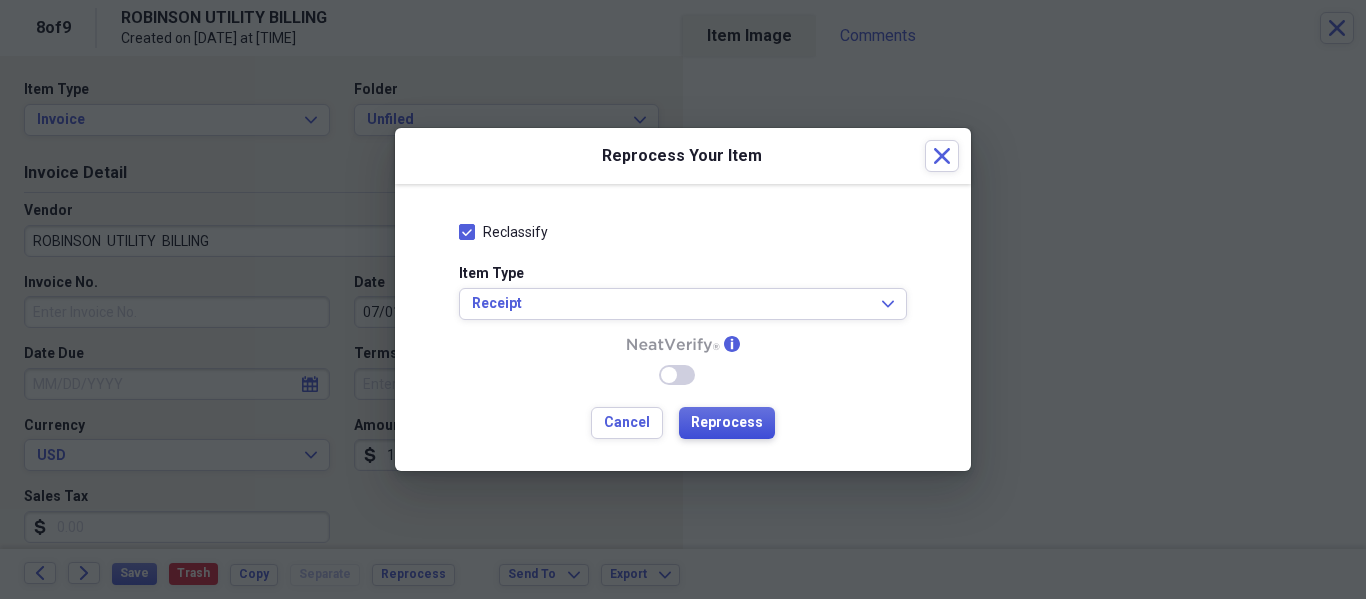 click on "Reprocess" at bounding box center (727, 423) 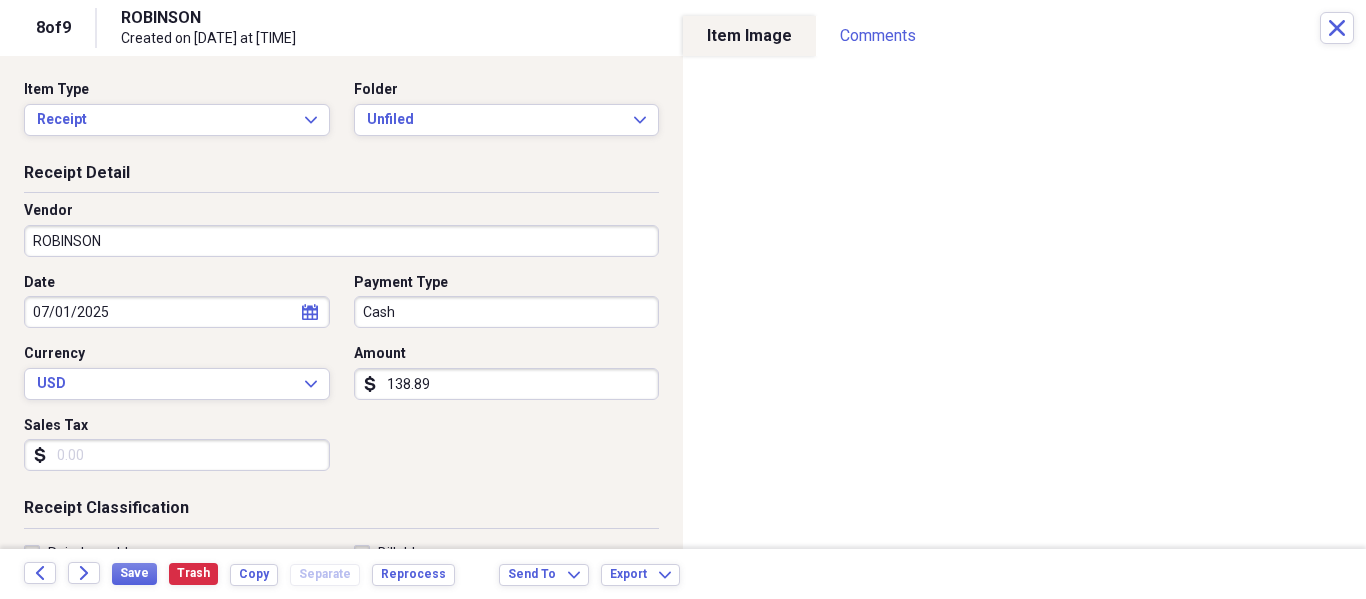 type on "ROBINSON" 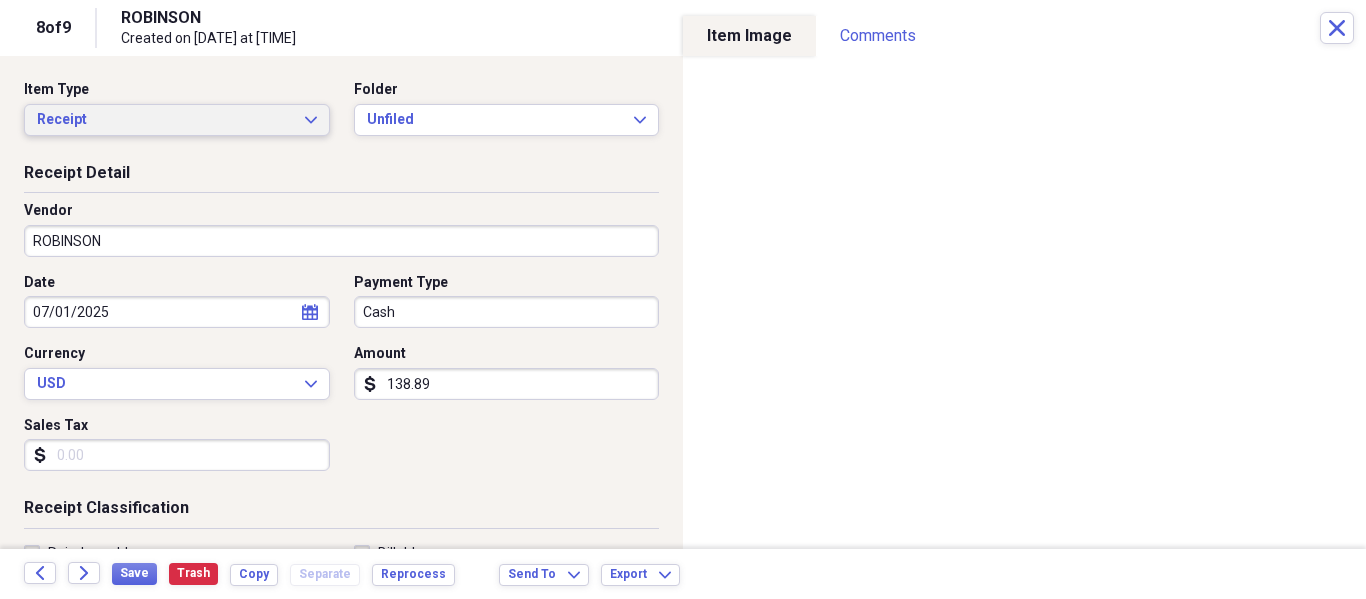 click on "Receipt Expand" at bounding box center (177, 120) 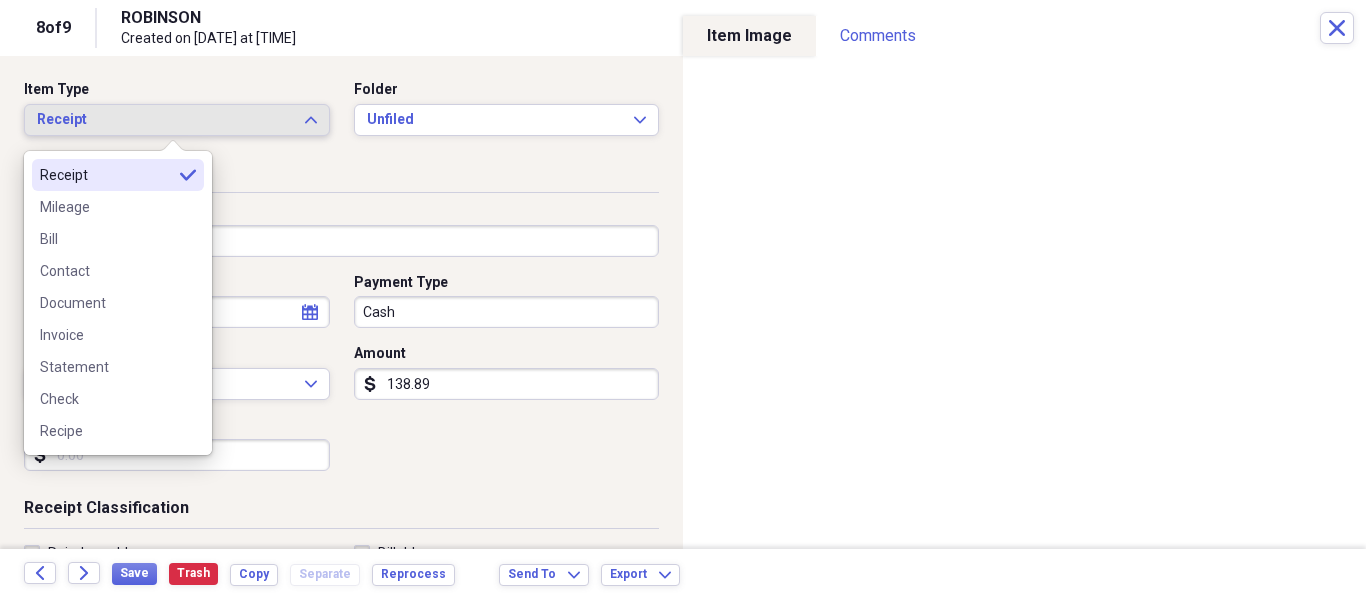 click on "Receipt Detail" at bounding box center (341, 177) 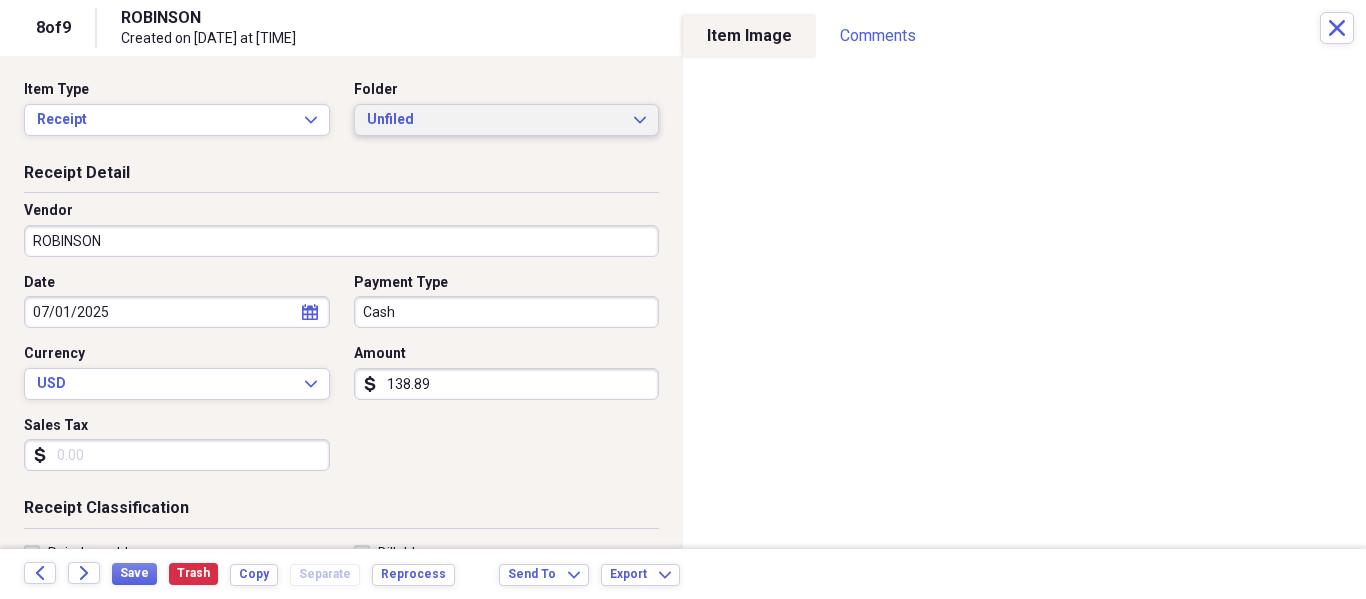 click on "Expand" 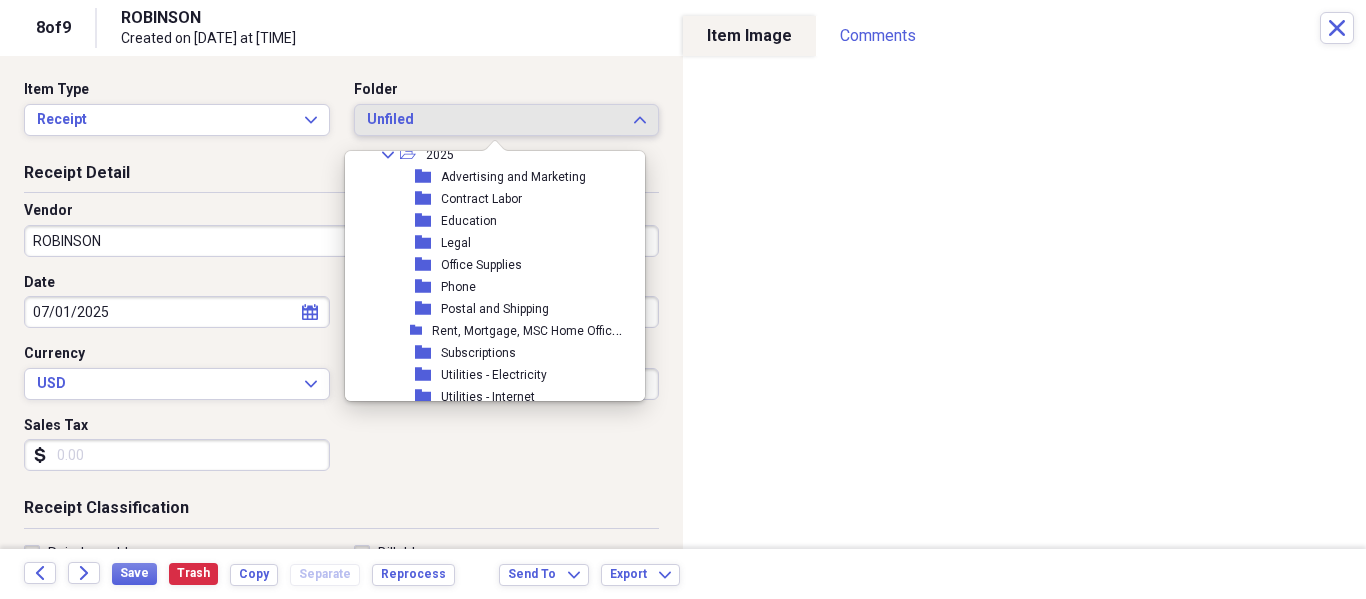 scroll, scrollTop: 275, scrollLeft: 0, axis: vertical 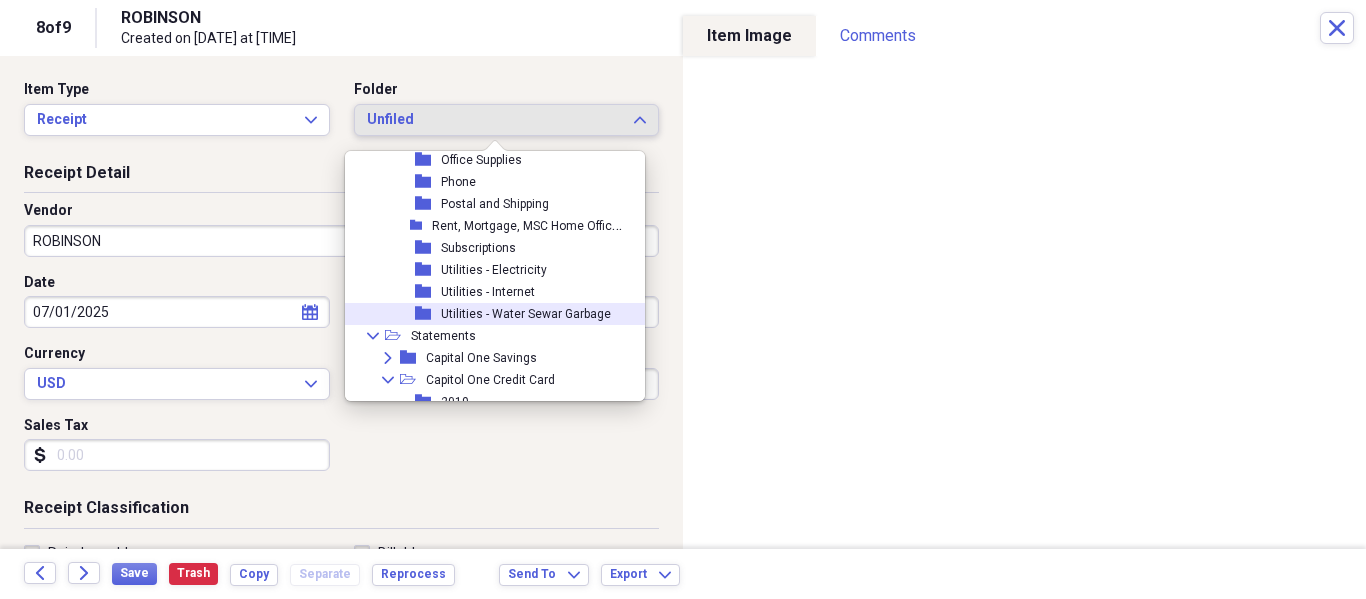 click on "Utilities - Water Sewar Garbage" at bounding box center [526, 314] 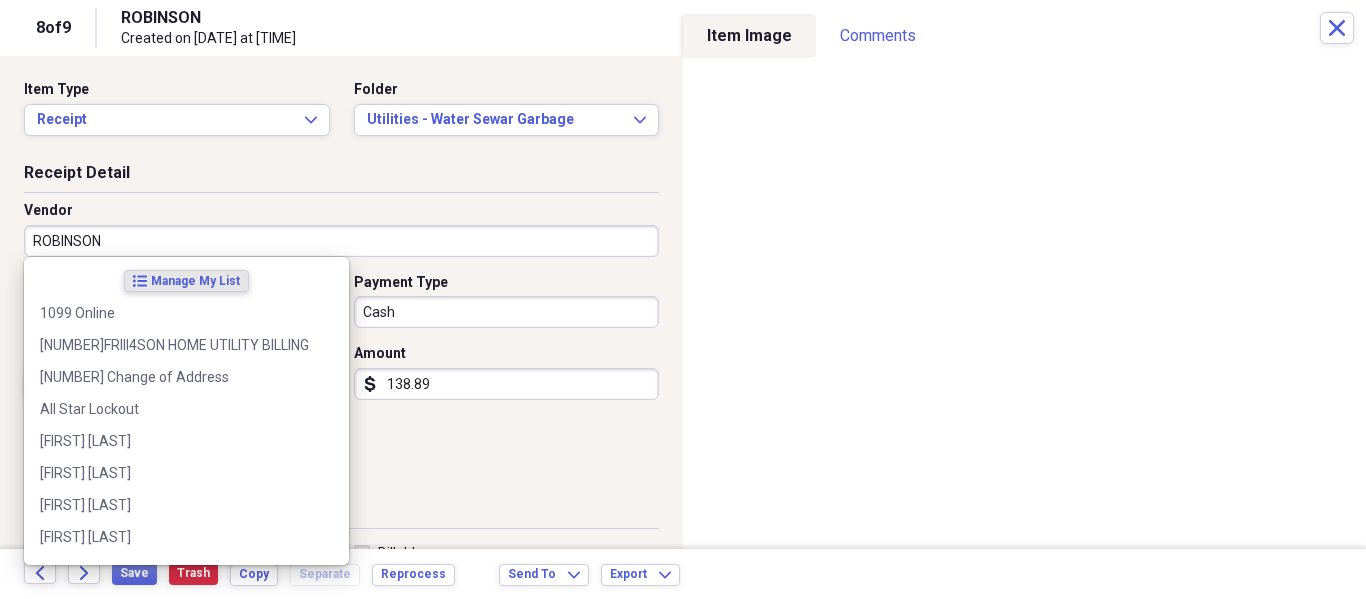 click on "ROBINSON" at bounding box center [341, 241] 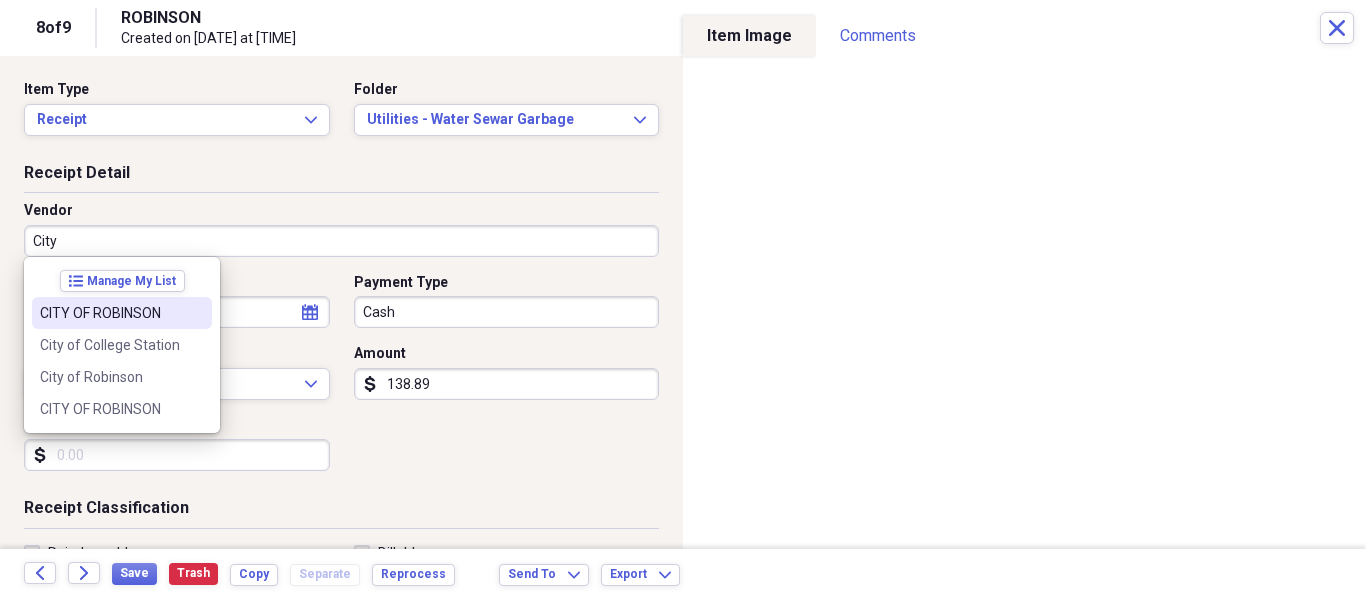 click on "CITY  OF ROBINSON" at bounding box center (122, 313) 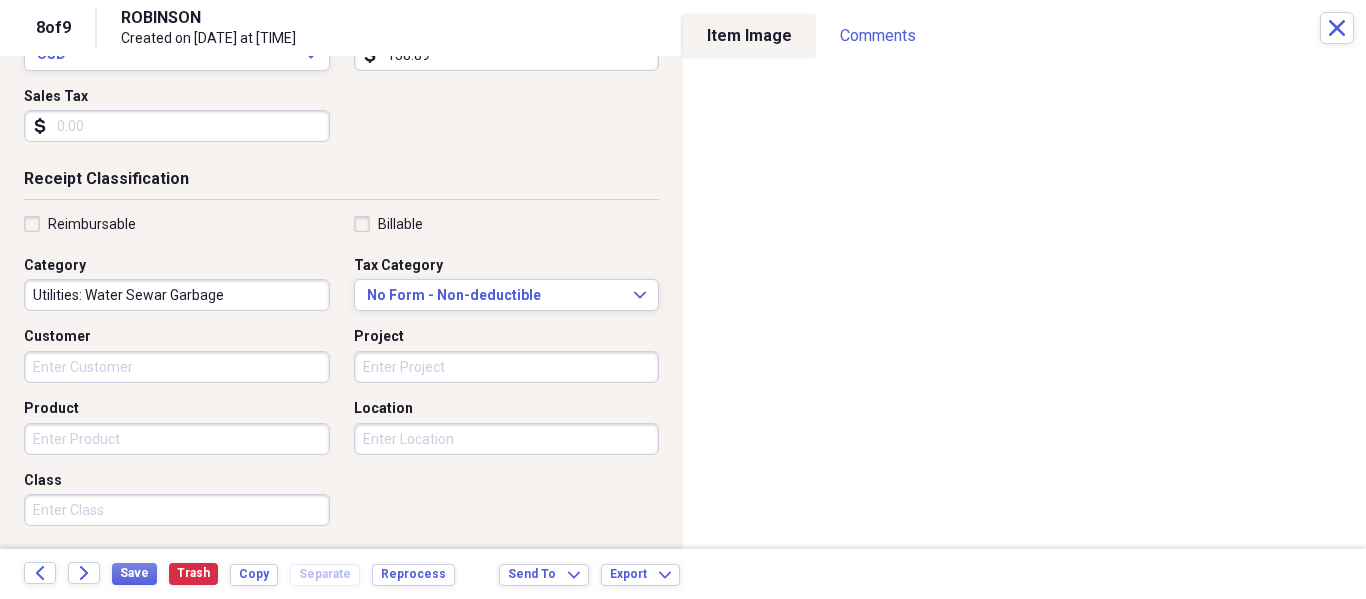 scroll, scrollTop: 342, scrollLeft: 0, axis: vertical 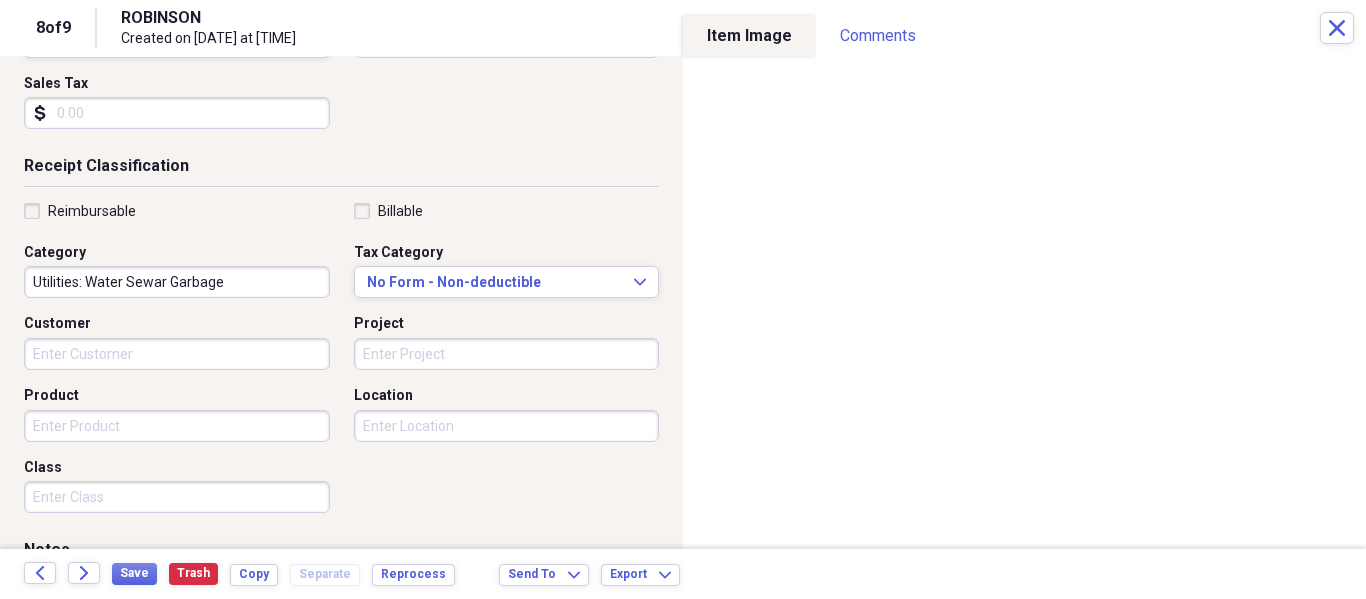 click on "Reimbursable" at bounding box center [80, 211] 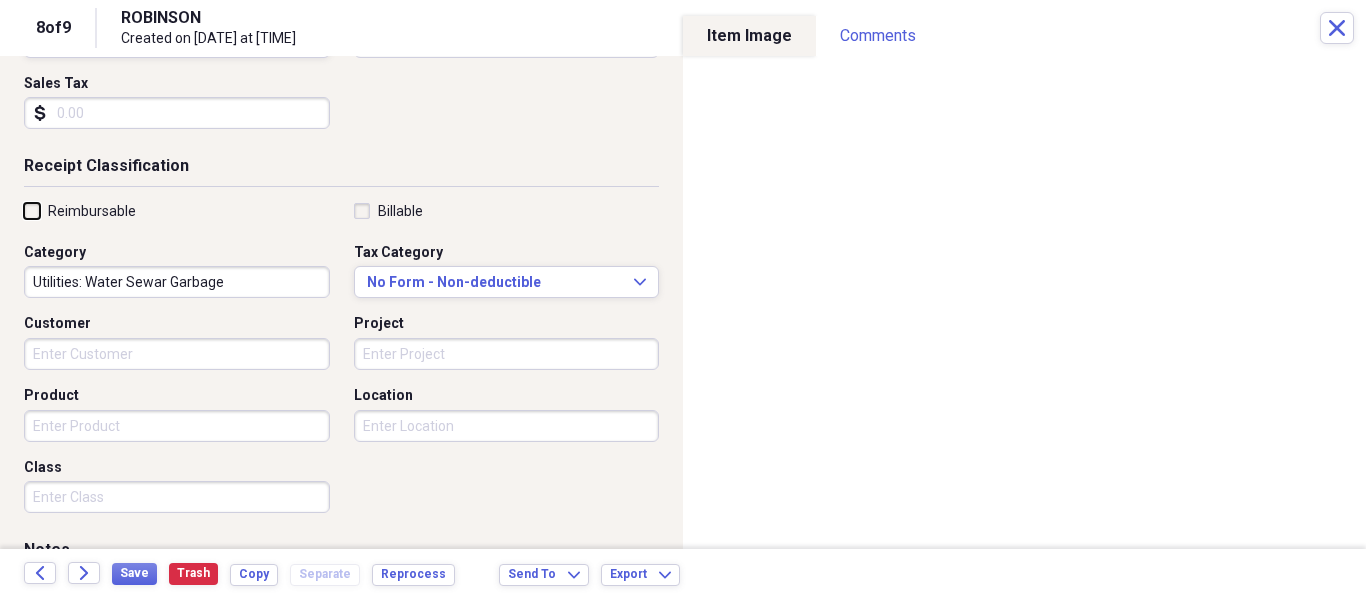 click on "Reimbursable" at bounding box center (24, 210) 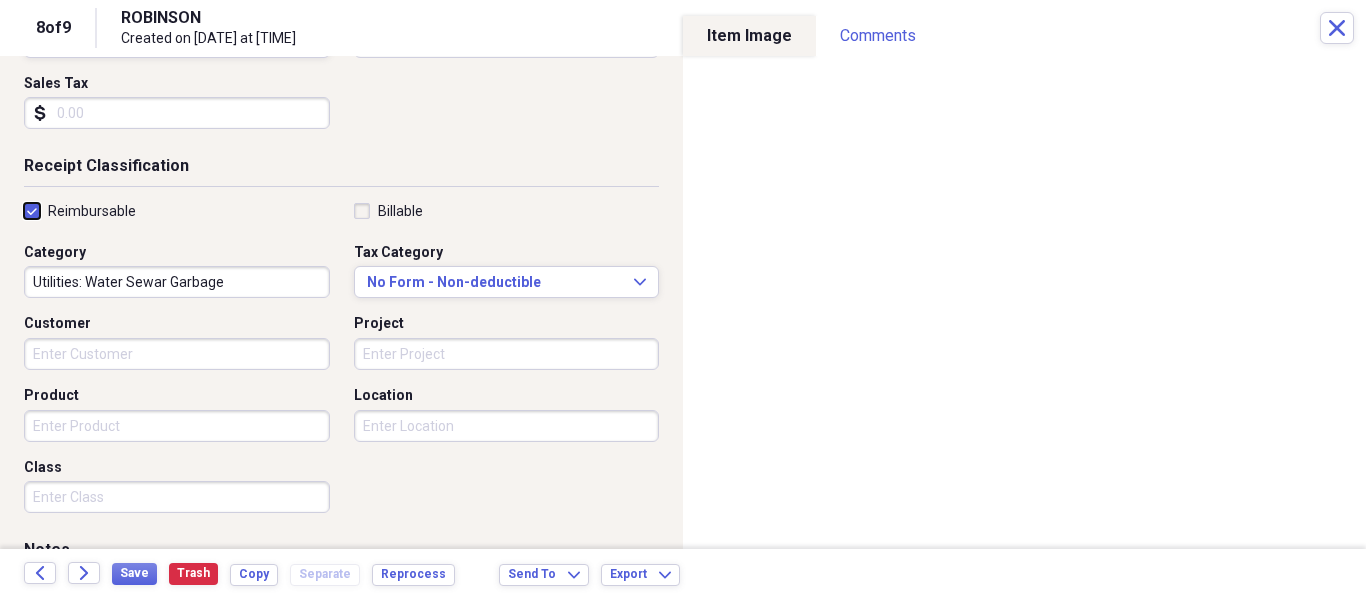 checkbox on "true" 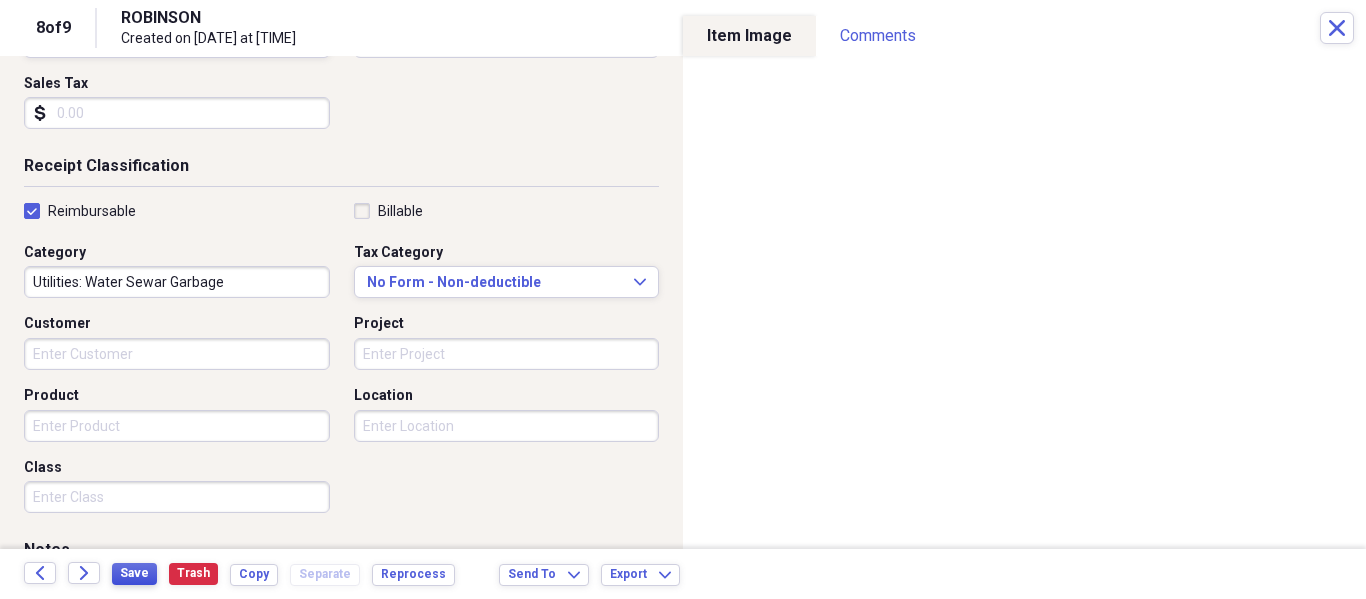click on "Save" at bounding box center [134, 573] 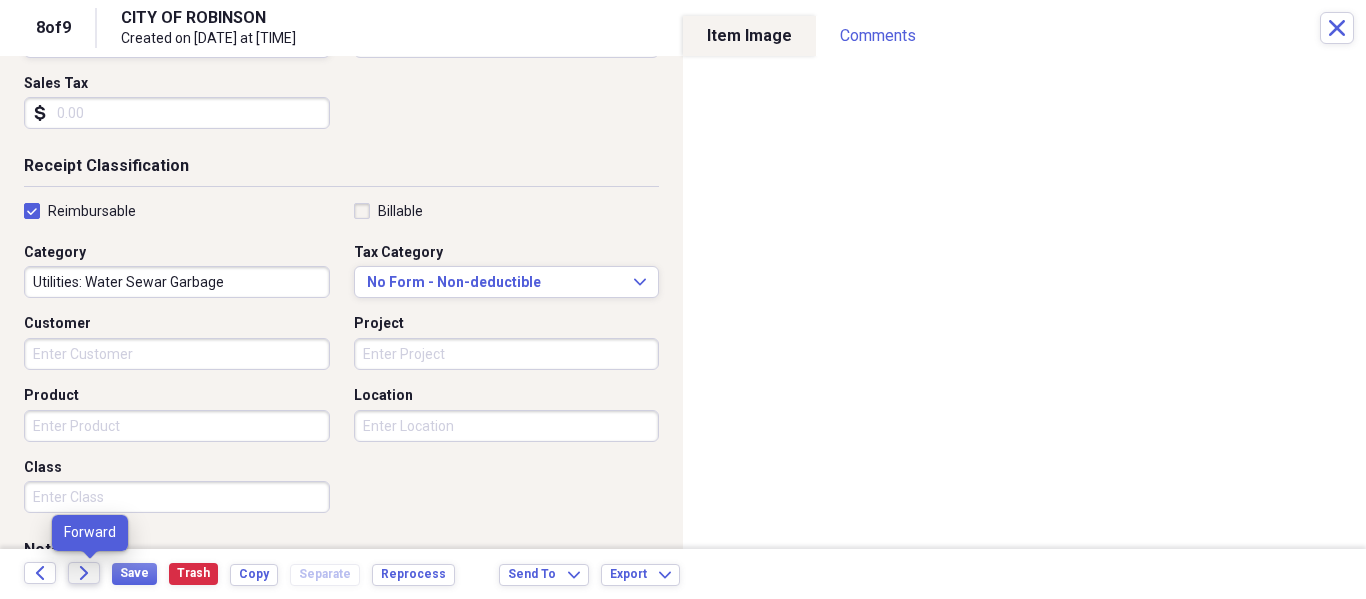 click on "Forward" at bounding box center (84, 573) 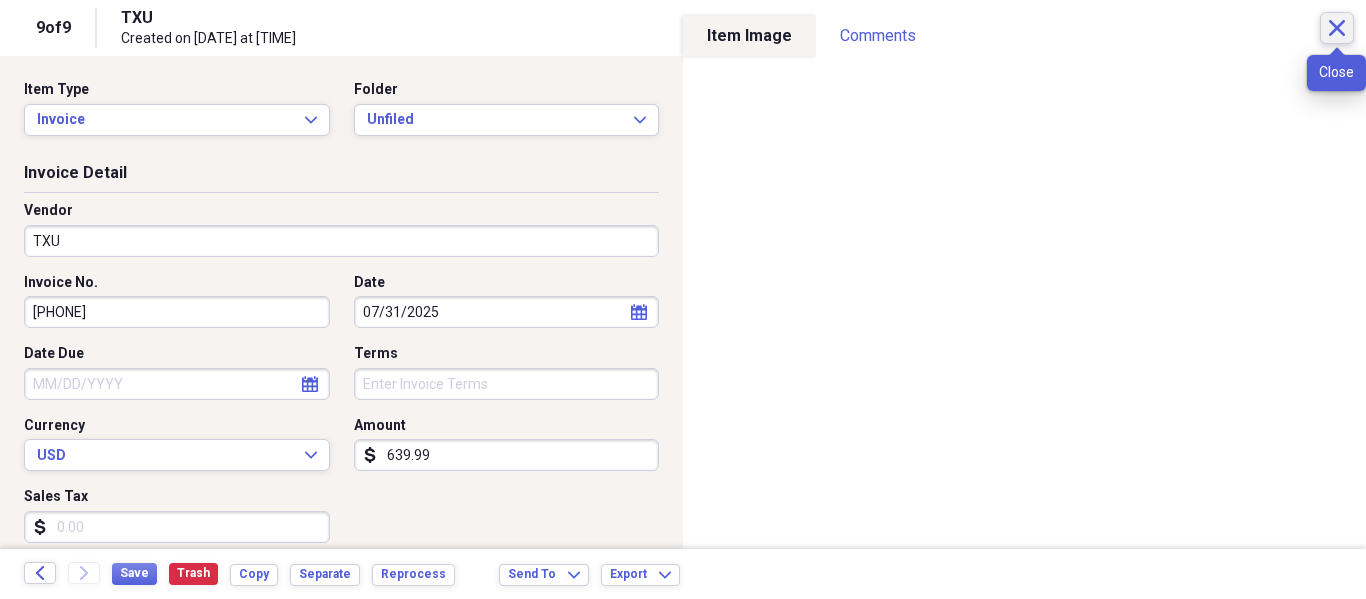 click on "Close" at bounding box center [1337, 28] 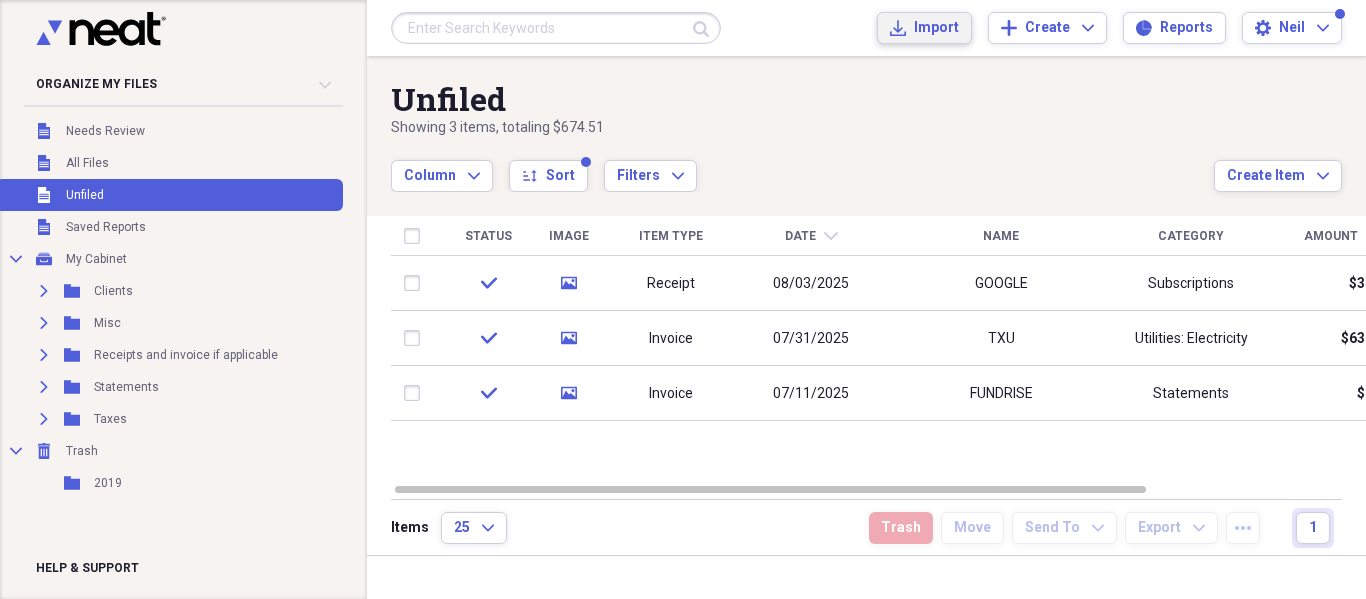 click on "Import" at bounding box center [936, 28] 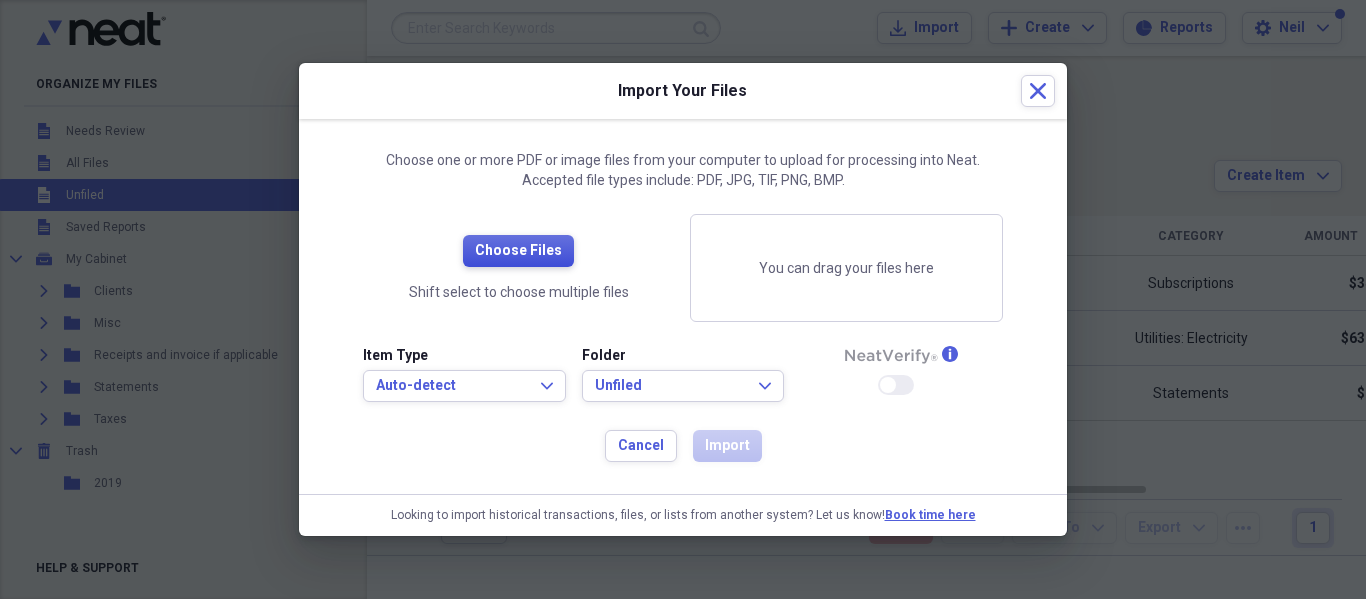 click on "Choose Files" at bounding box center [518, 251] 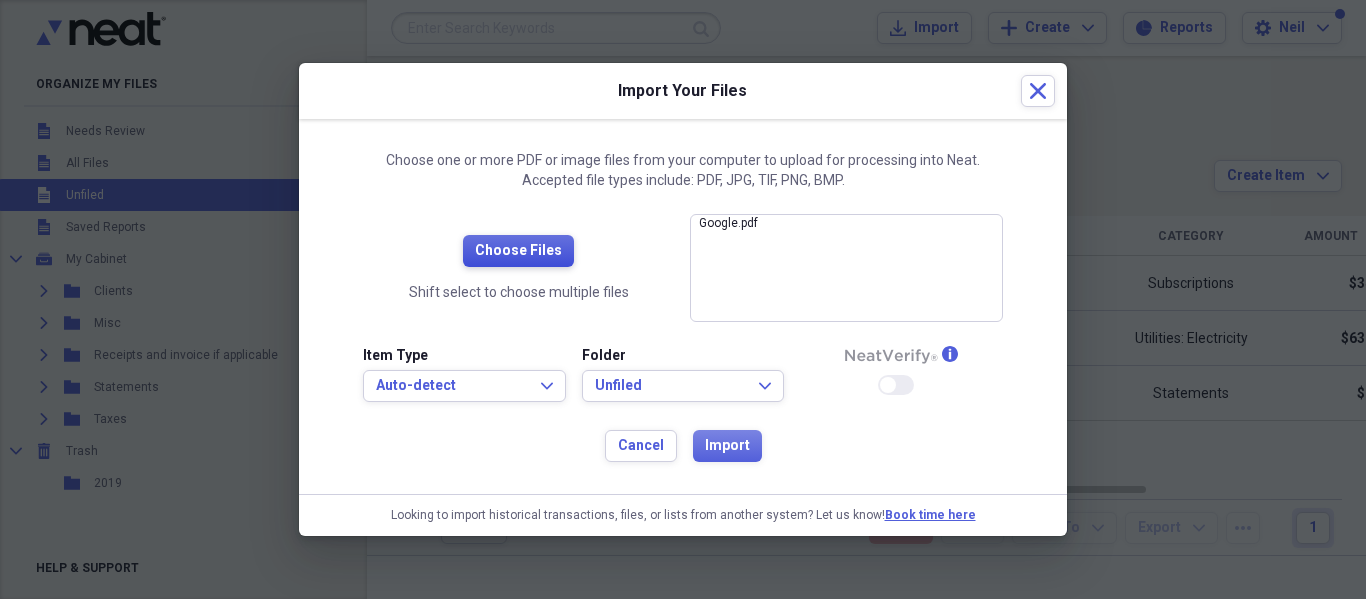 click on "Choose Files" at bounding box center [518, 251] 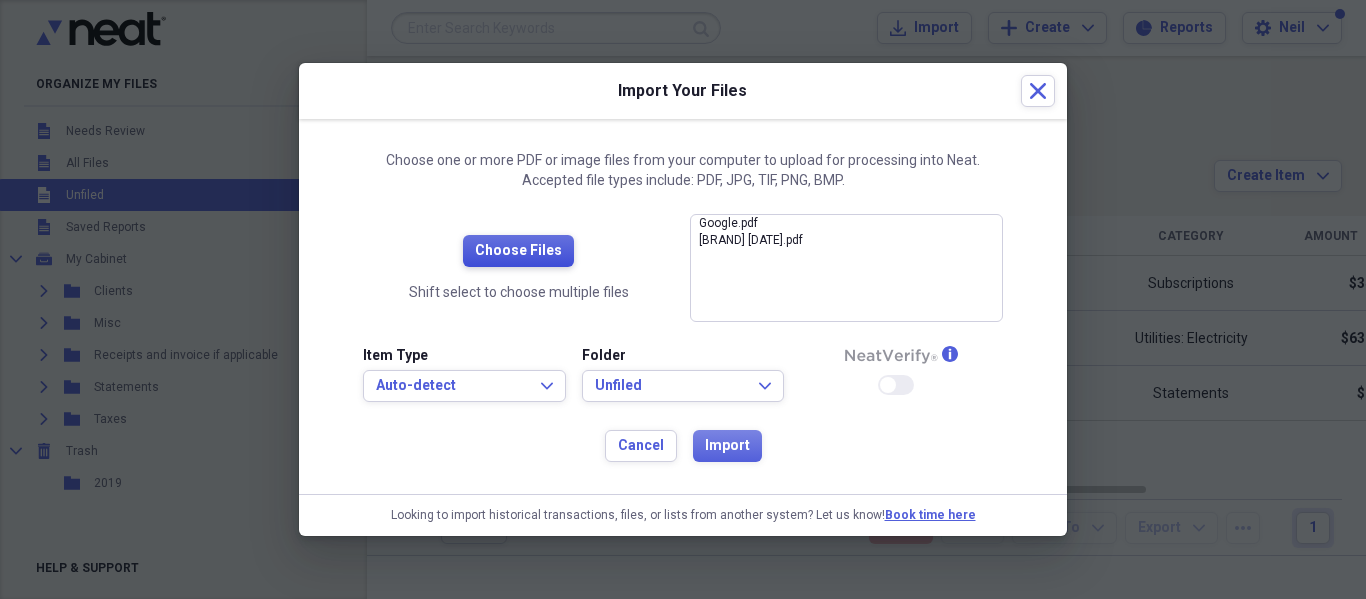 click on "Choose Files" at bounding box center (518, 251) 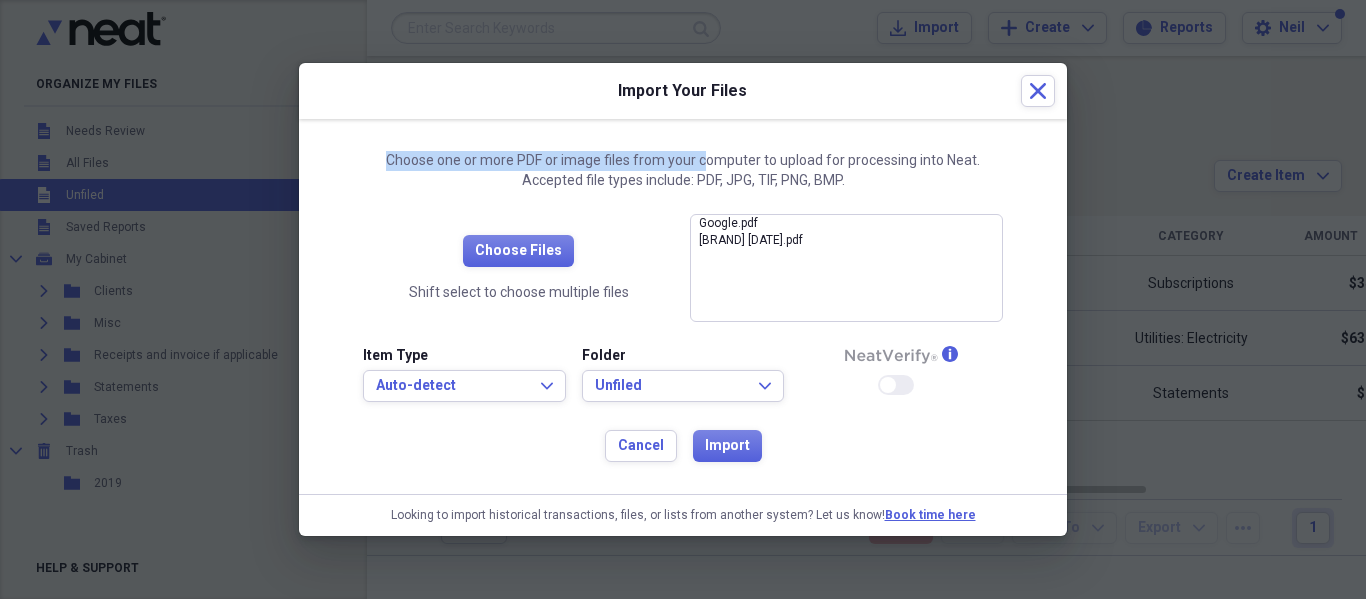 drag, startPoint x: 892, startPoint y: 83, endPoint x: 703, endPoint y: 138, distance: 196.84004 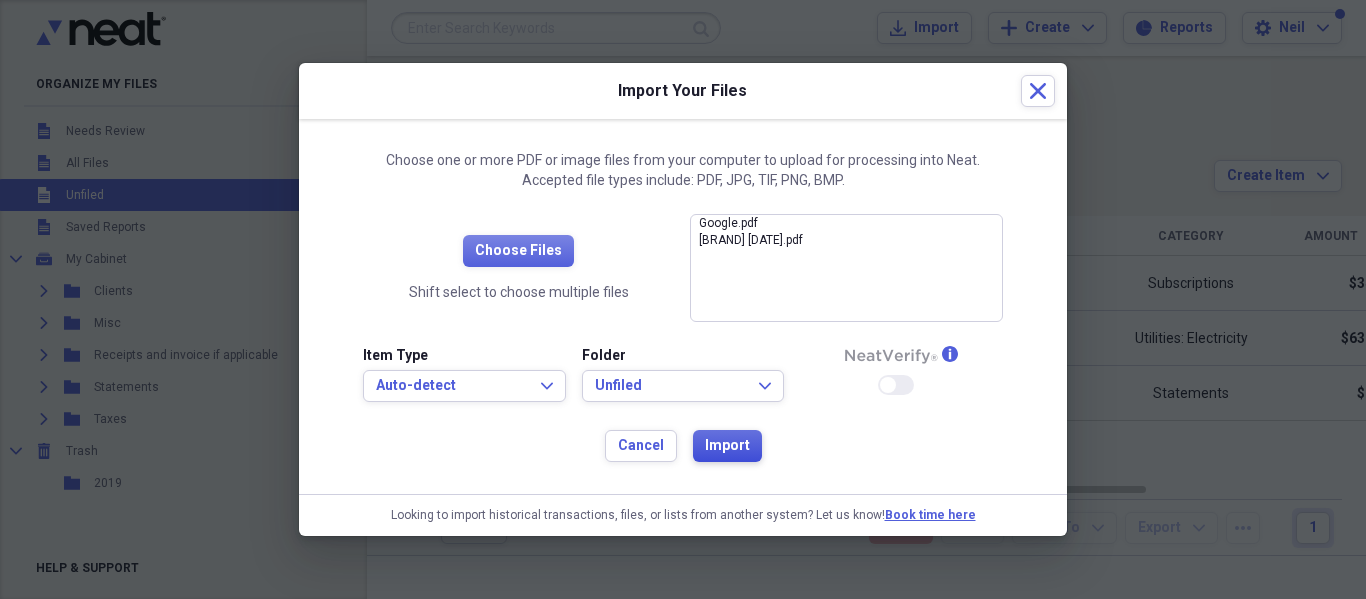 click on "Import" at bounding box center [727, 446] 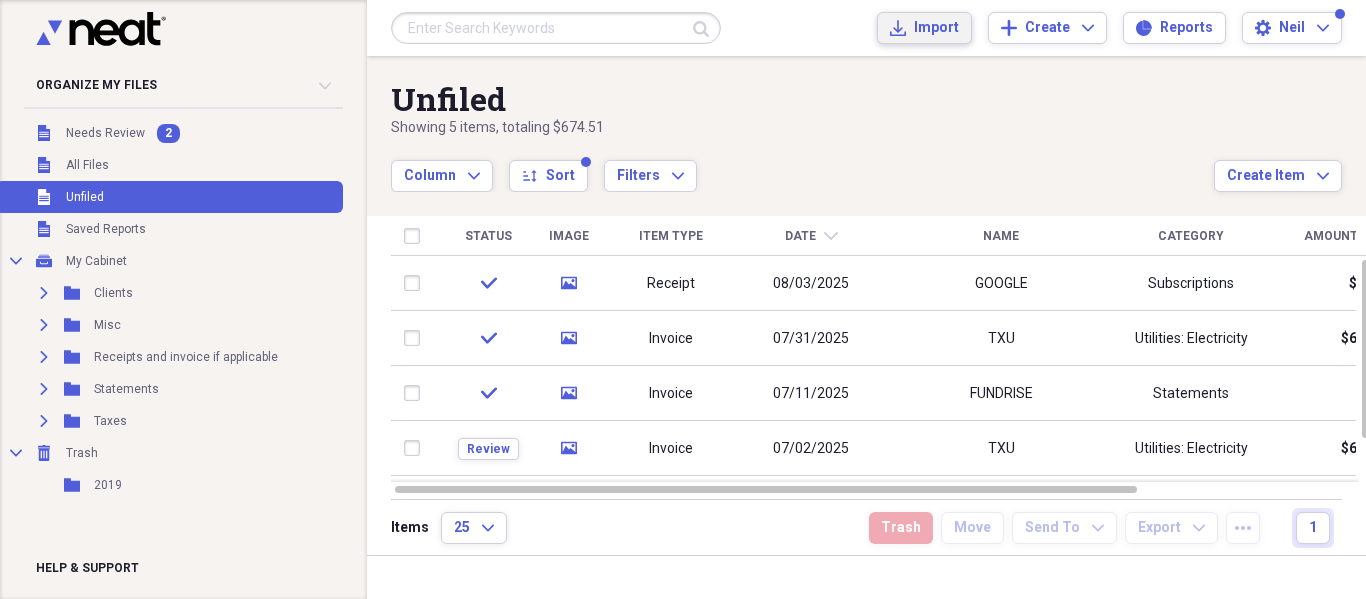 click on "Import" at bounding box center [936, 28] 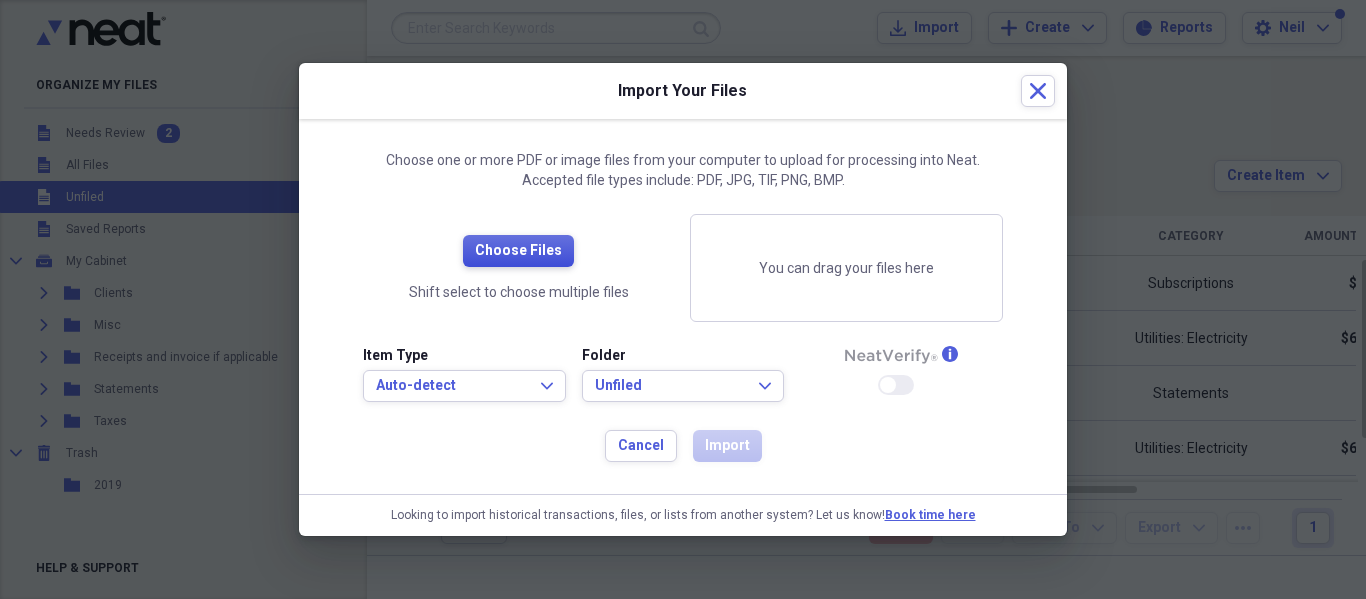 click on "Choose Files" at bounding box center (518, 251) 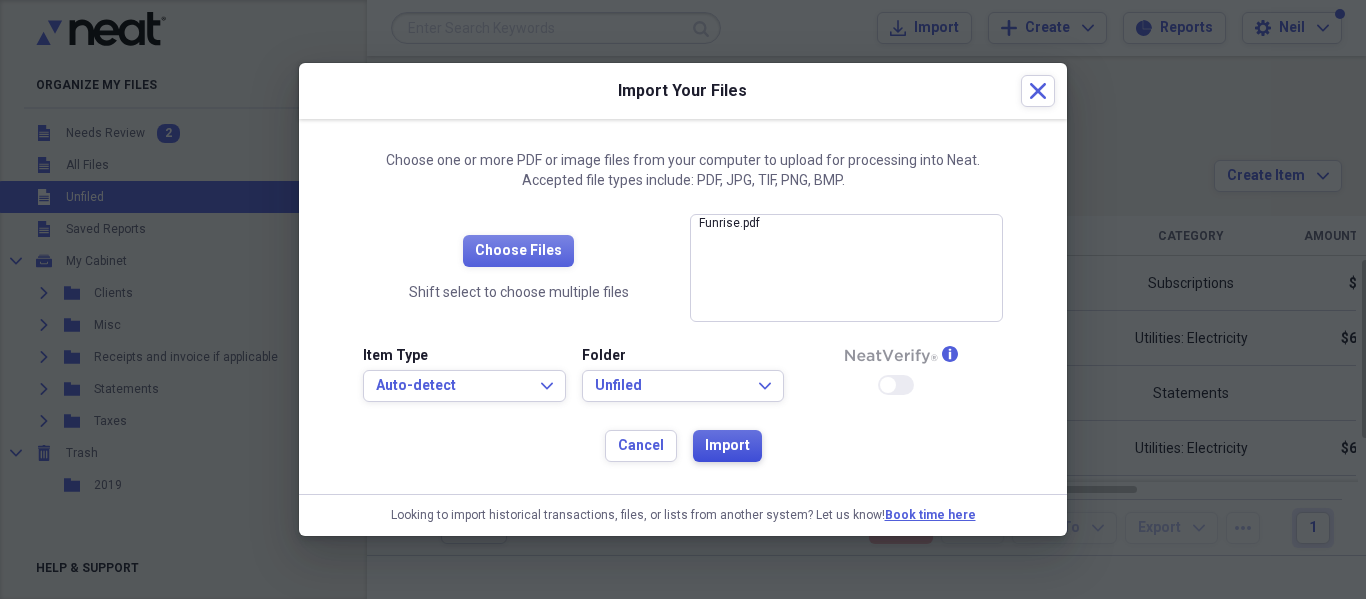 click on "Import" at bounding box center (727, 446) 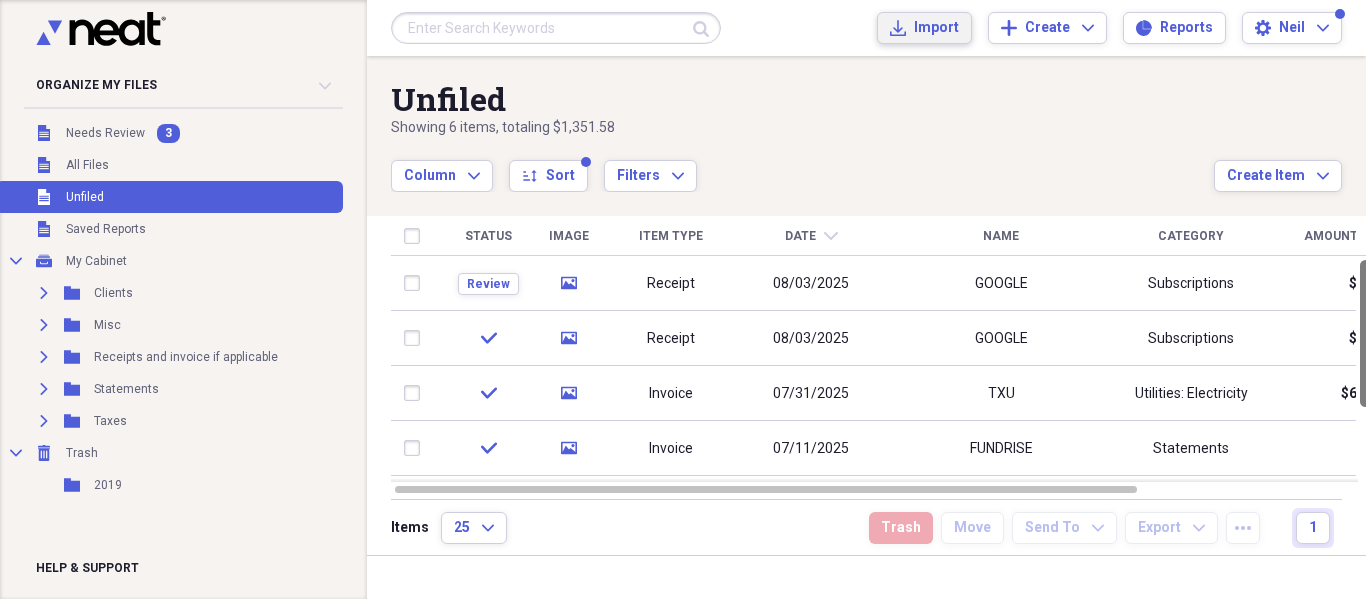 drag, startPoint x: 1359, startPoint y: 293, endPoint x: 1365, endPoint y: 302, distance: 10.816654 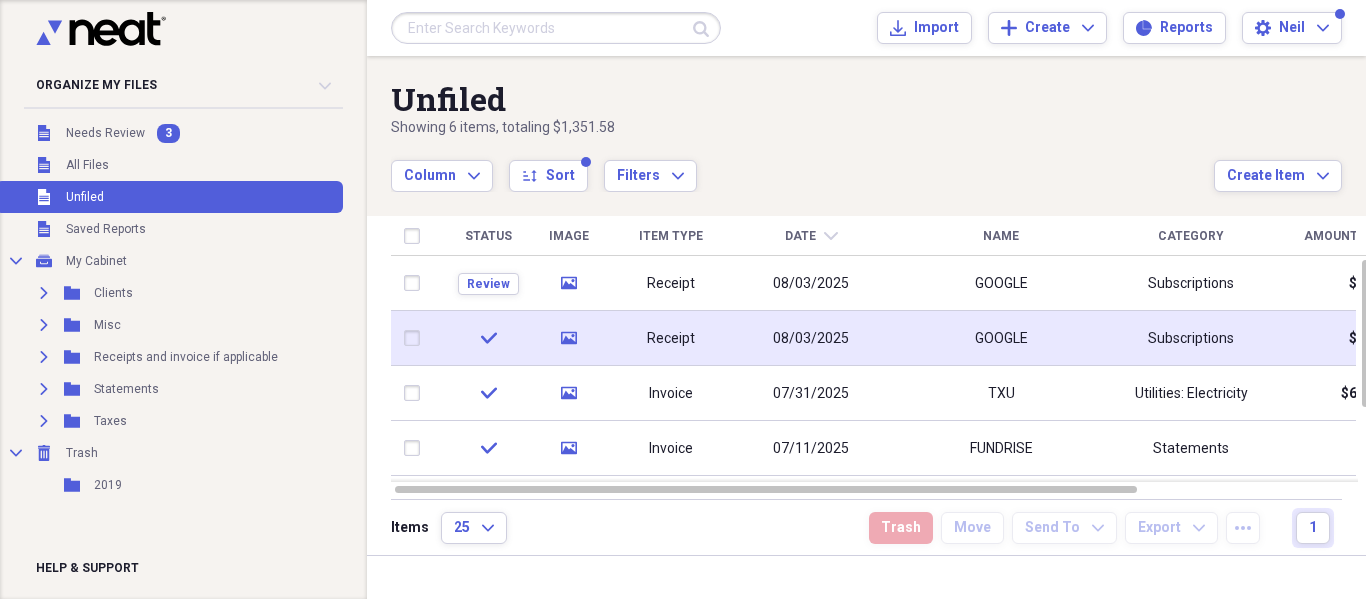 click on "Receipt" at bounding box center (671, 339) 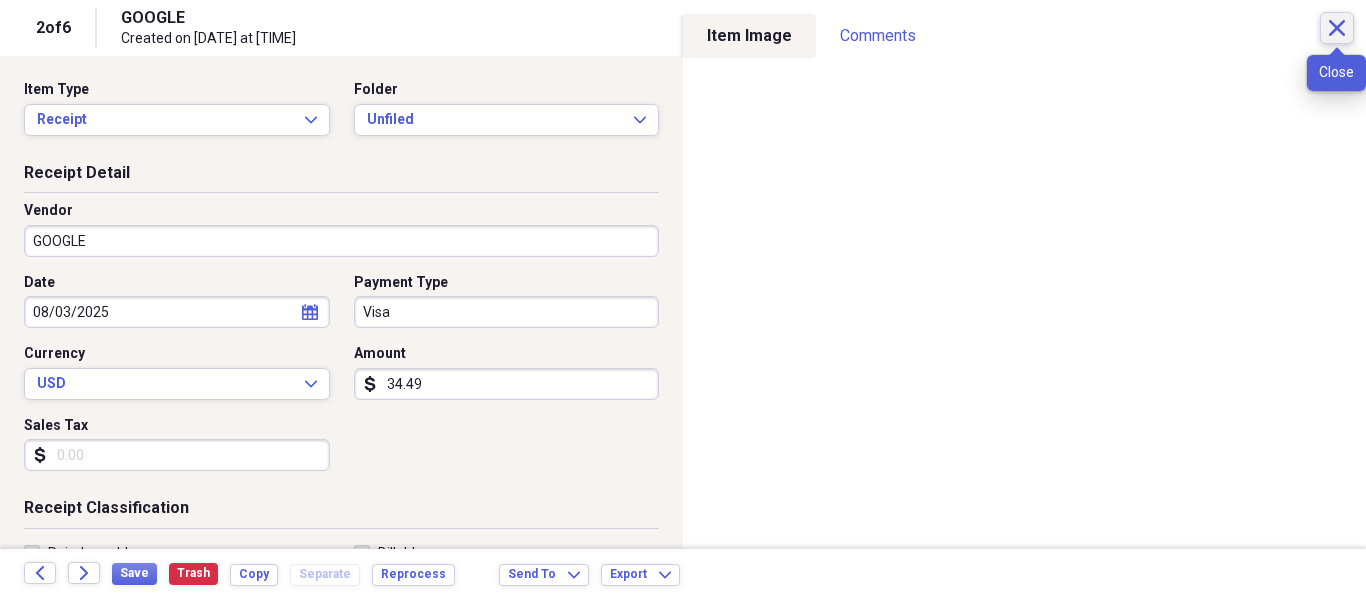click 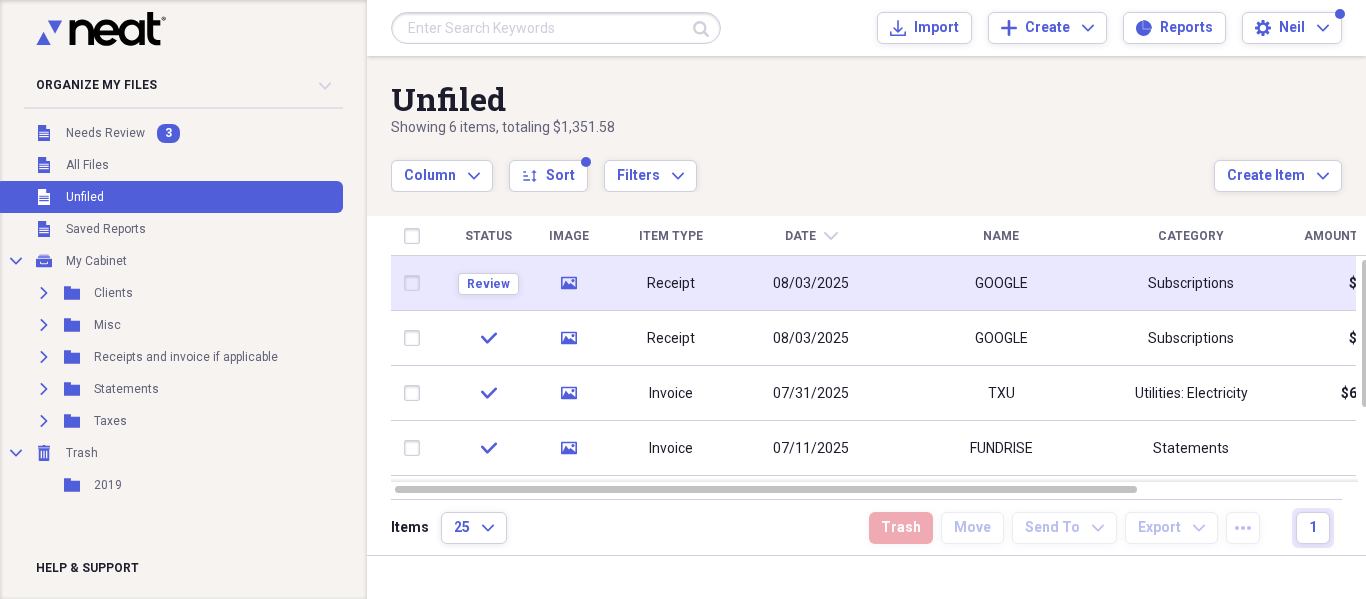 click on "08/03/2025" at bounding box center (811, 284) 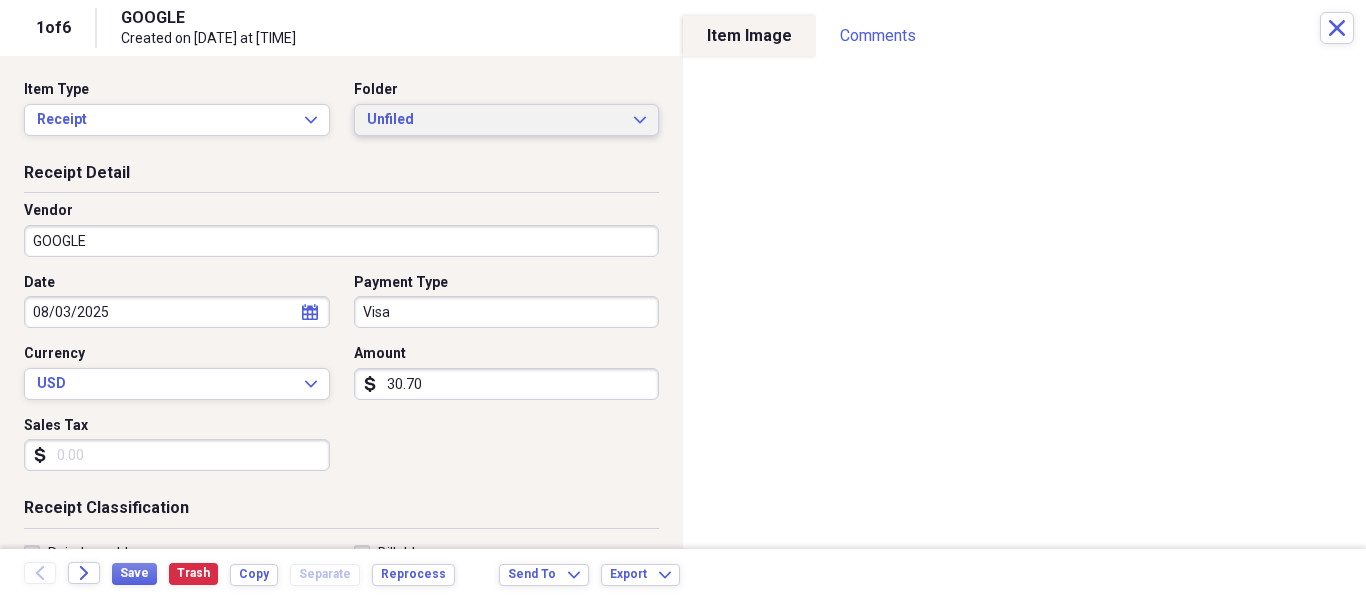 click on "Unfiled" at bounding box center [495, 120] 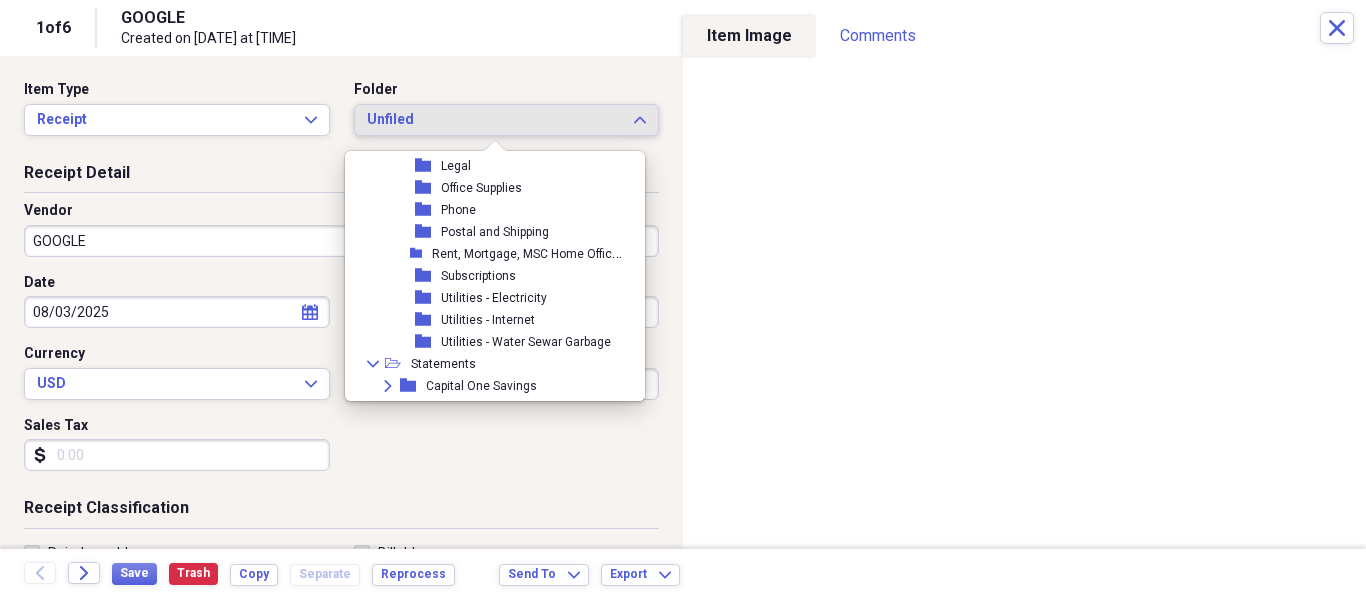 scroll, scrollTop: 347, scrollLeft: 0, axis: vertical 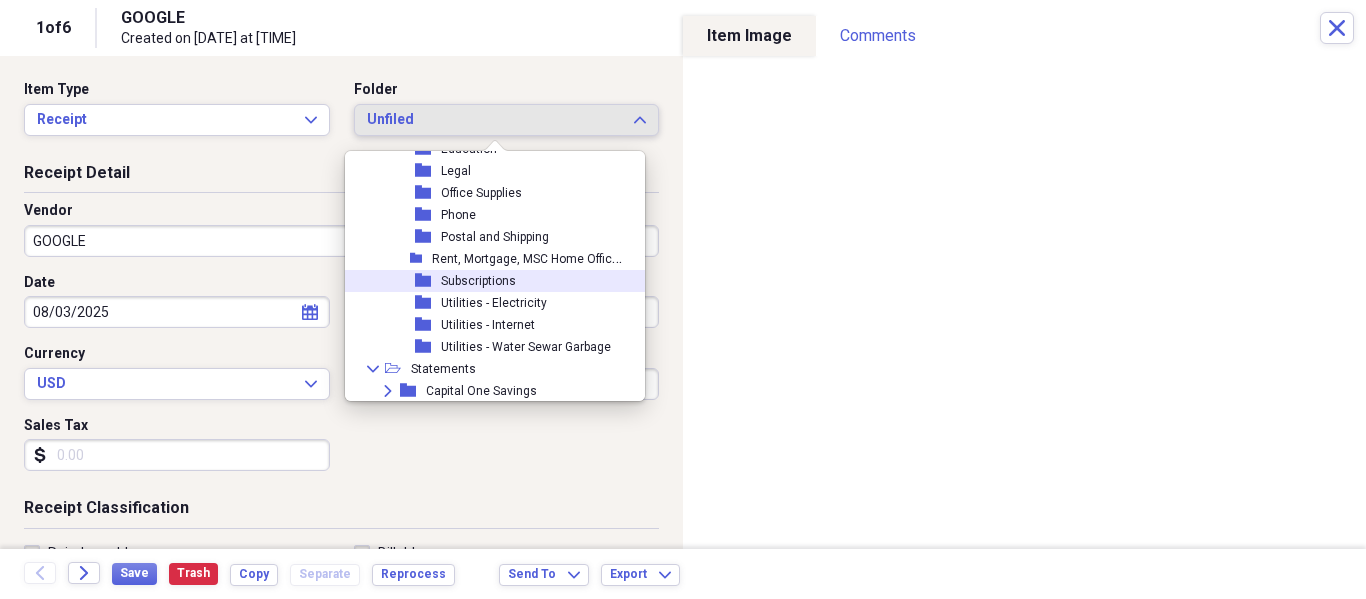 click on "folder Subscriptions" at bounding box center (487, 281) 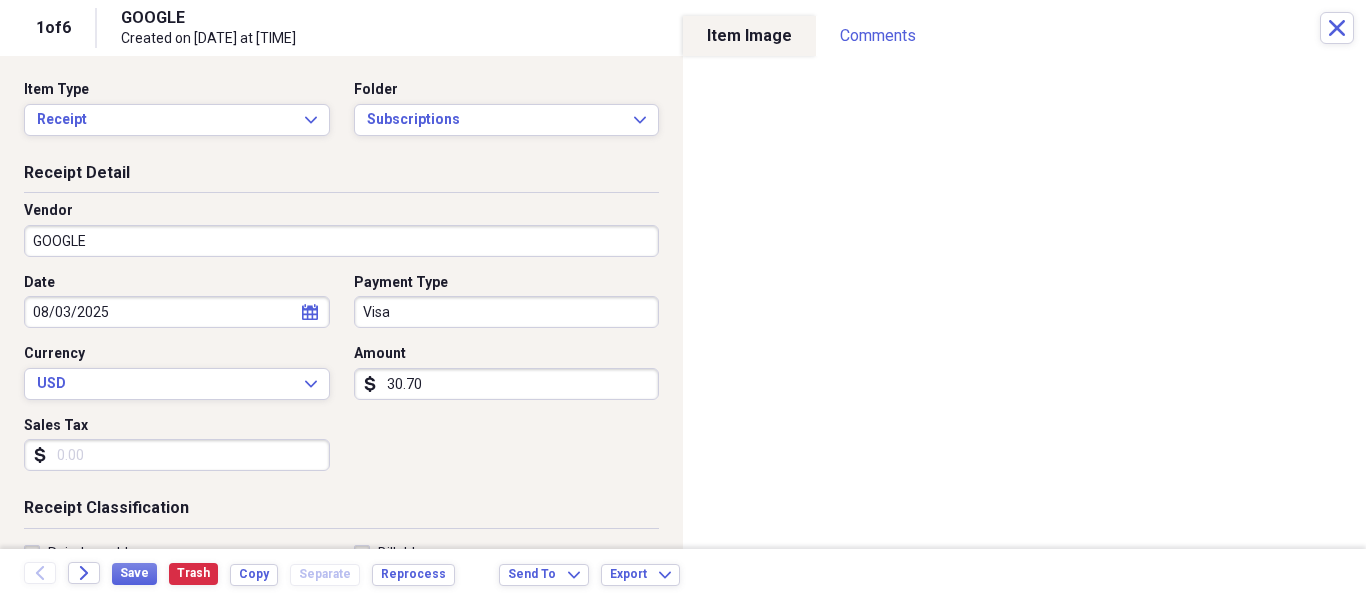 click on "08/03/2025" at bounding box center [177, 312] 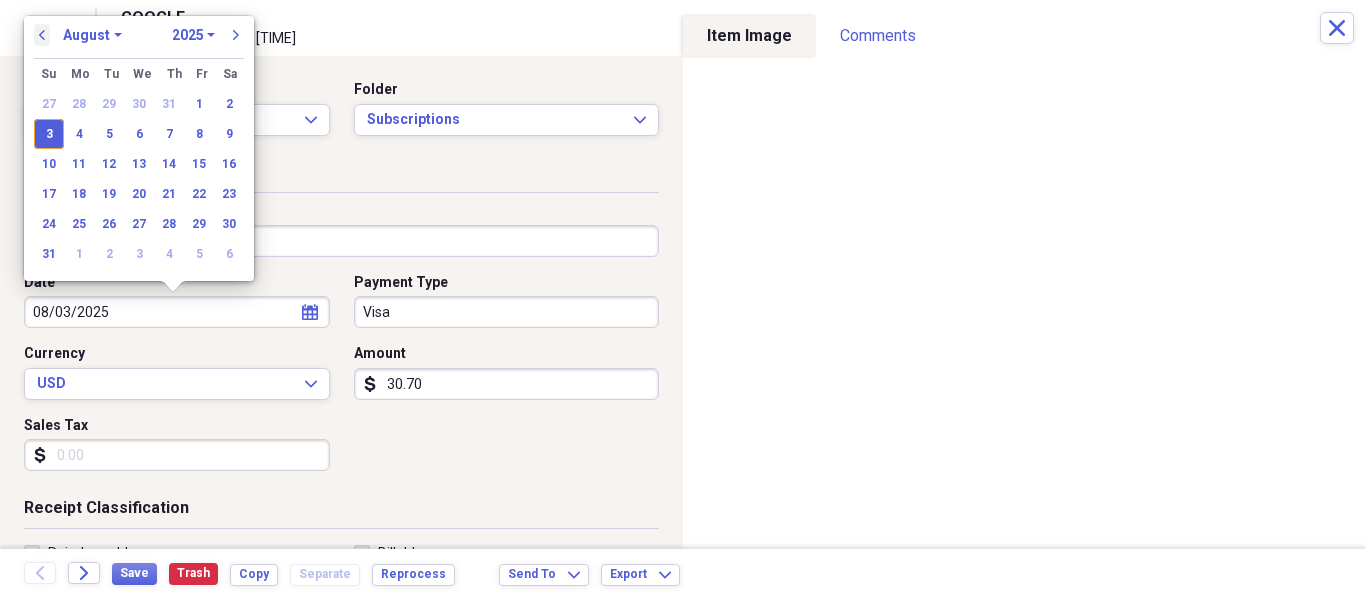 click on "previous" at bounding box center (42, 35) 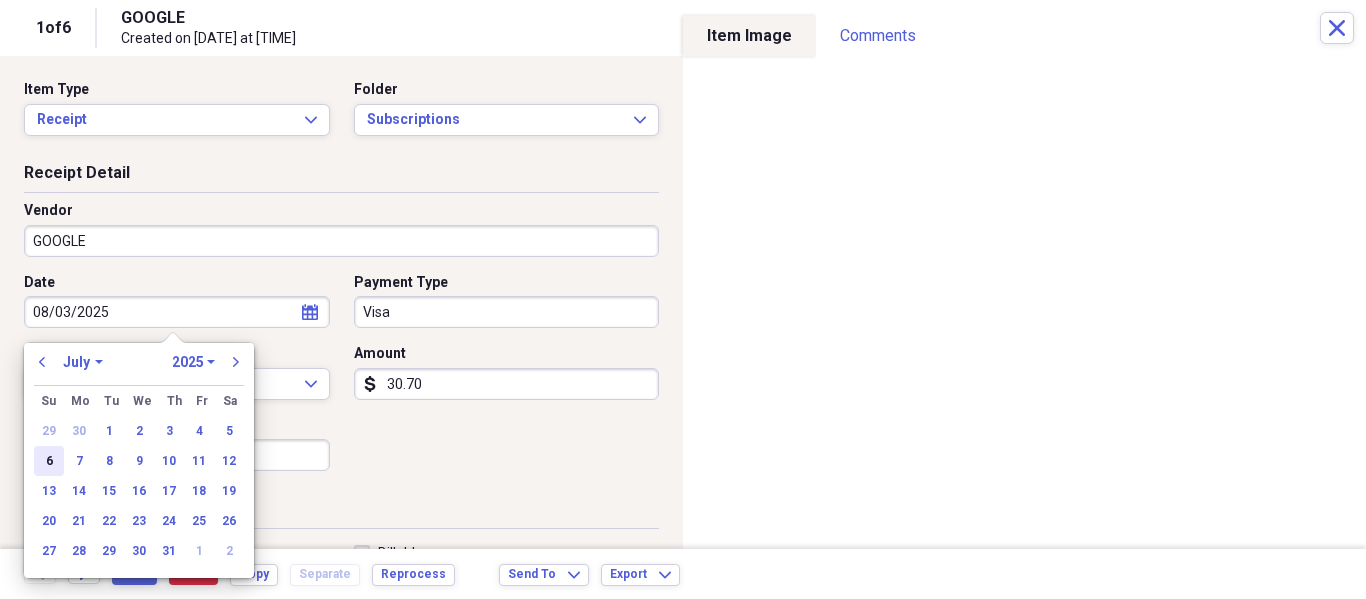click on "6" at bounding box center (49, 461) 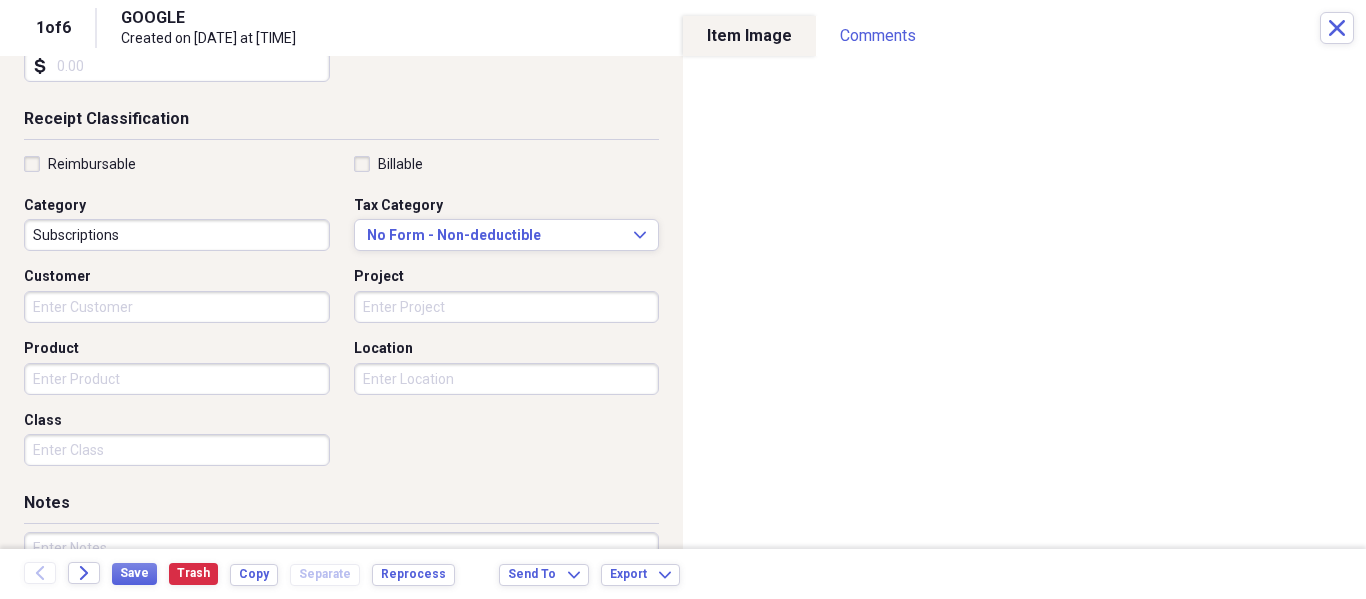 scroll, scrollTop: 392, scrollLeft: 0, axis: vertical 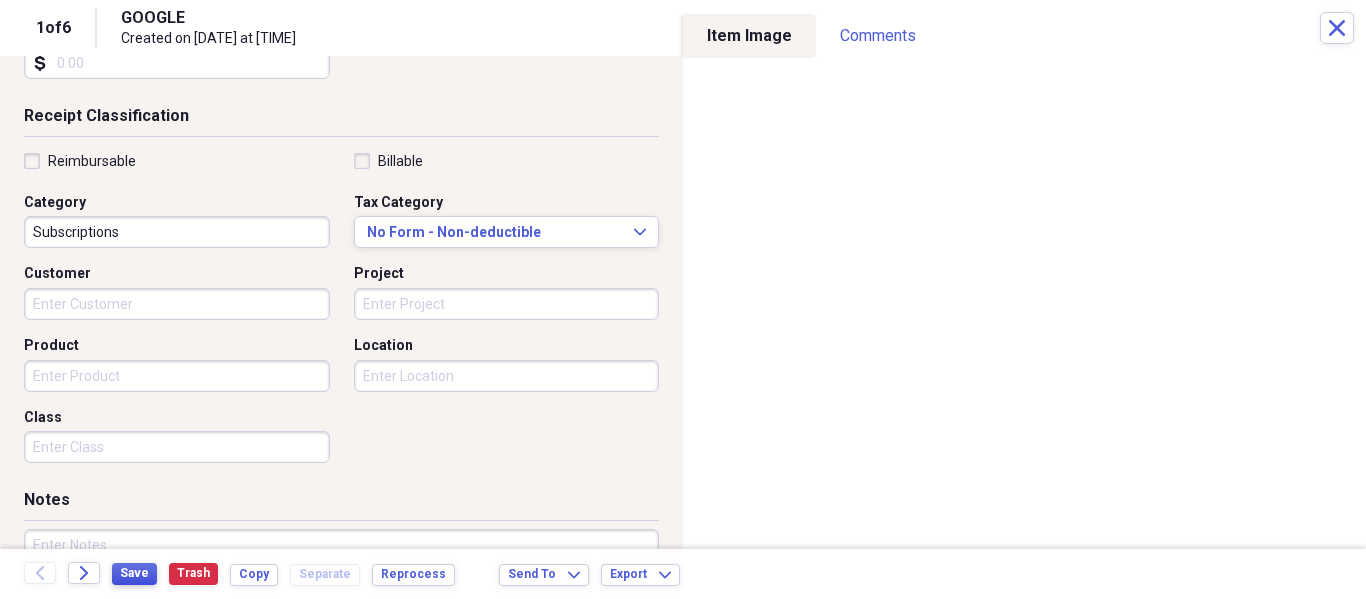 click on "Save" at bounding box center [134, 573] 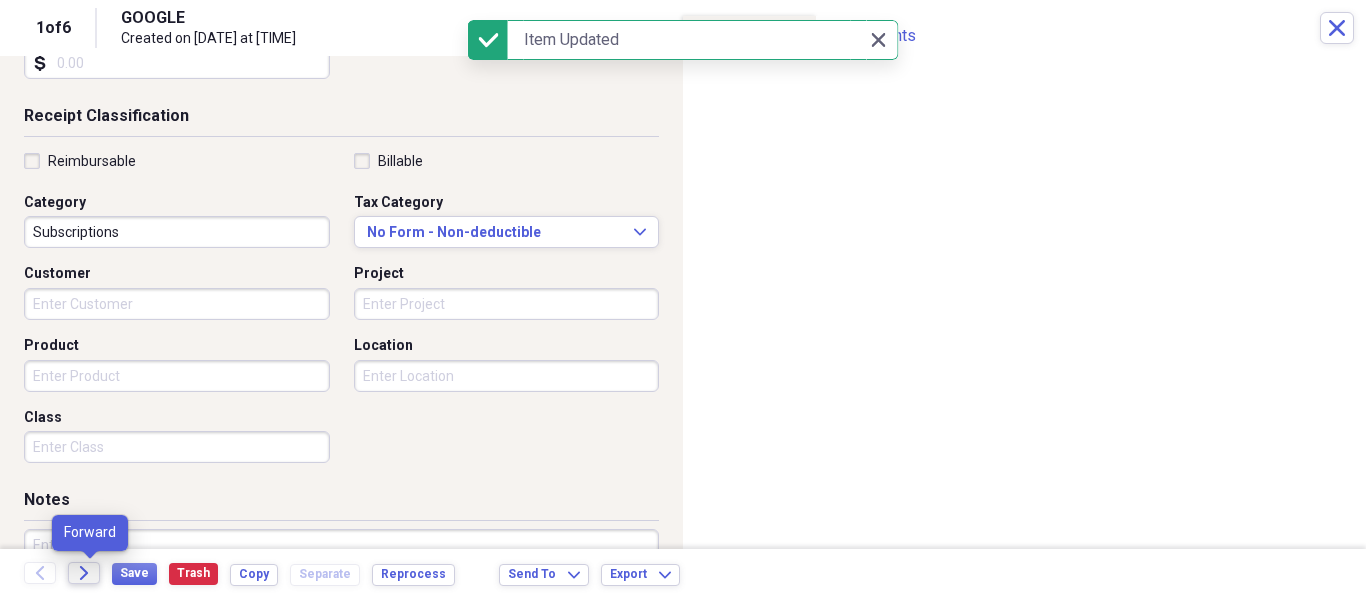 click 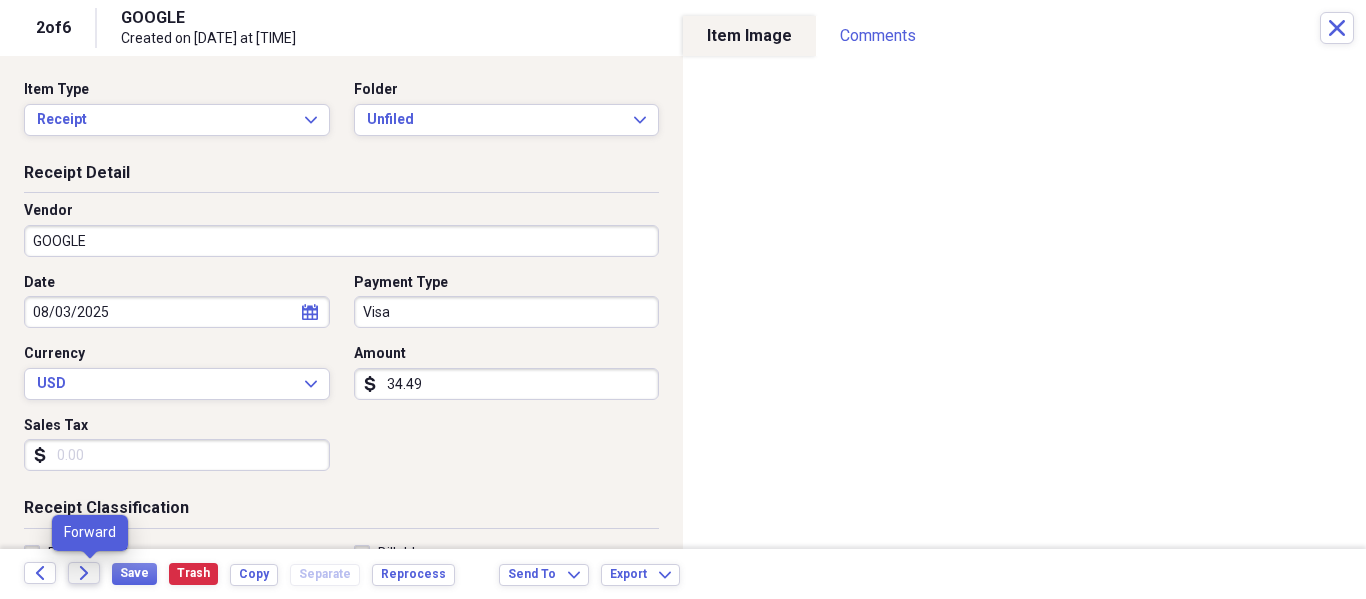 click 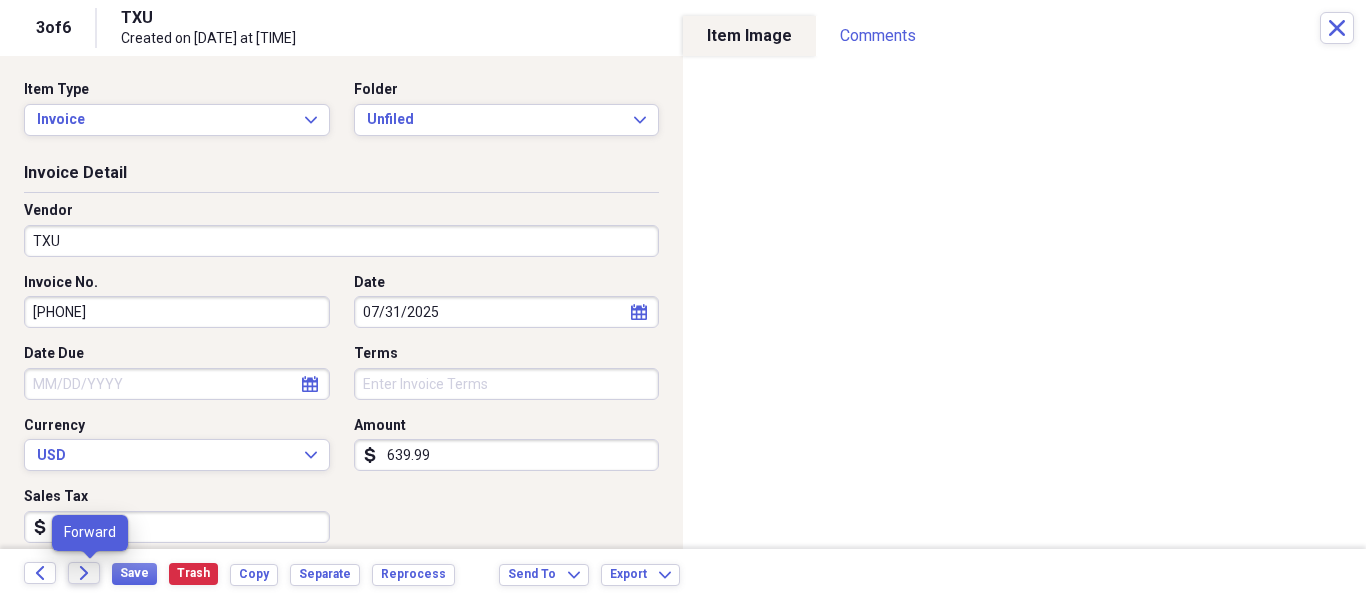 click on "Forward" 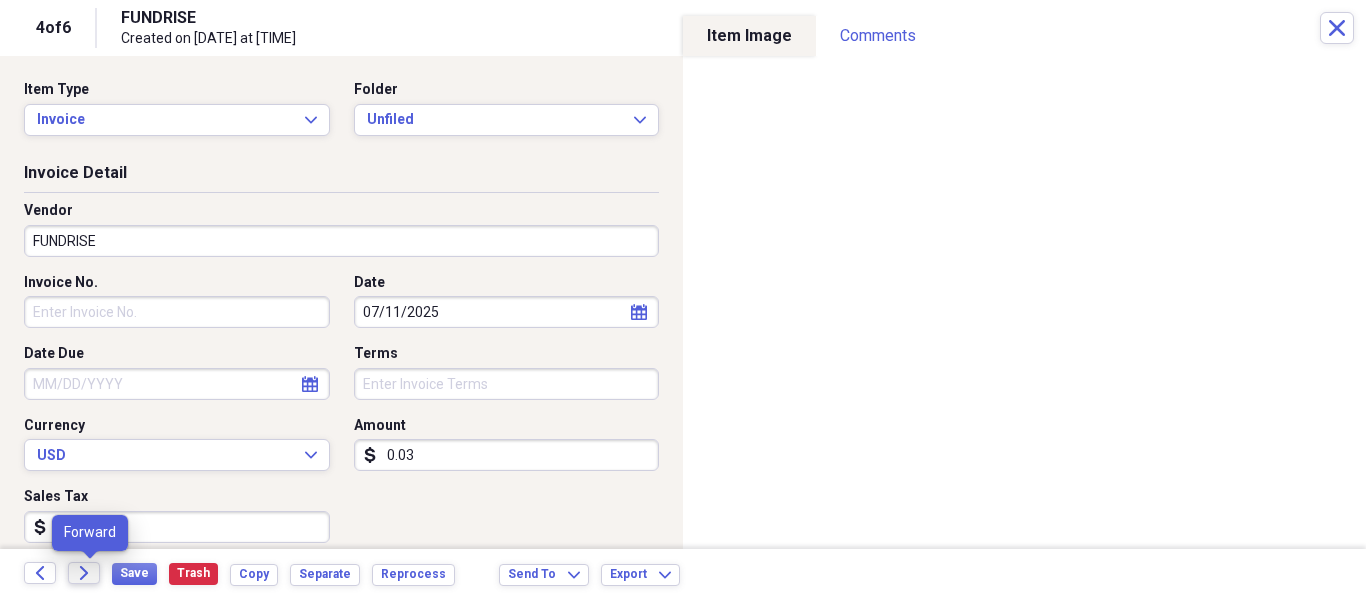 click on "Forward" 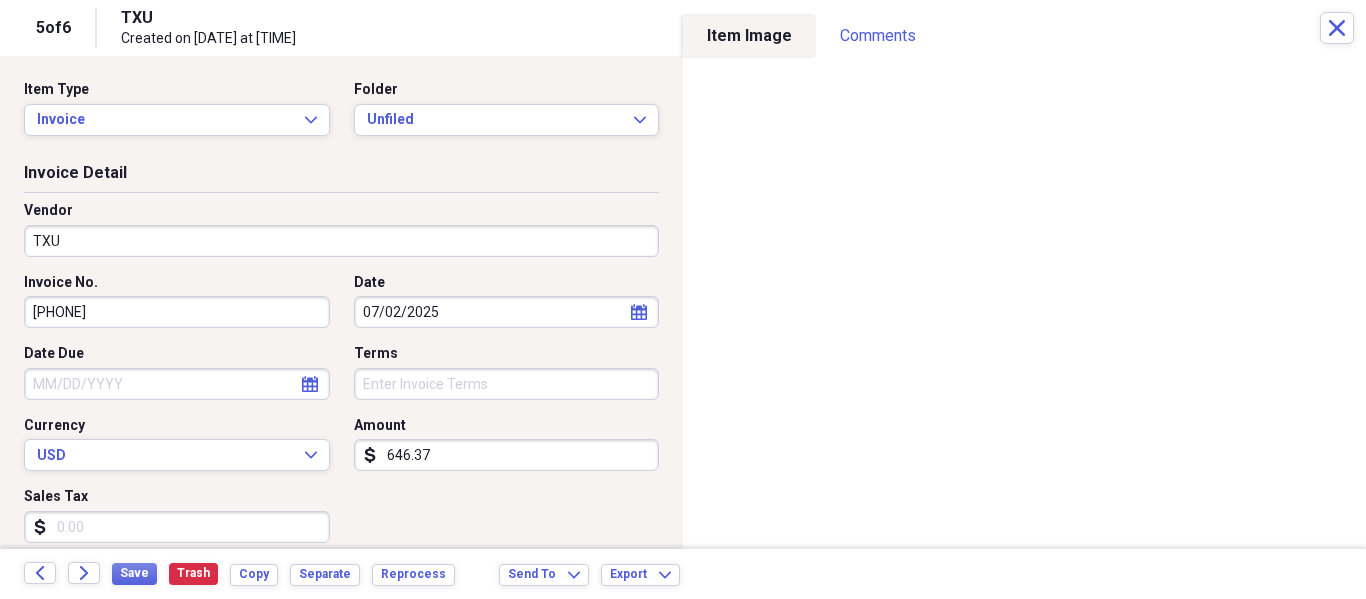 select on "7" 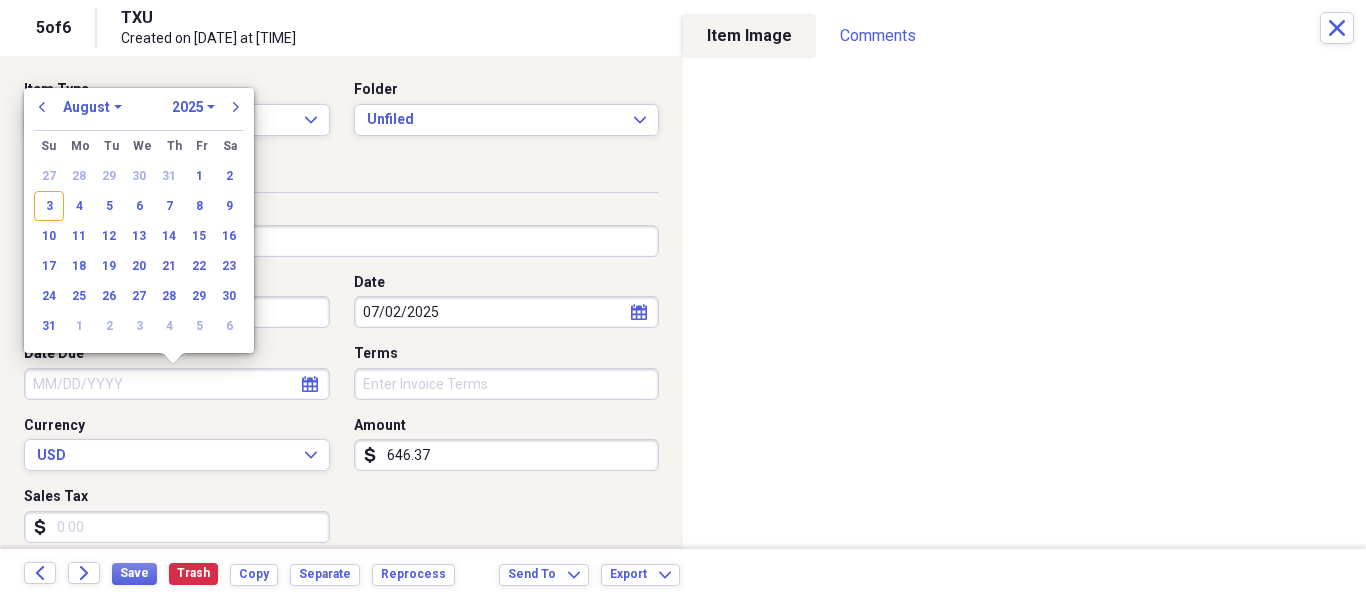 click on "Date Due" at bounding box center [177, 384] 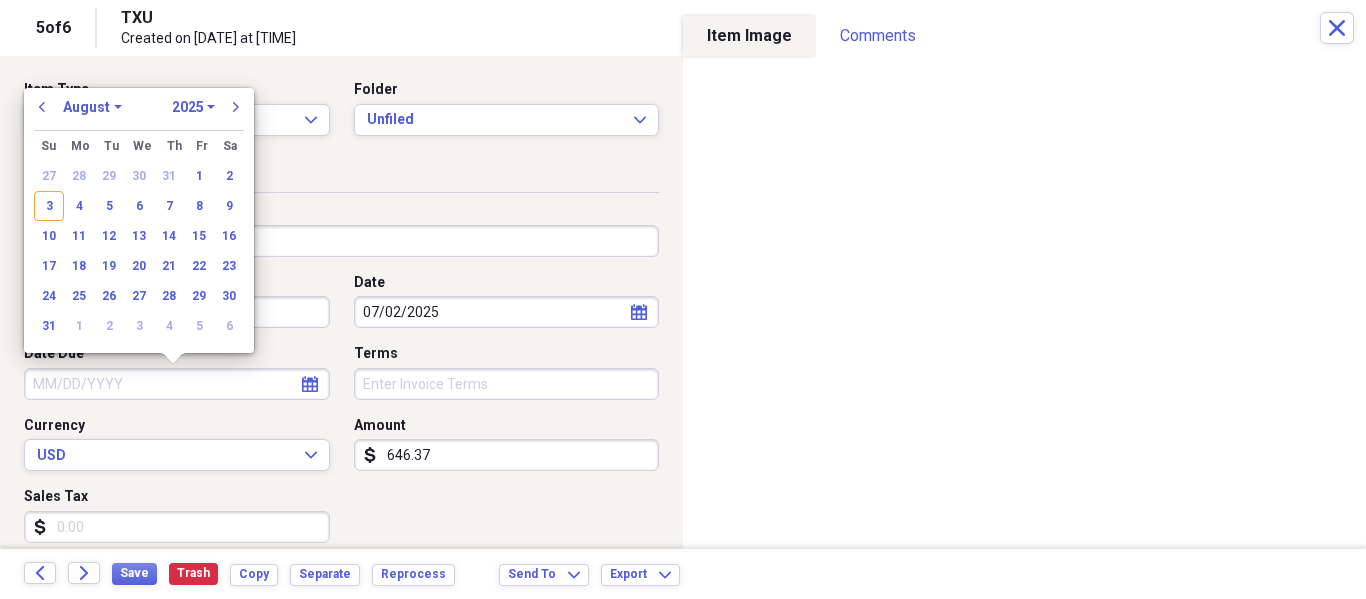 click on "Invoice Detail" at bounding box center (341, 177) 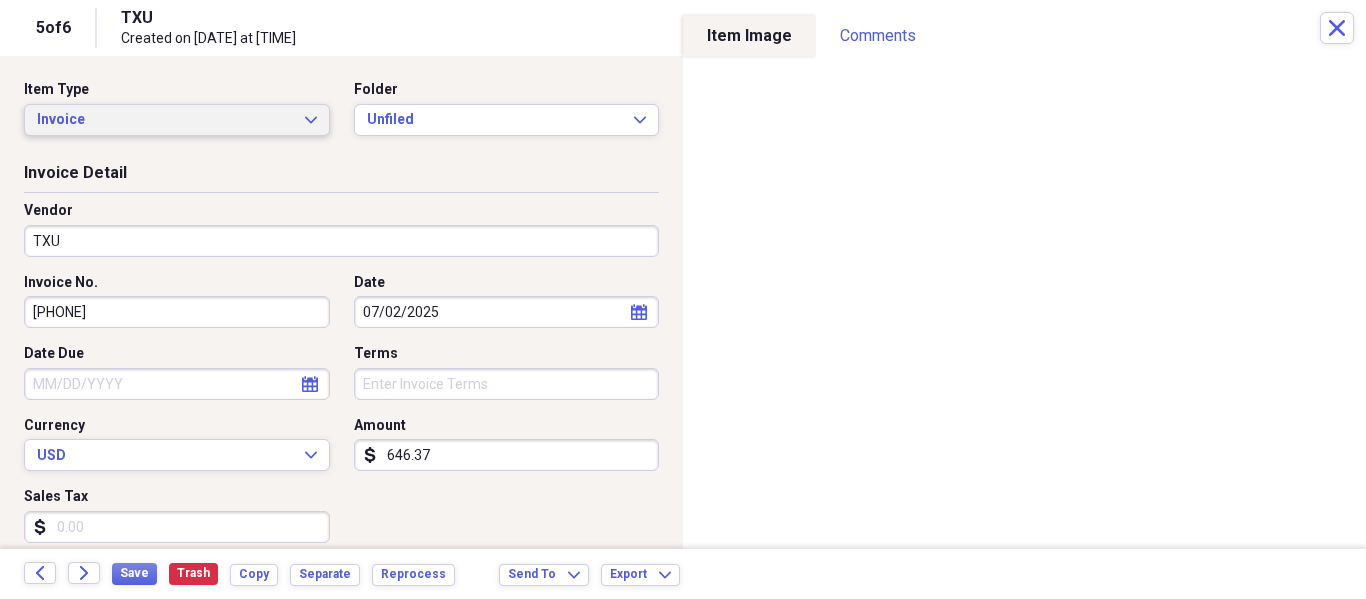 click on "Expand" 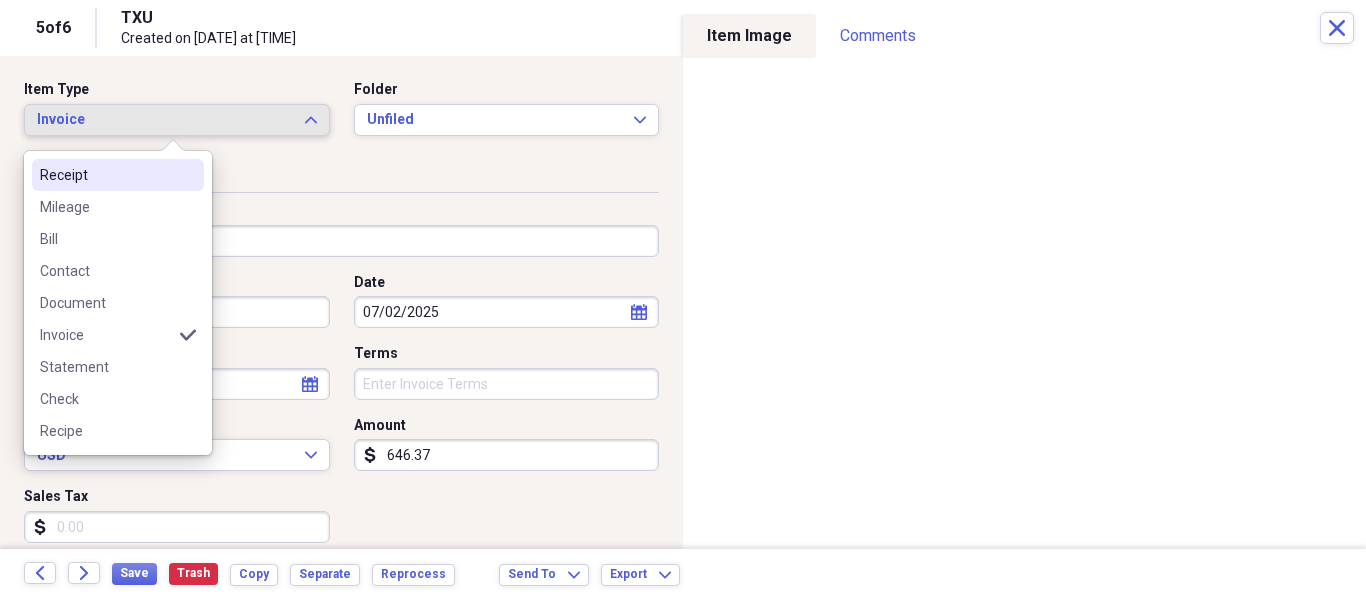 click on "Receipt" at bounding box center (106, 175) 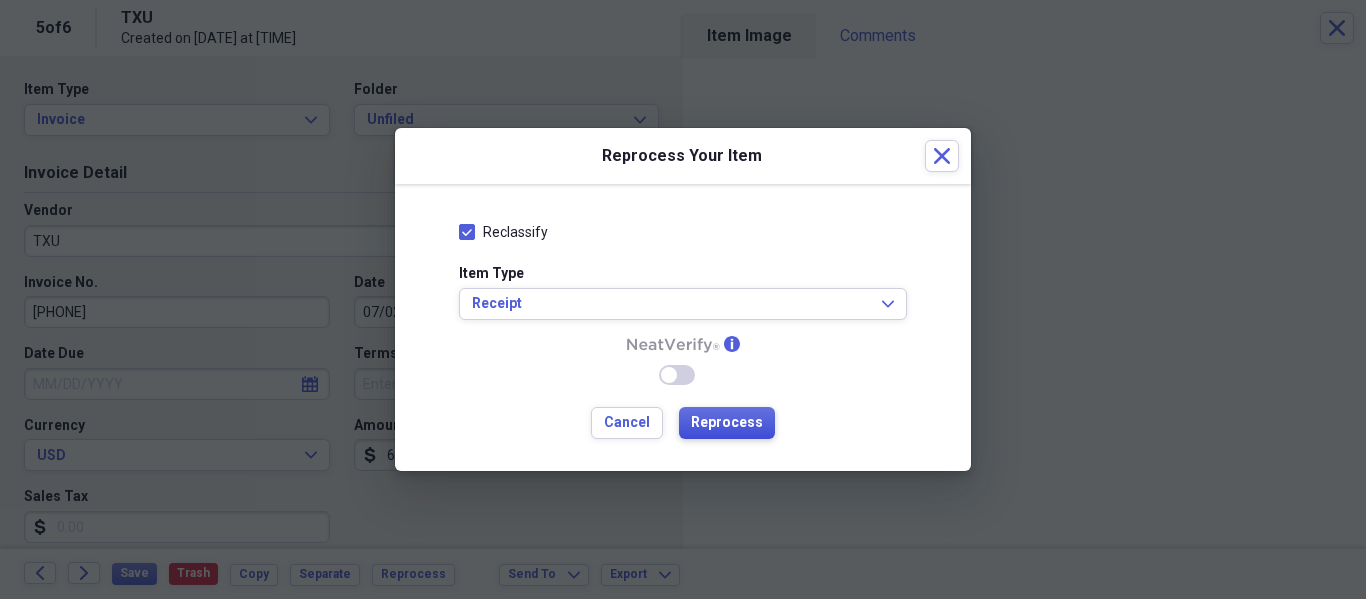 click on "Reprocess" at bounding box center [727, 423] 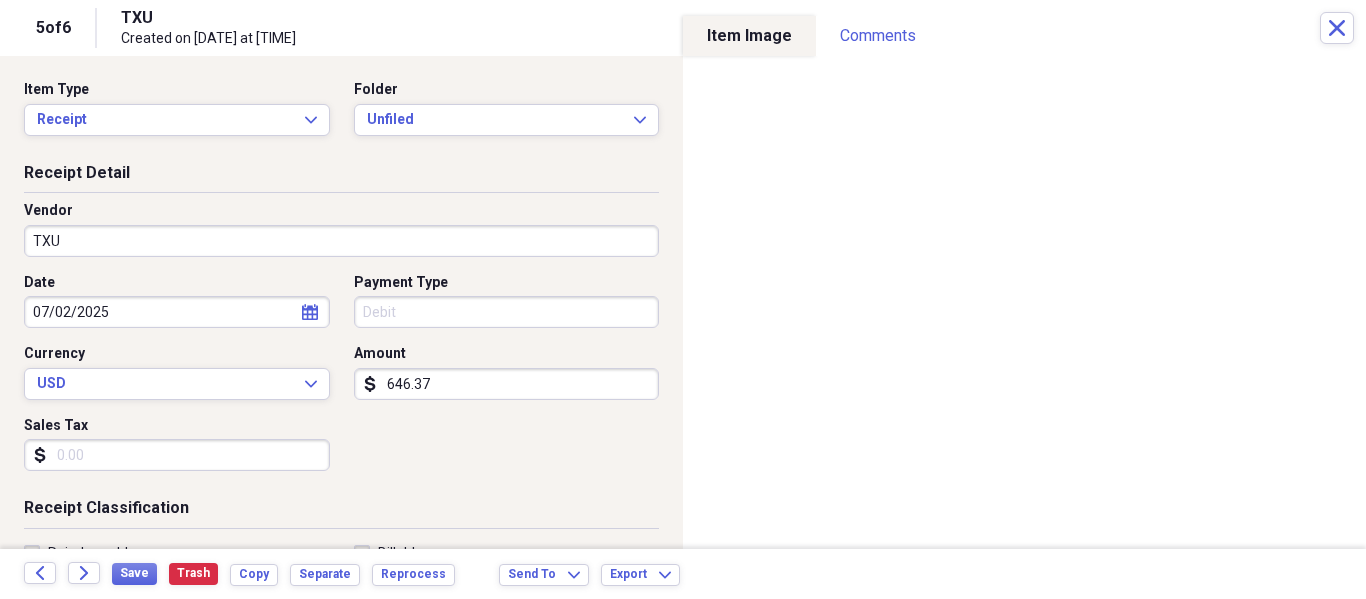 type on "Debit" 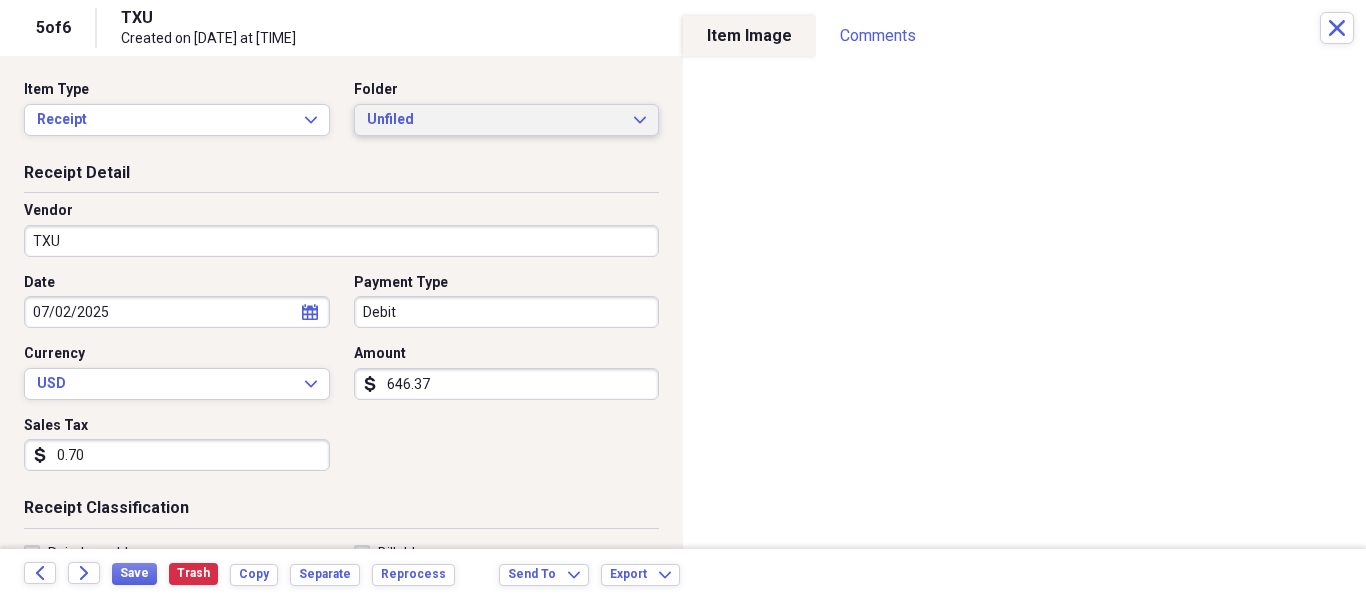click on "Unfiled" at bounding box center [495, 120] 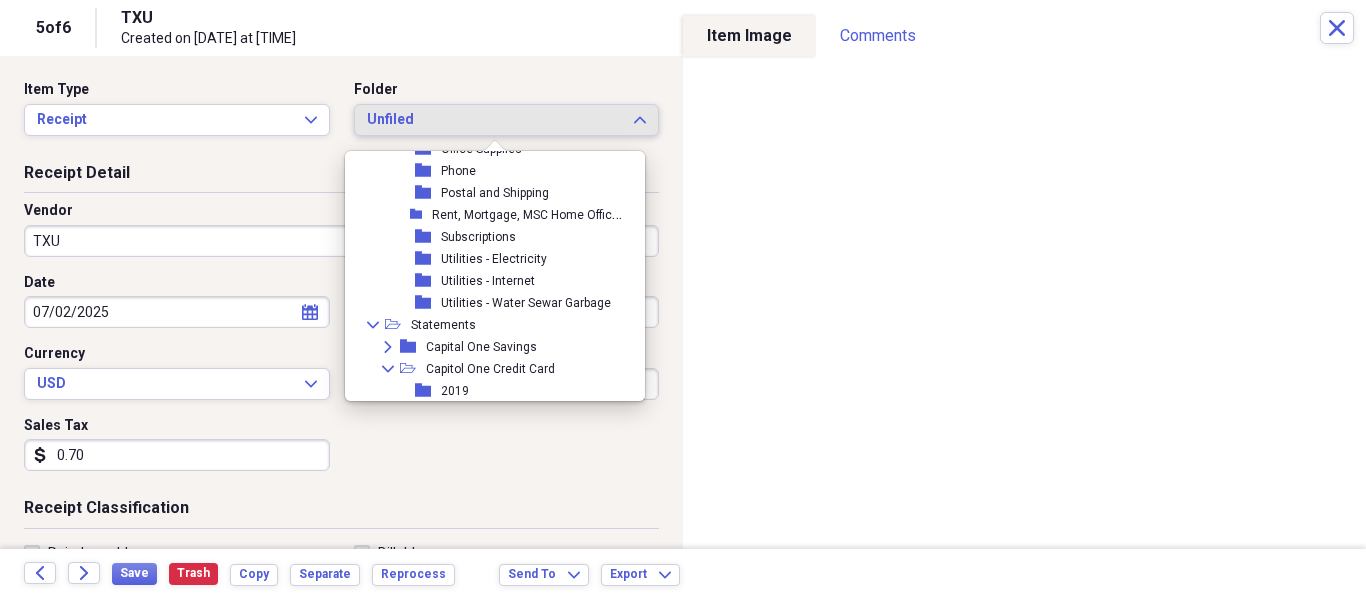 scroll, scrollTop: 391, scrollLeft: 0, axis: vertical 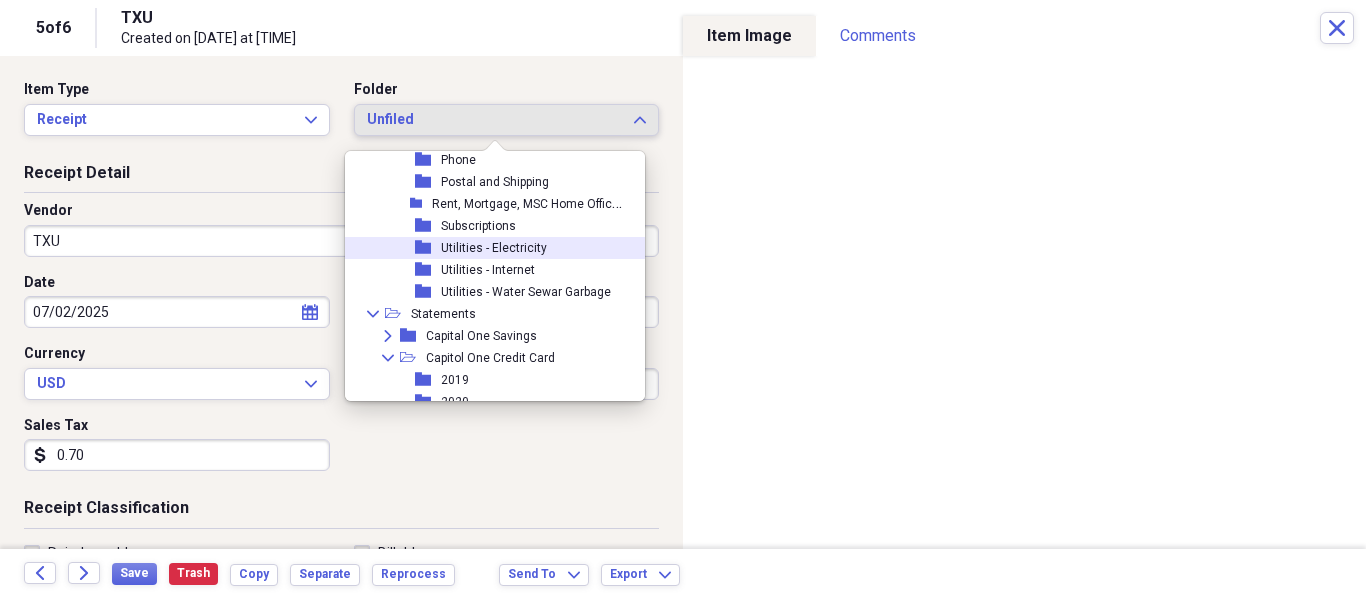 click on "Utilities - Electricity" at bounding box center [494, 248] 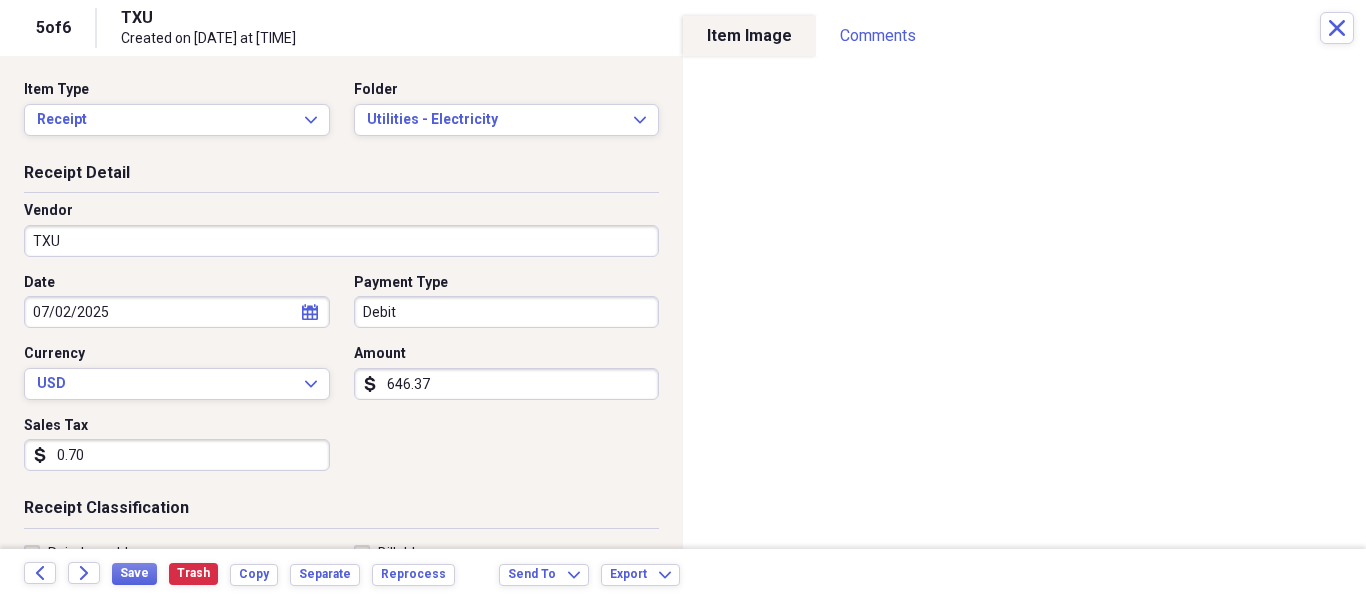 click on "0.70" at bounding box center [177, 455] 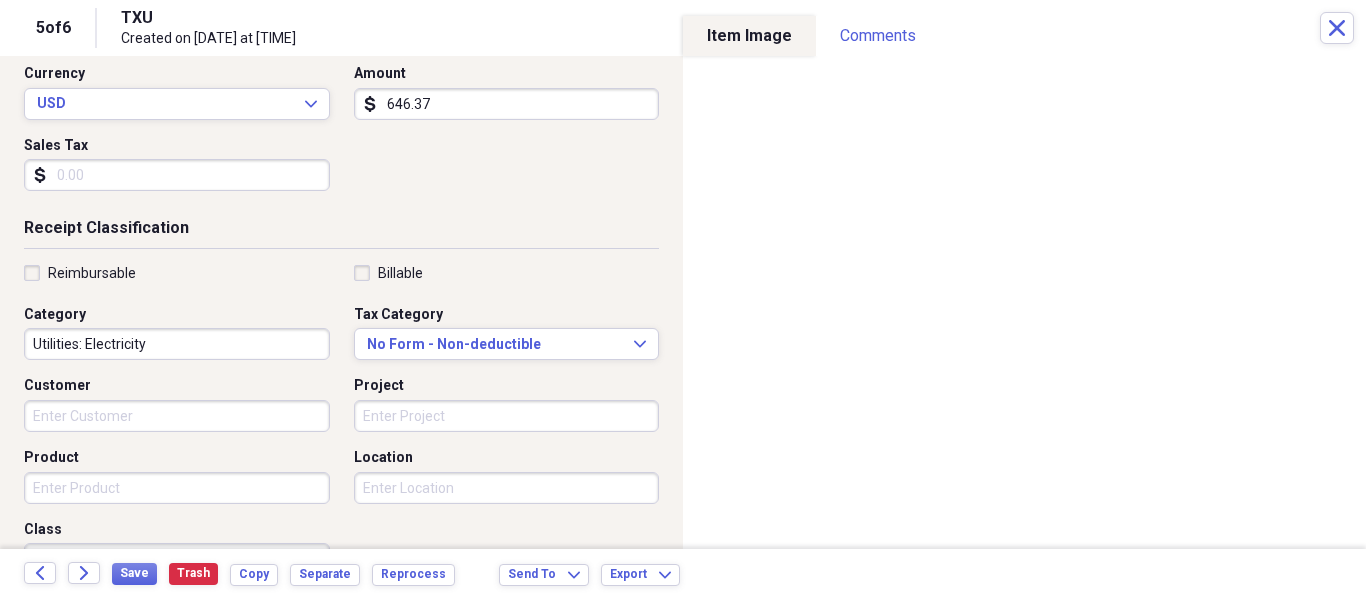scroll, scrollTop: 295, scrollLeft: 0, axis: vertical 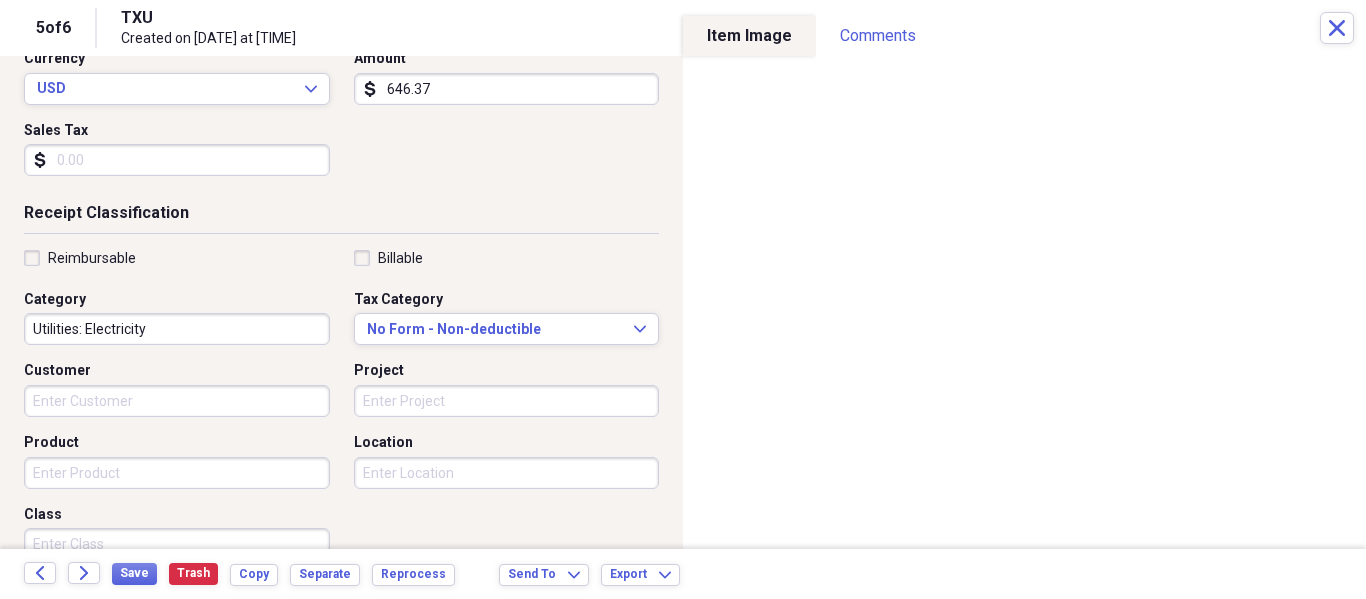 type 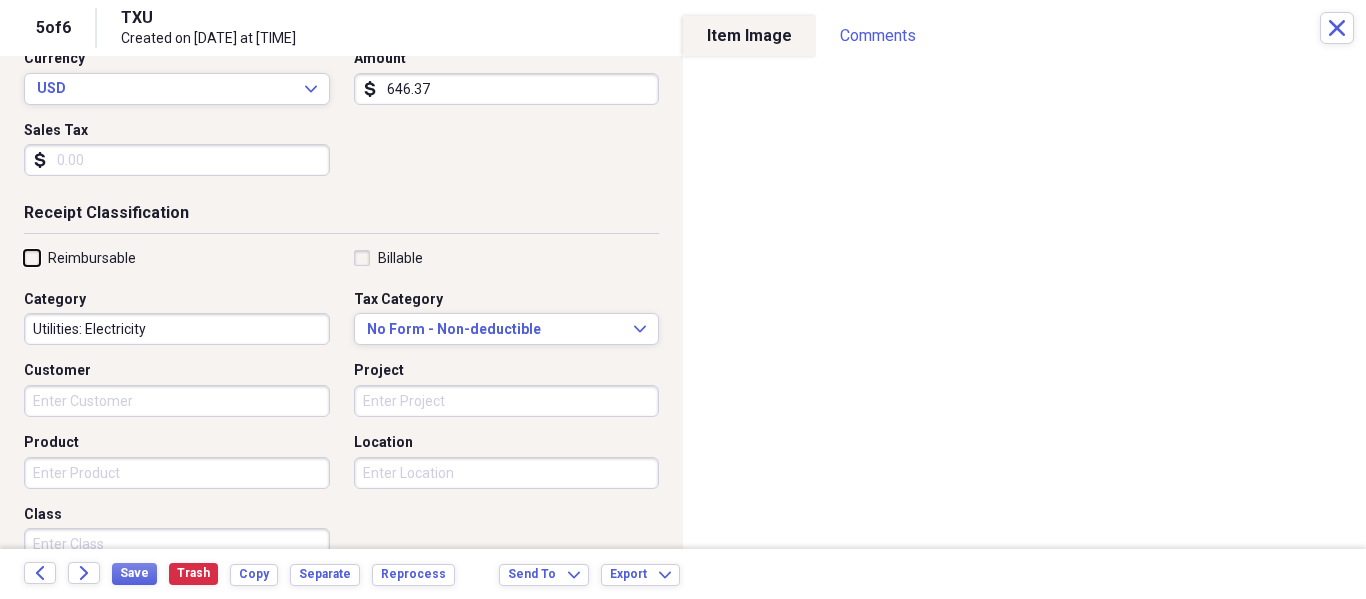 click on "Reimbursable" at bounding box center [24, 257] 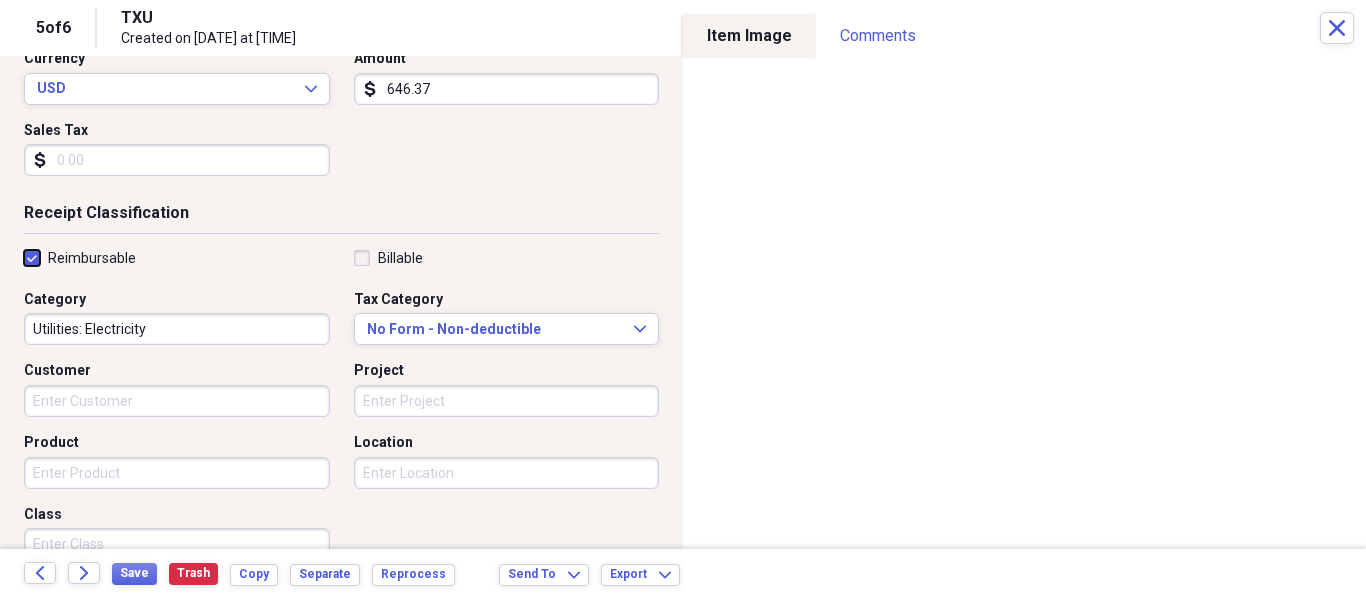 checkbox on "true" 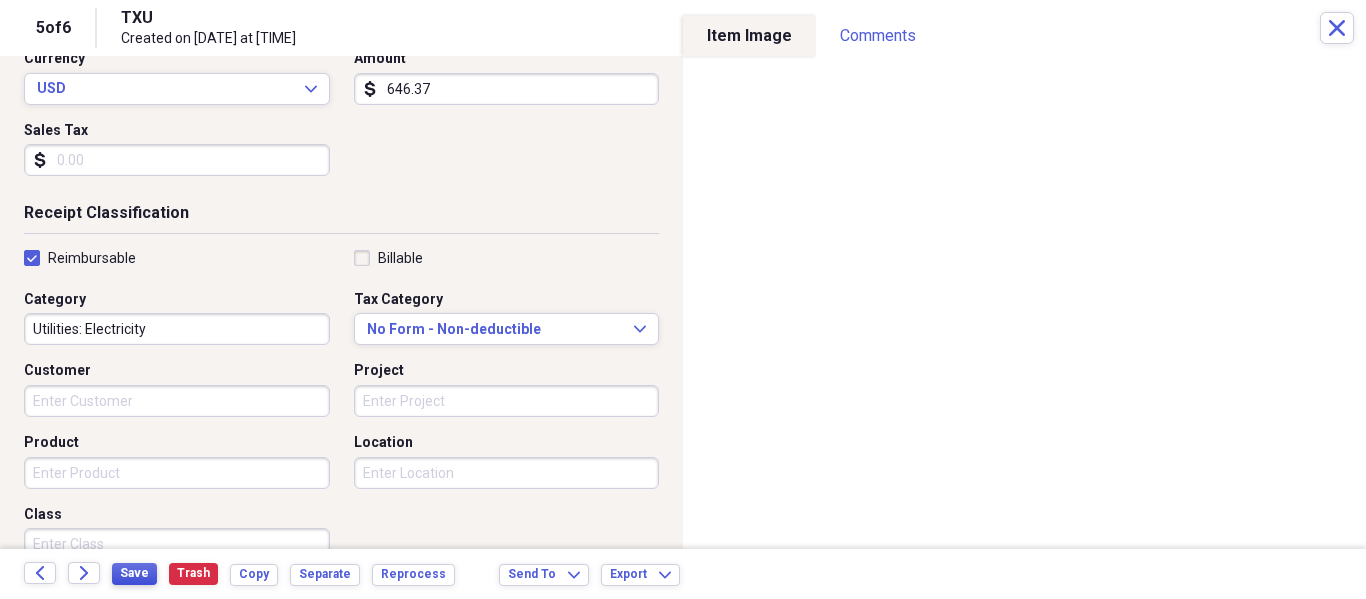 click on "Save" at bounding box center (134, 573) 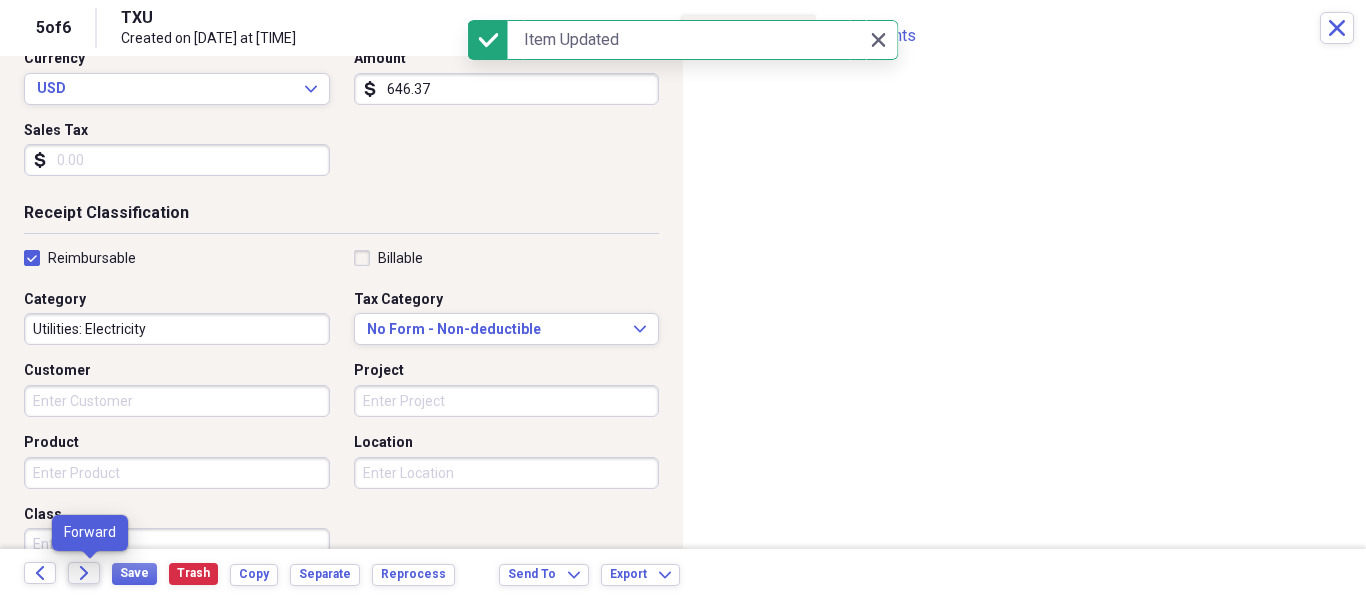 click 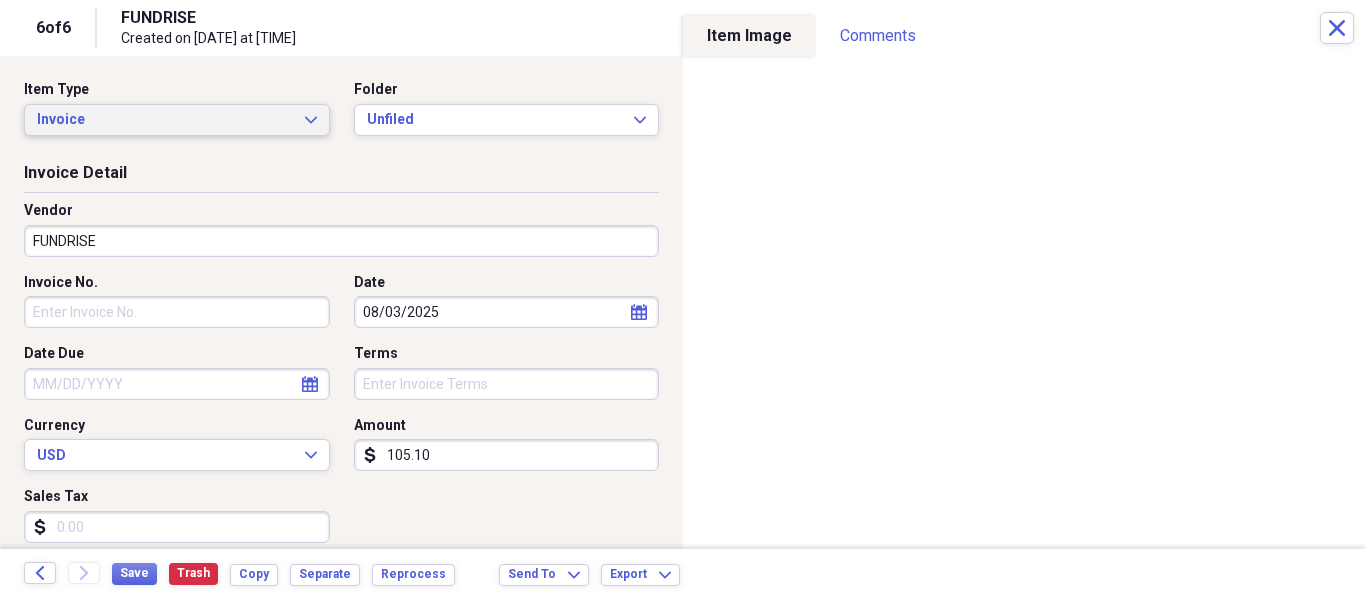click on "Invoice" at bounding box center (165, 120) 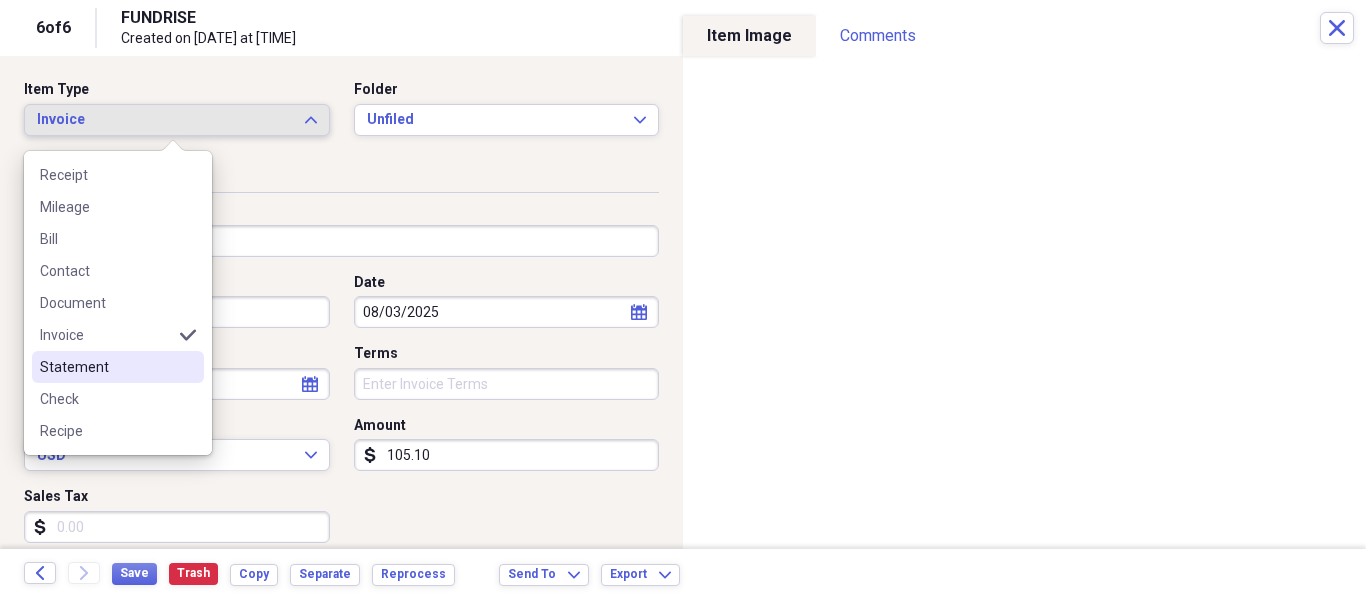 click on "Statement" at bounding box center (106, 367) 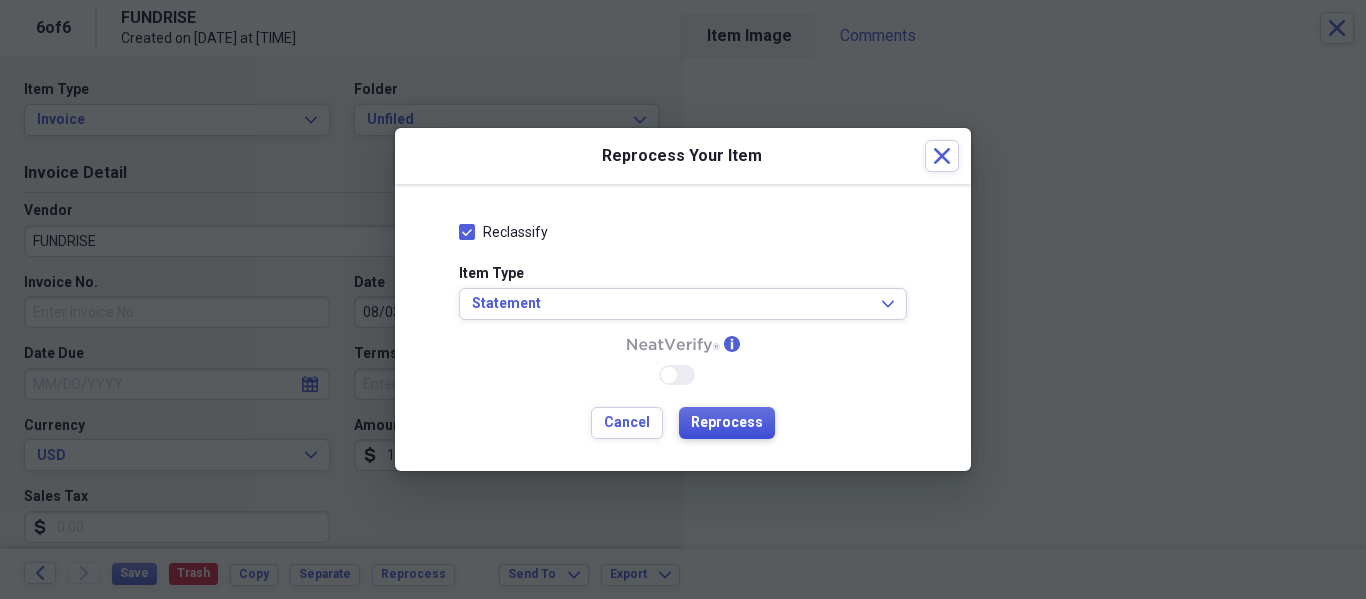 click on "Reprocess" at bounding box center (727, 423) 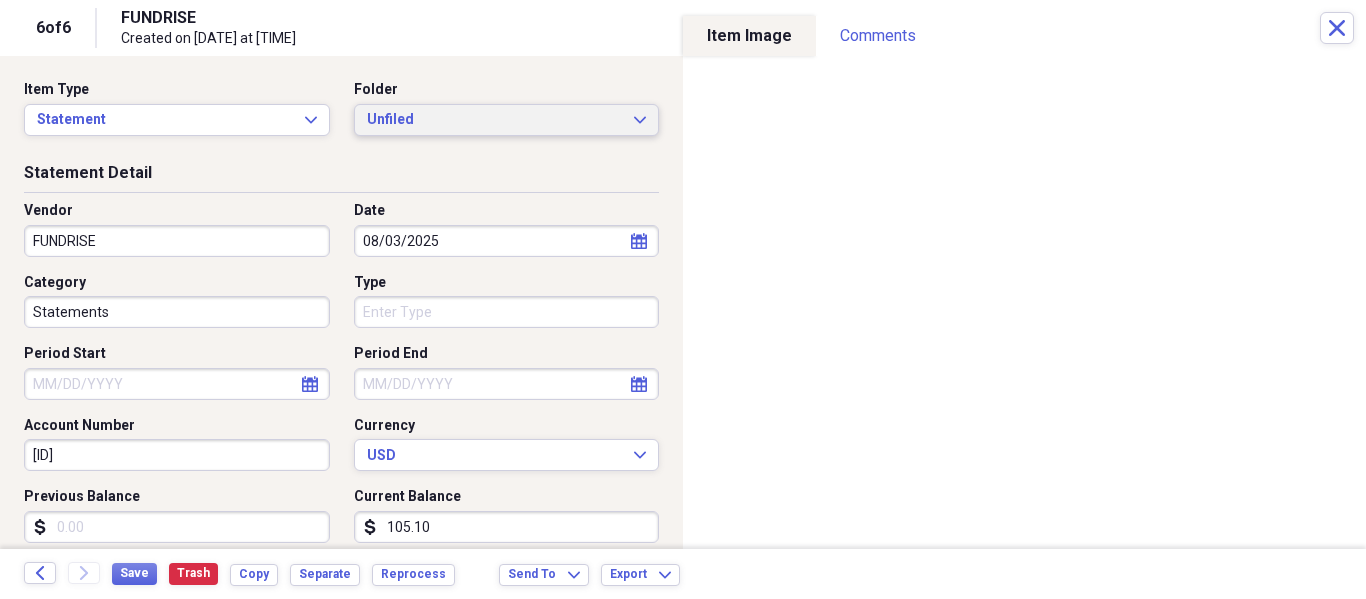 click on "Unfiled" at bounding box center (495, 120) 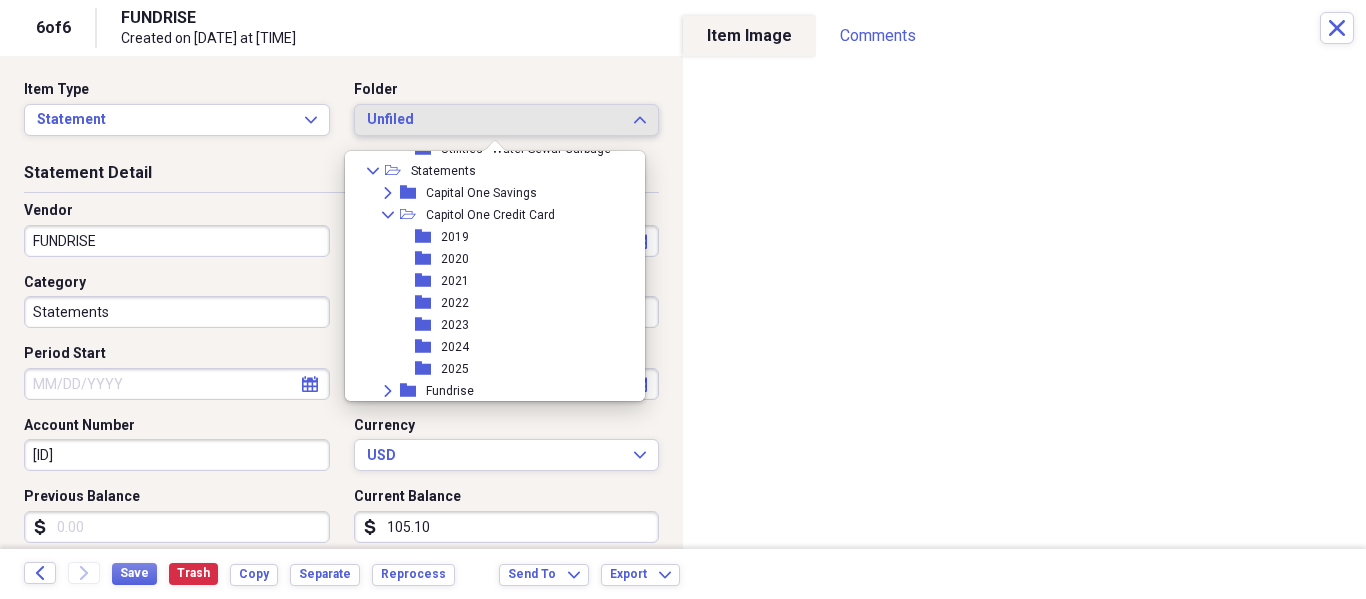 scroll, scrollTop: 539, scrollLeft: 0, axis: vertical 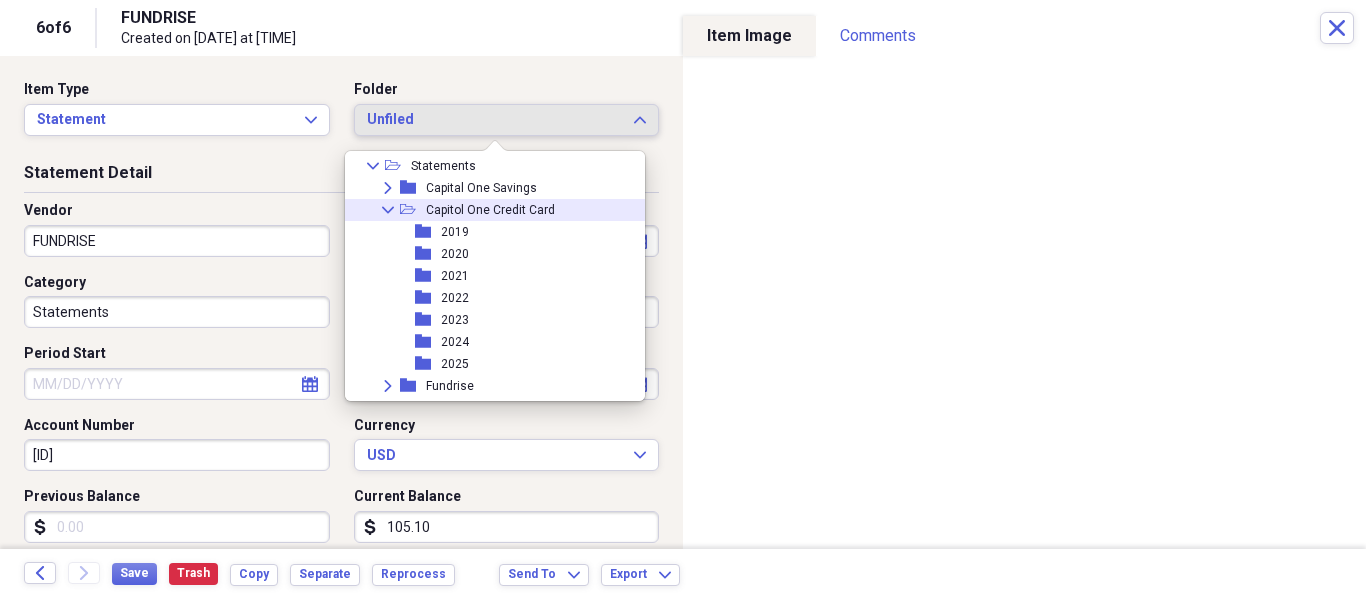 click on "Collapse" 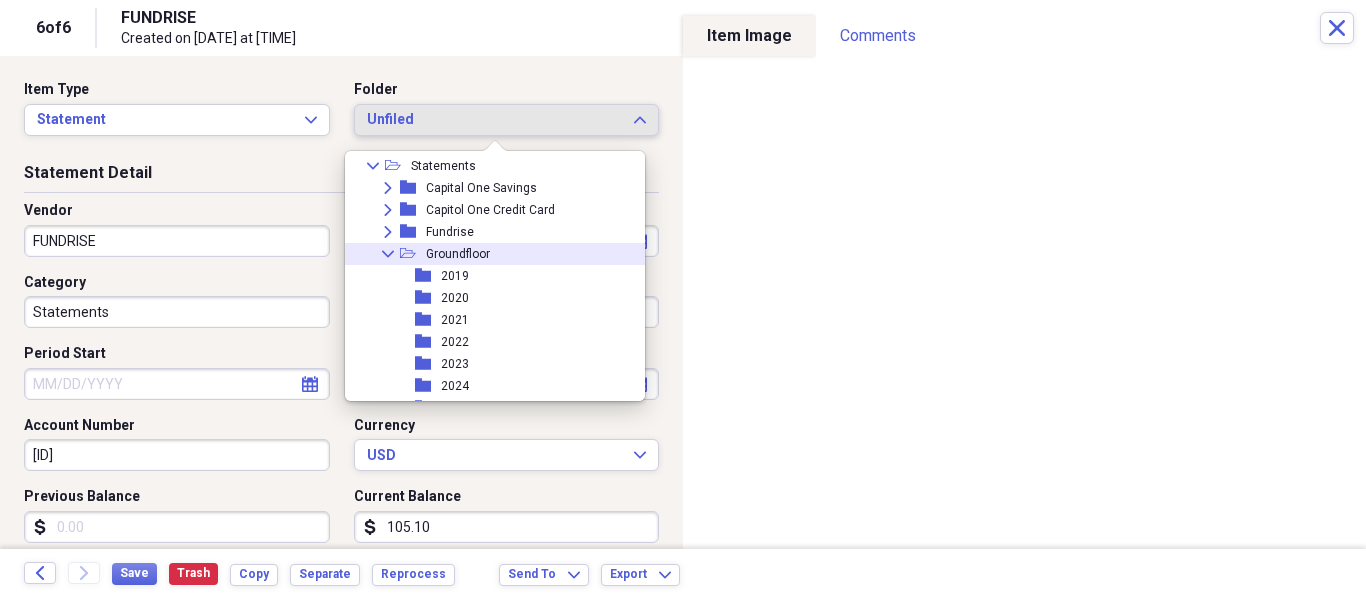 click 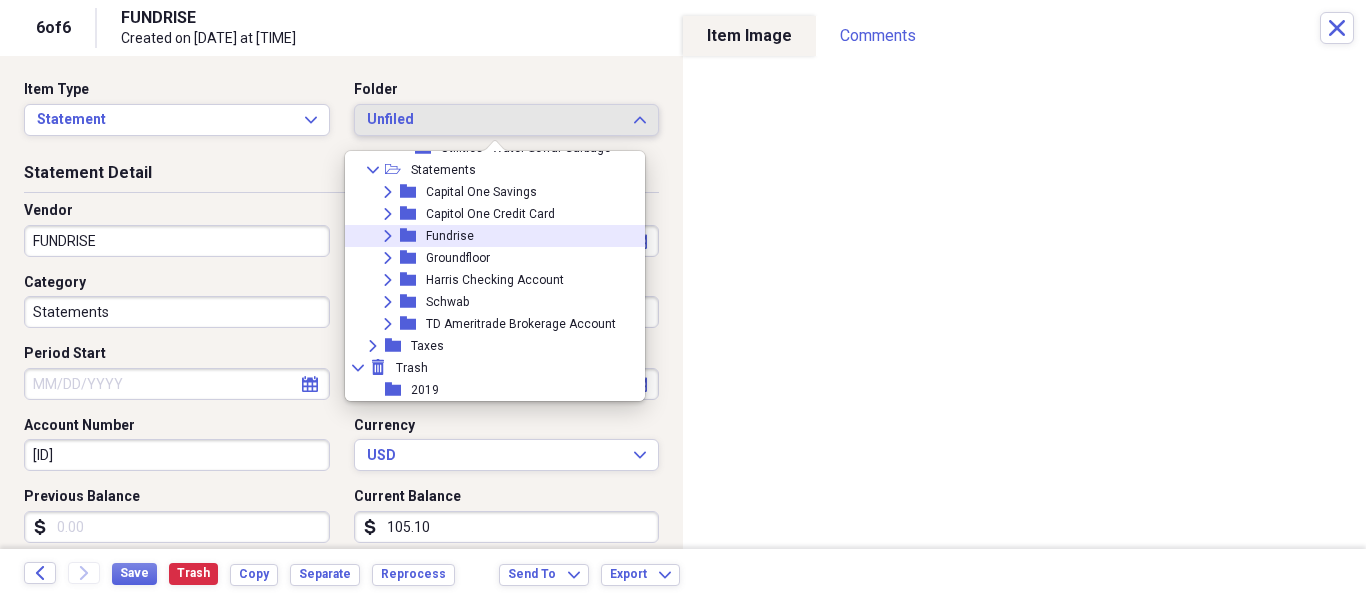 click on "Expand" 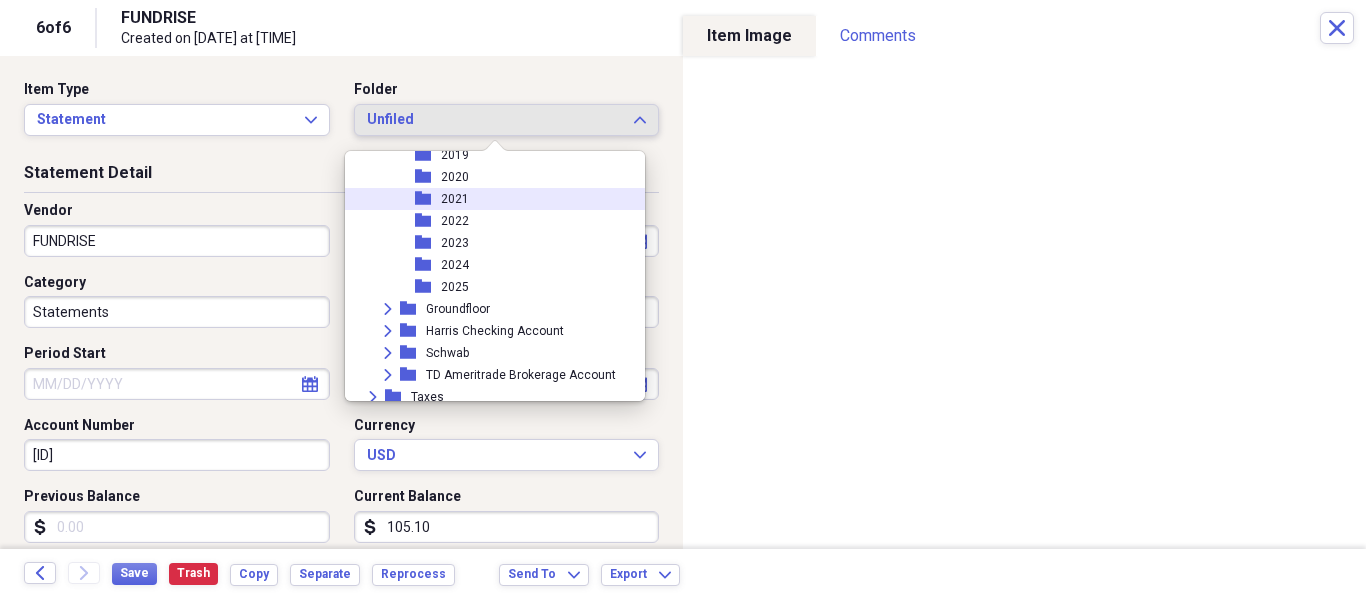 scroll, scrollTop: 643, scrollLeft: 0, axis: vertical 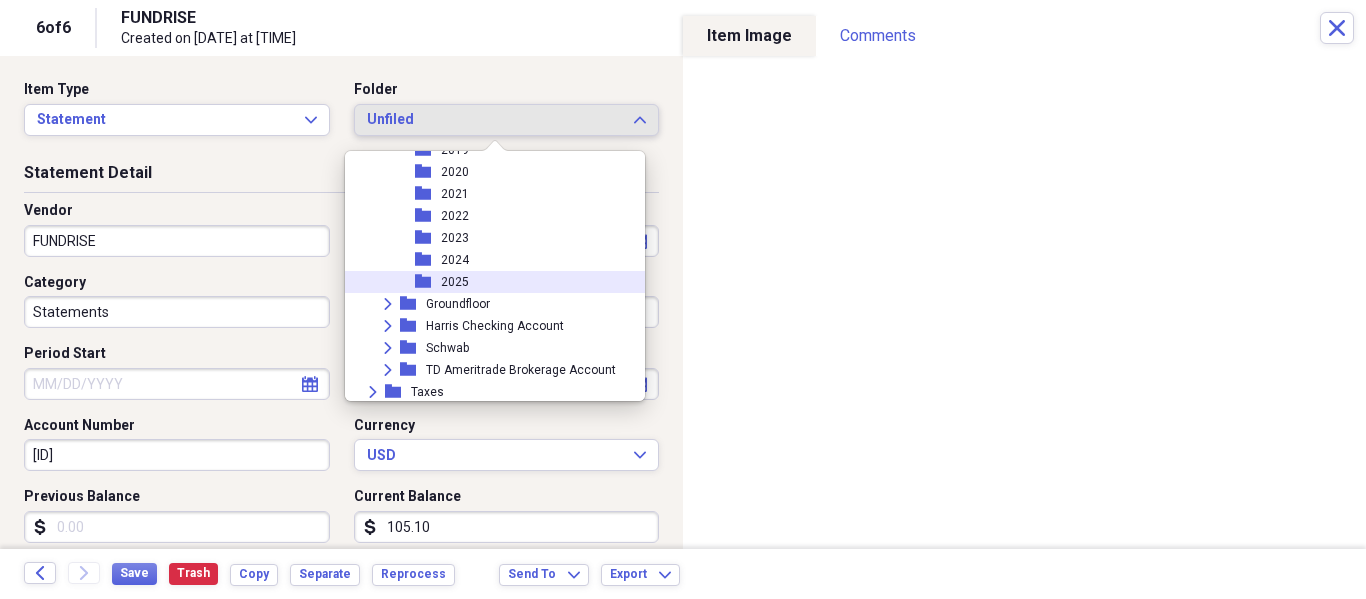 click on "folder 2025" at bounding box center (487, 282) 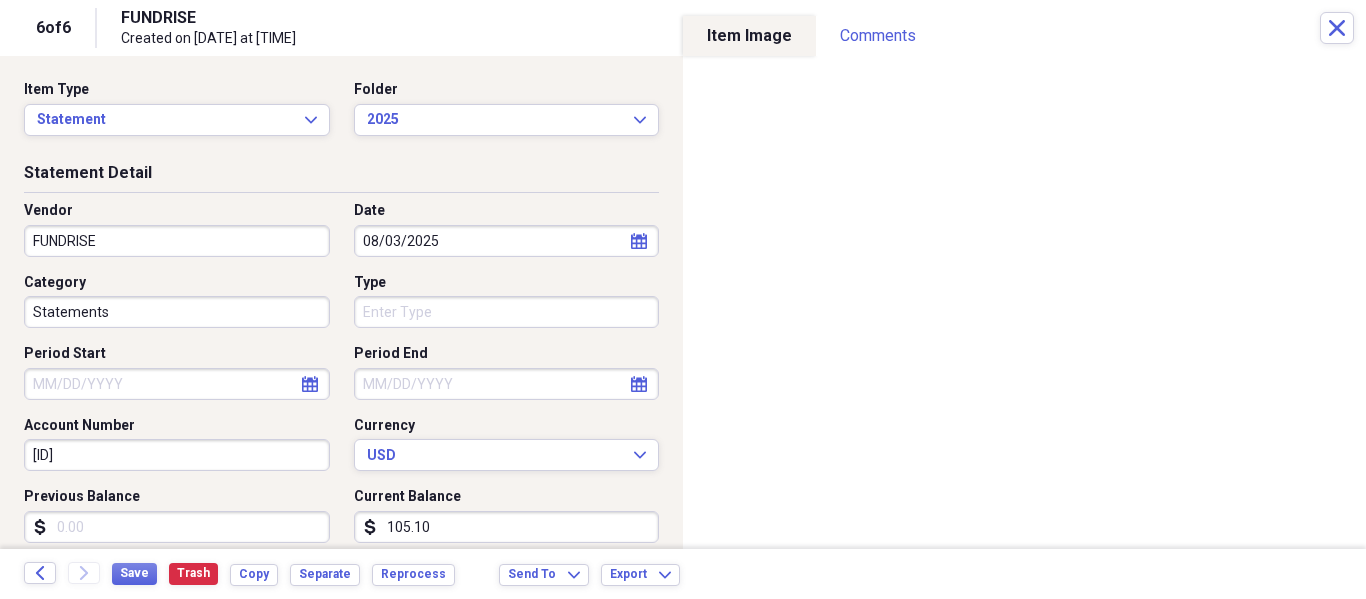 drag, startPoint x: 515, startPoint y: 278, endPoint x: 415, endPoint y: 313, distance: 105.9481 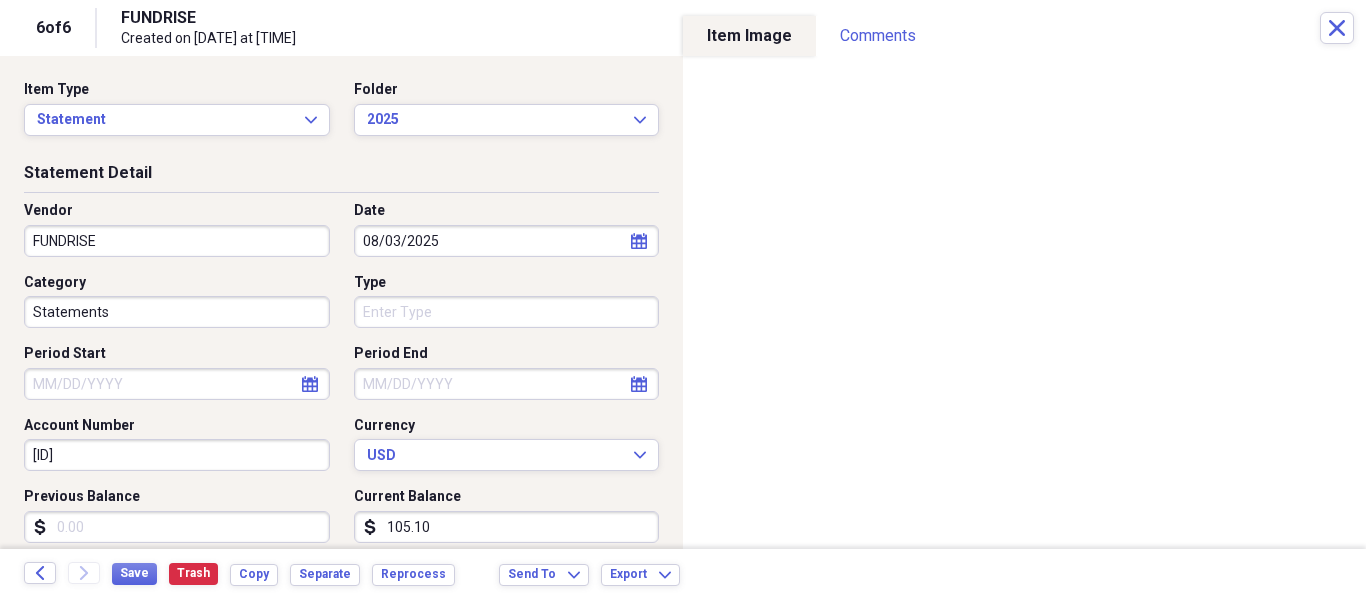 click on "Type" at bounding box center [507, 312] 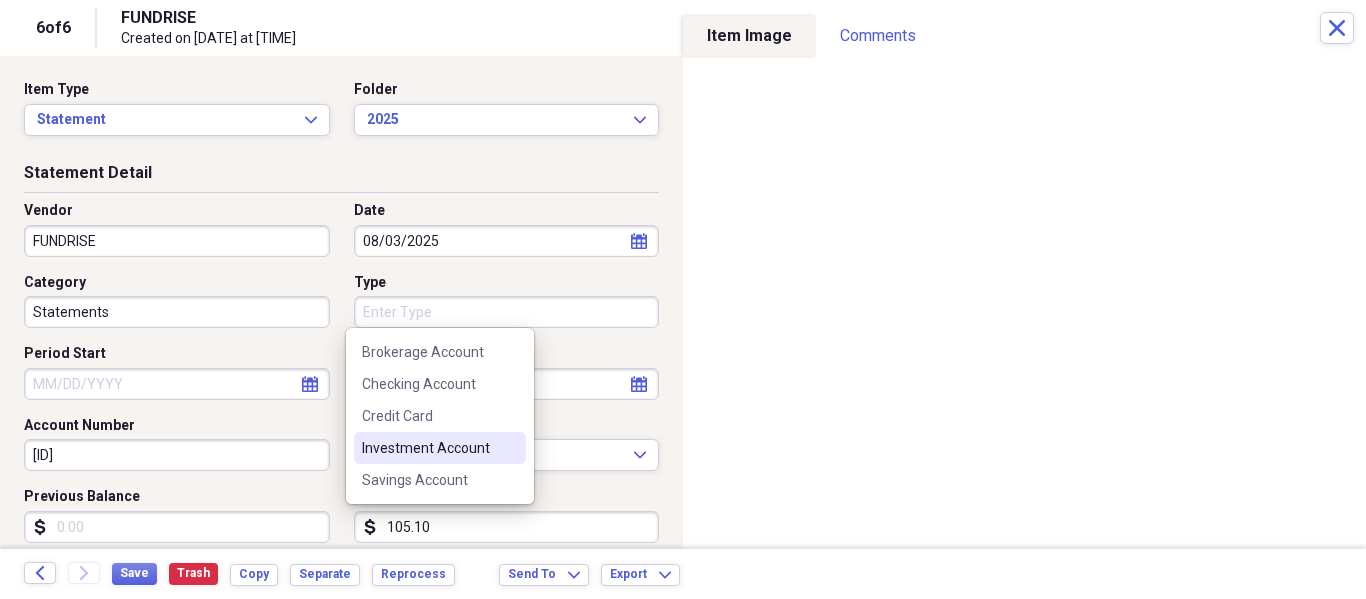 click on "Investment Account" at bounding box center (428, 448) 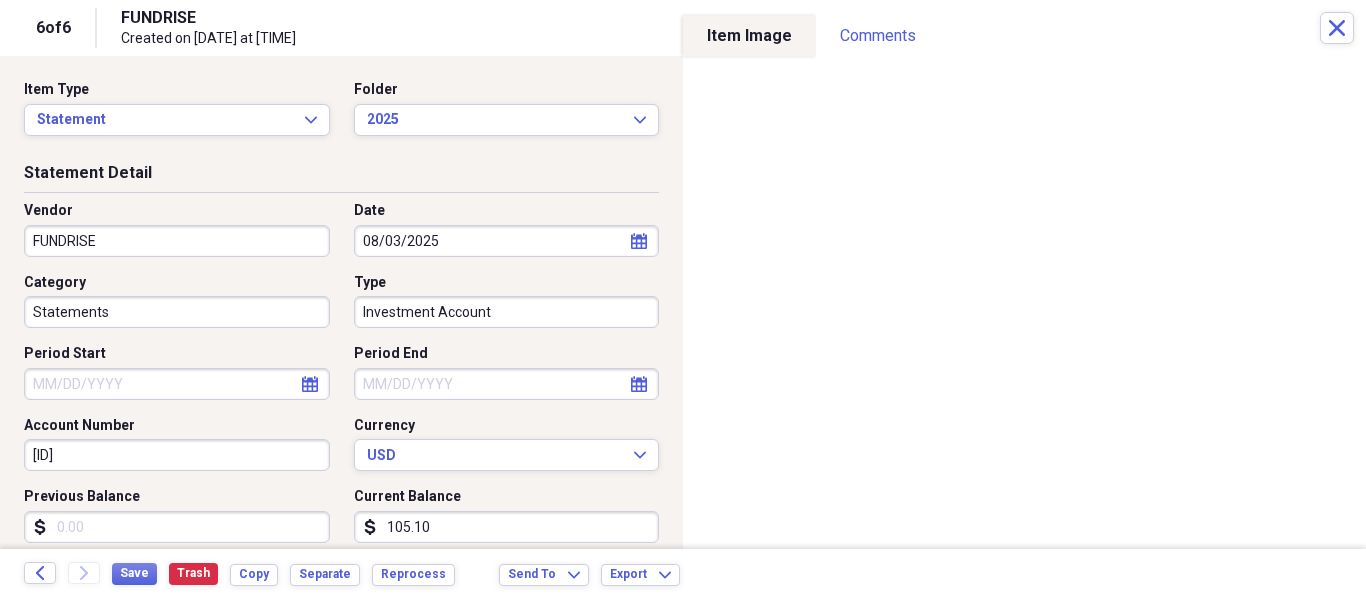 select on "7" 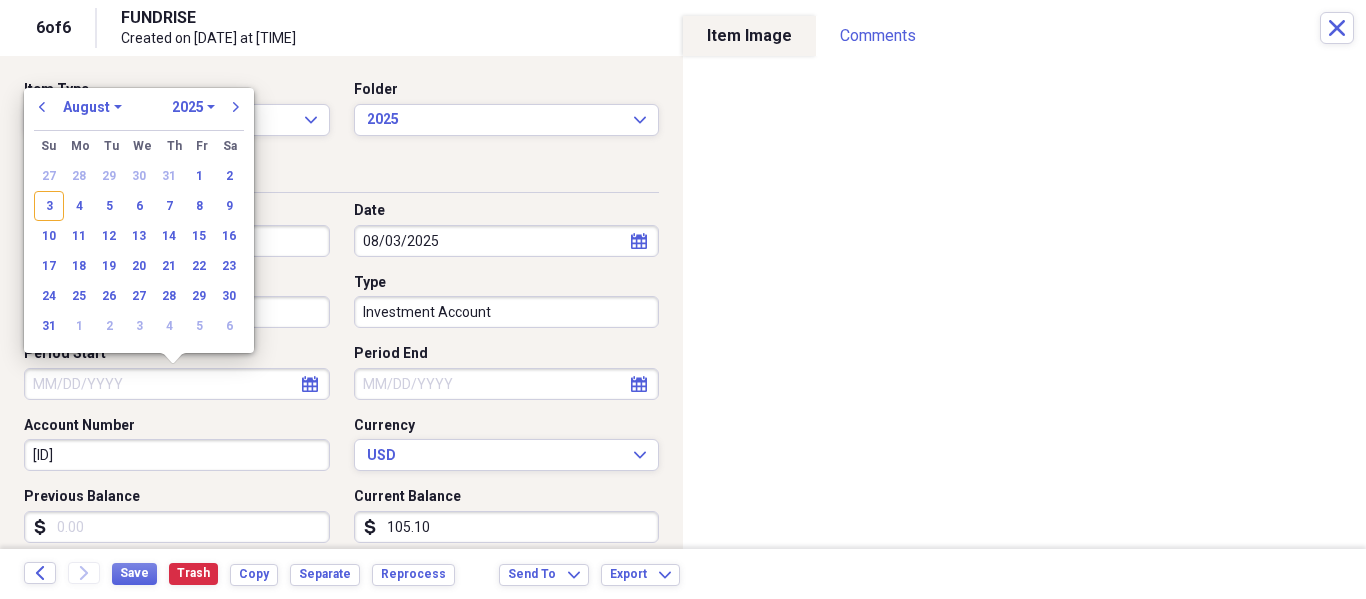 click on "Period Start" at bounding box center (177, 384) 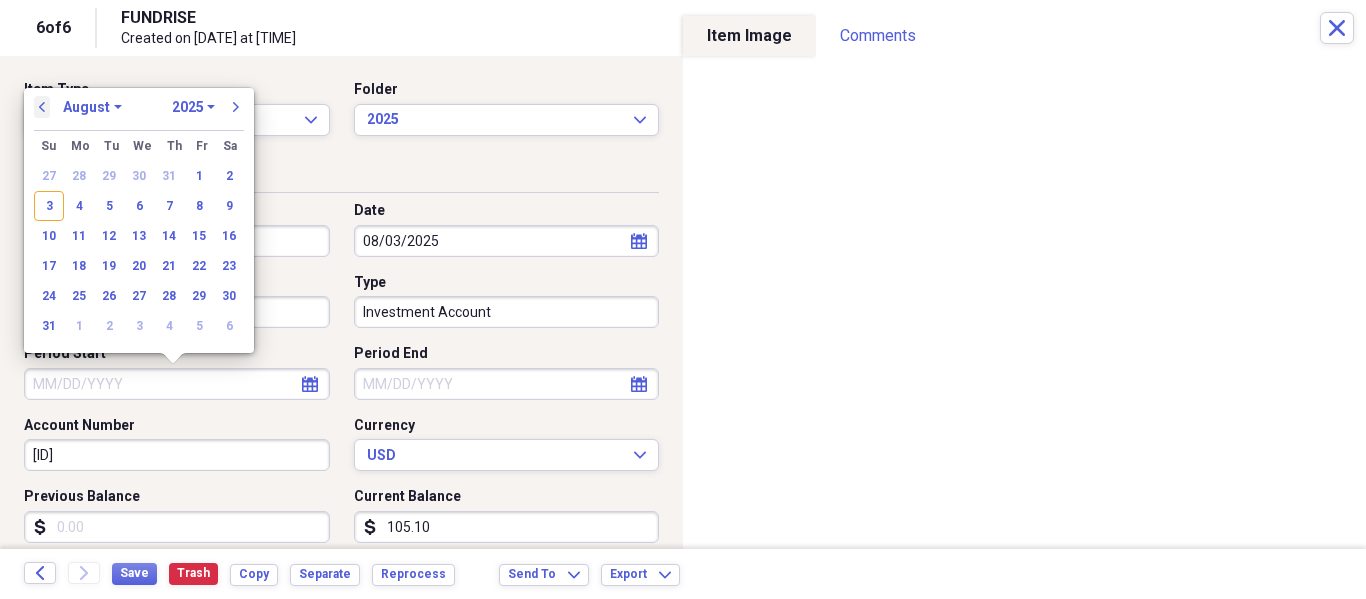 click on "previous" at bounding box center [42, 107] 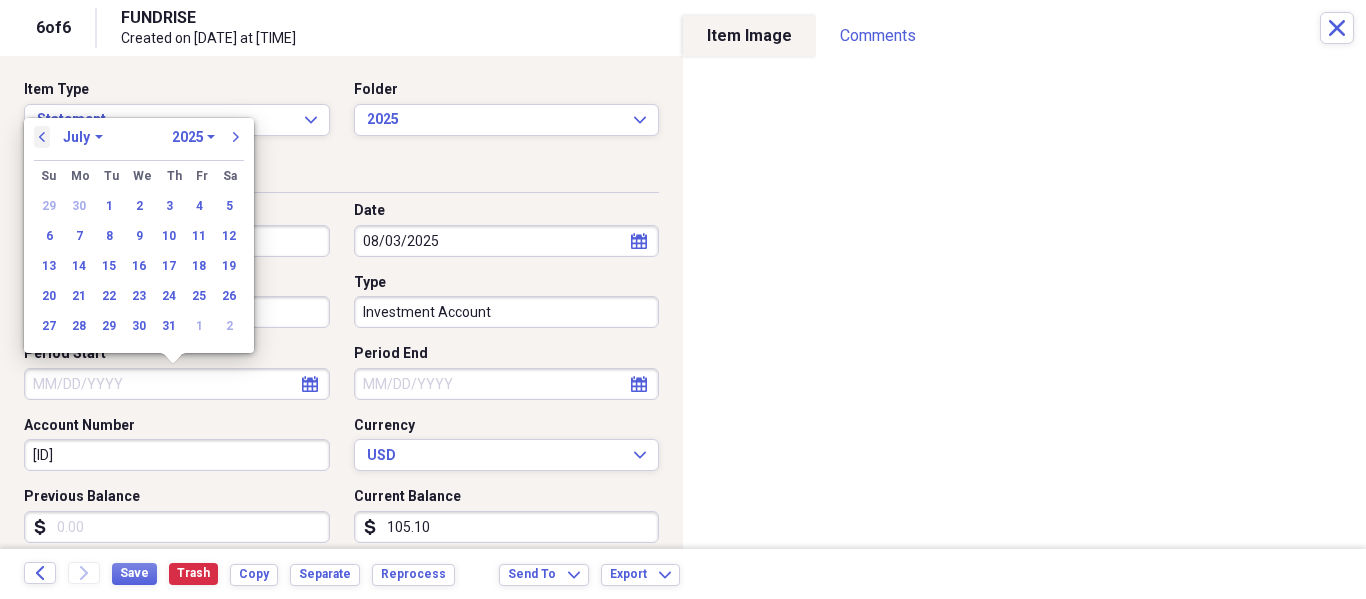 click on "previous" at bounding box center (42, 137) 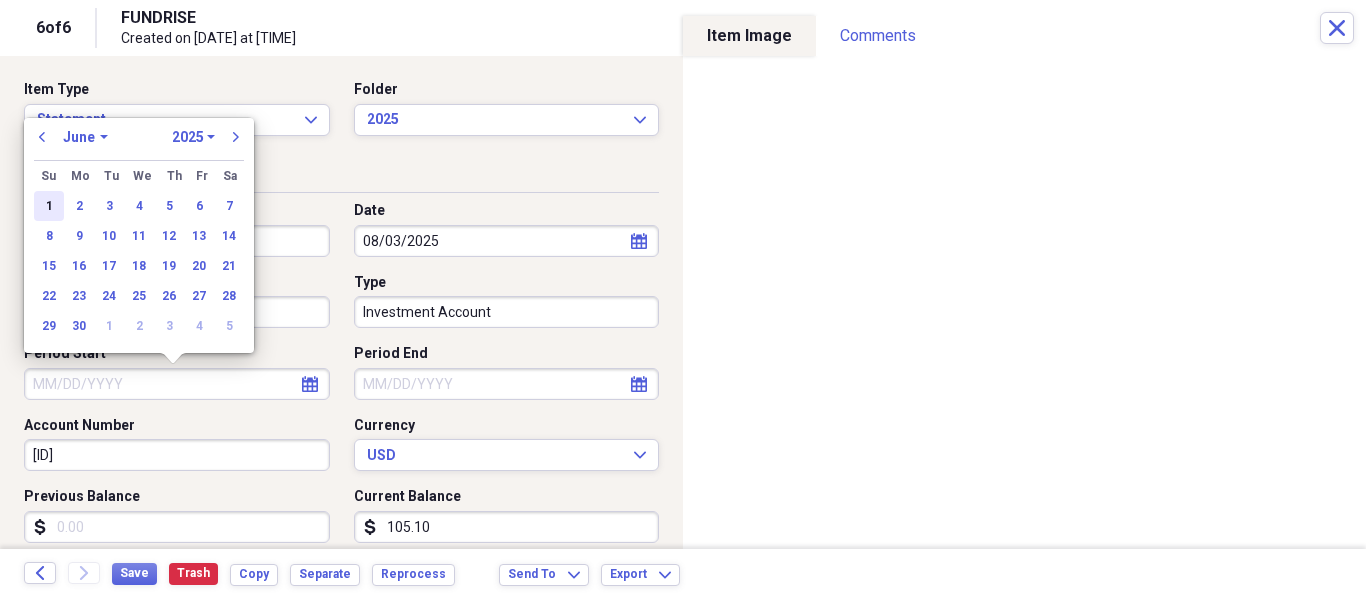 click on "1" at bounding box center (49, 206) 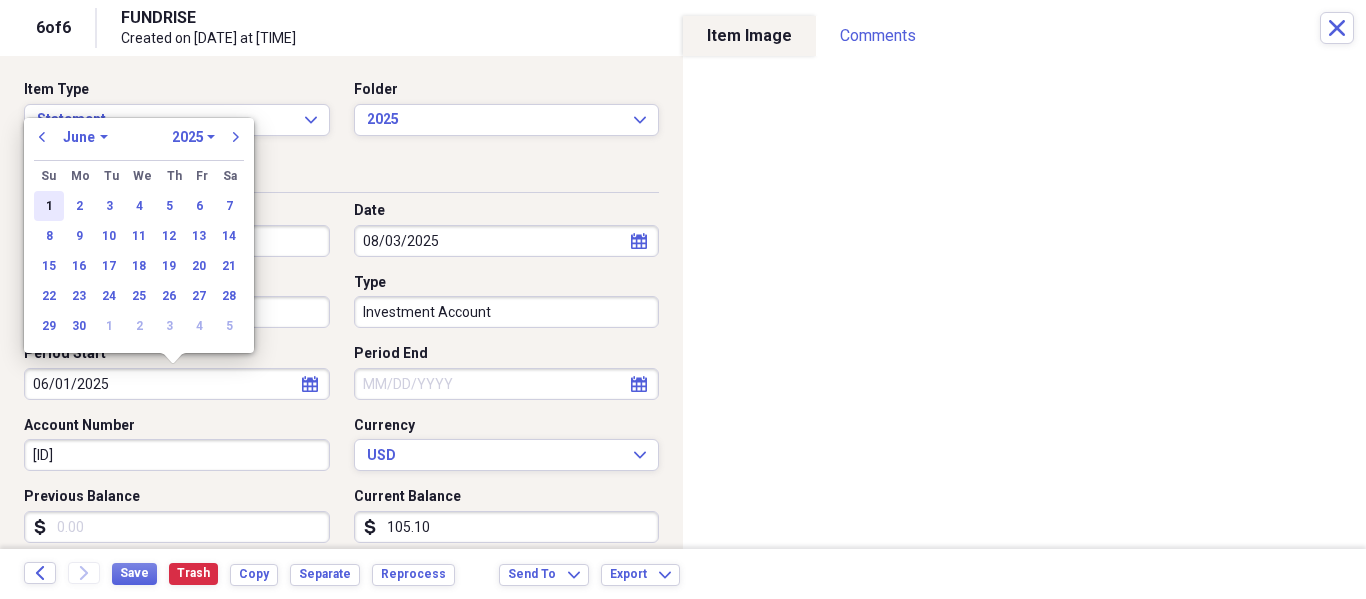 type on "06/01/2025" 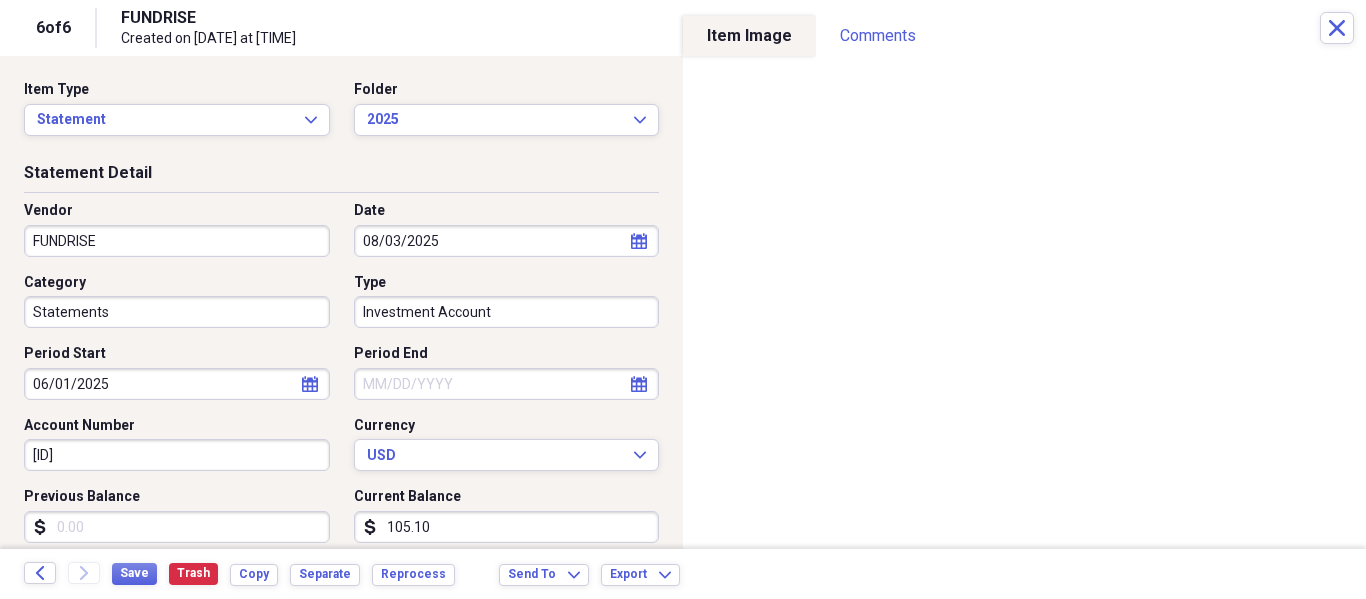 click on "Period End" at bounding box center (507, 384) 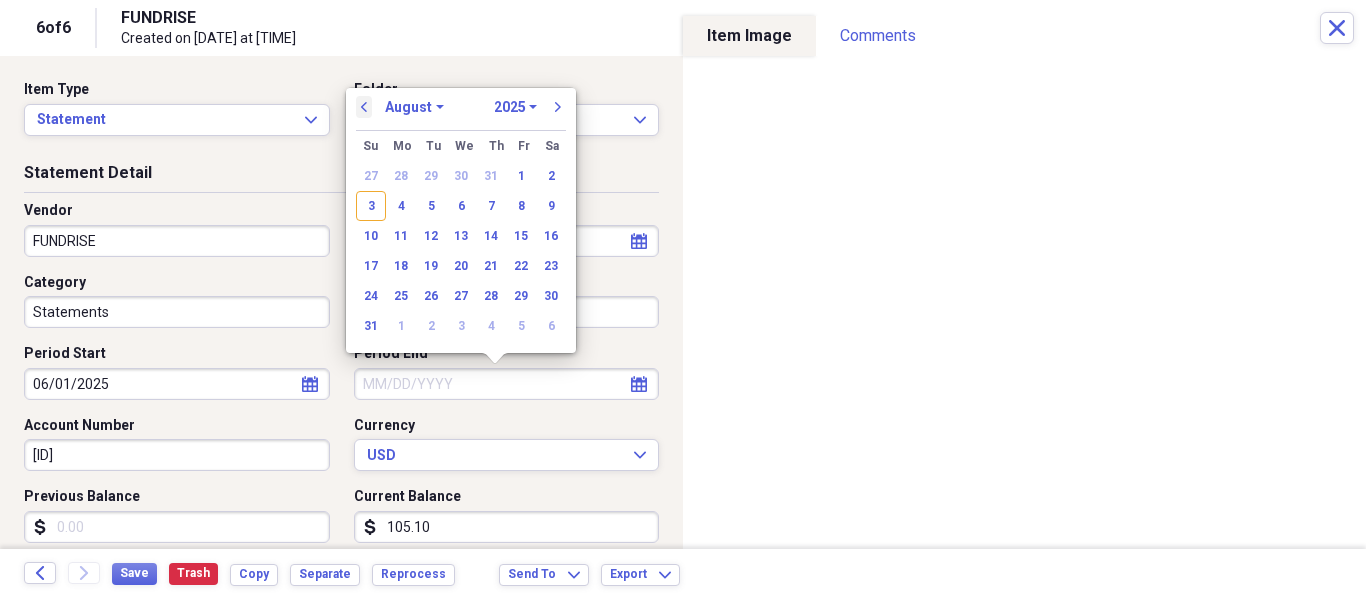 click on "previous" at bounding box center [364, 107] 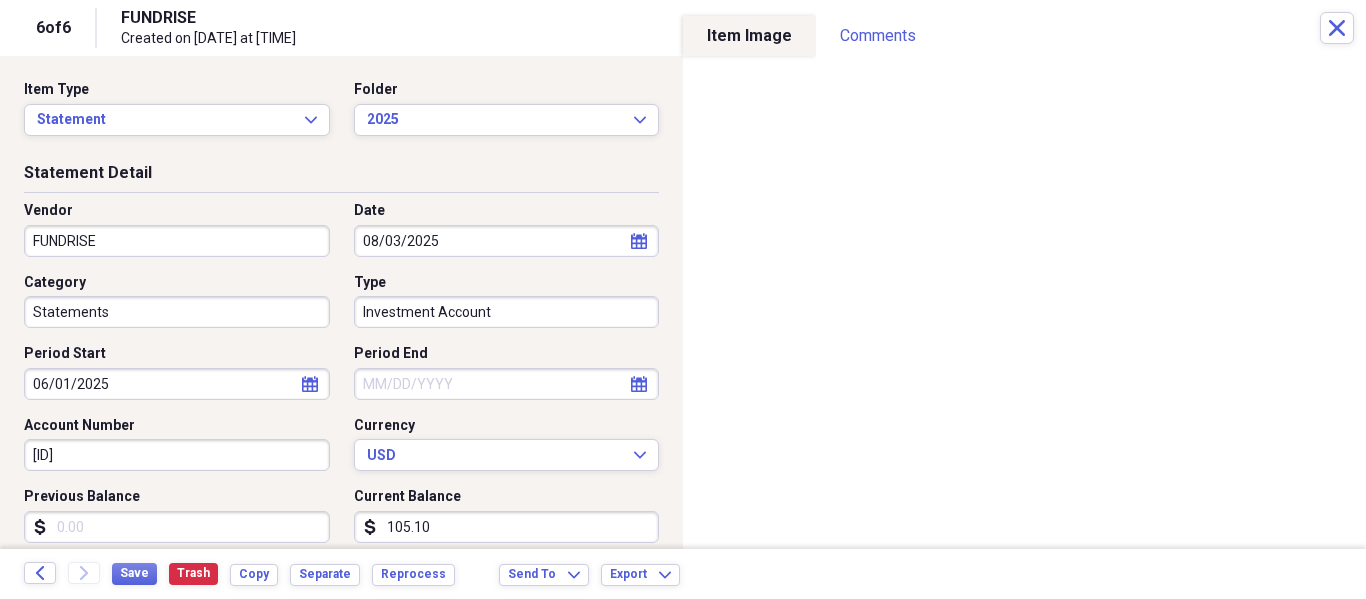 click on "Folder 2025 Expand" at bounding box center [501, 108] 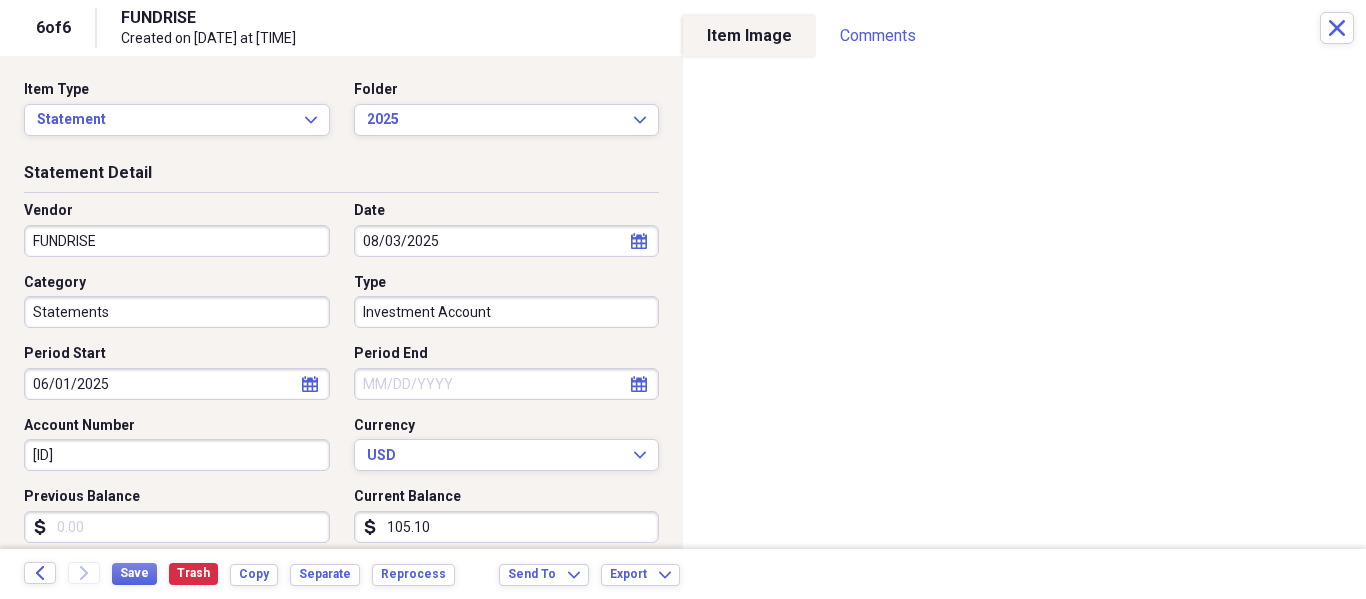 select on "7" 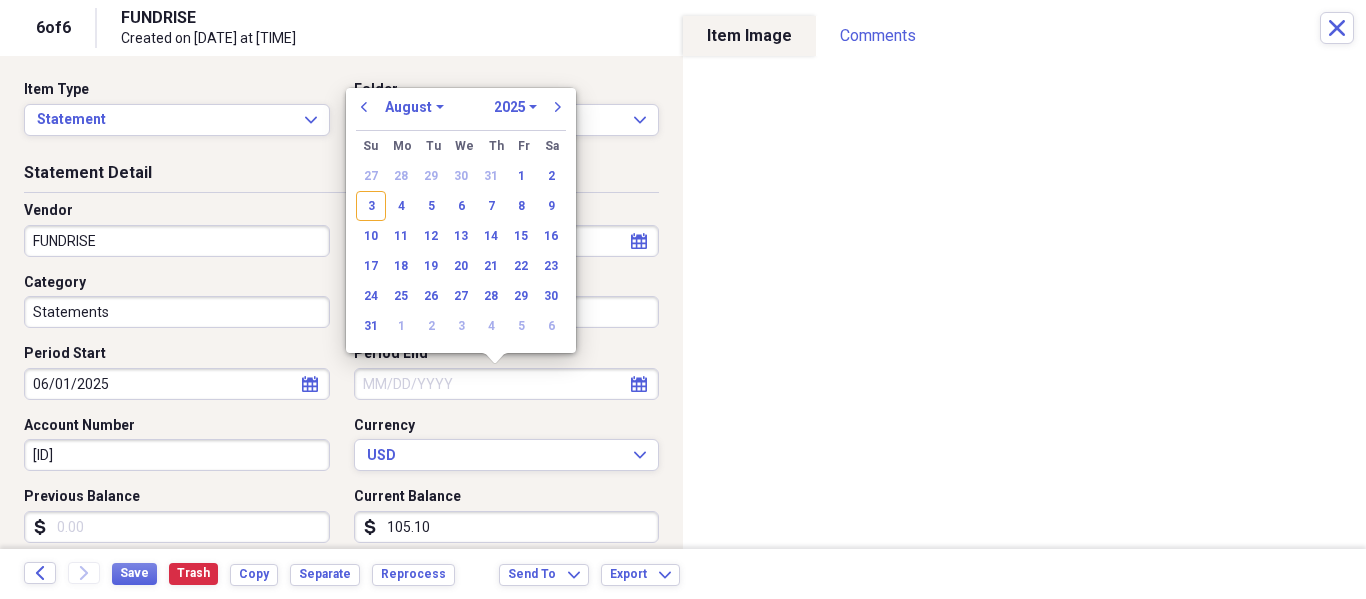 click on "Period End" at bounding box center [507, 384] 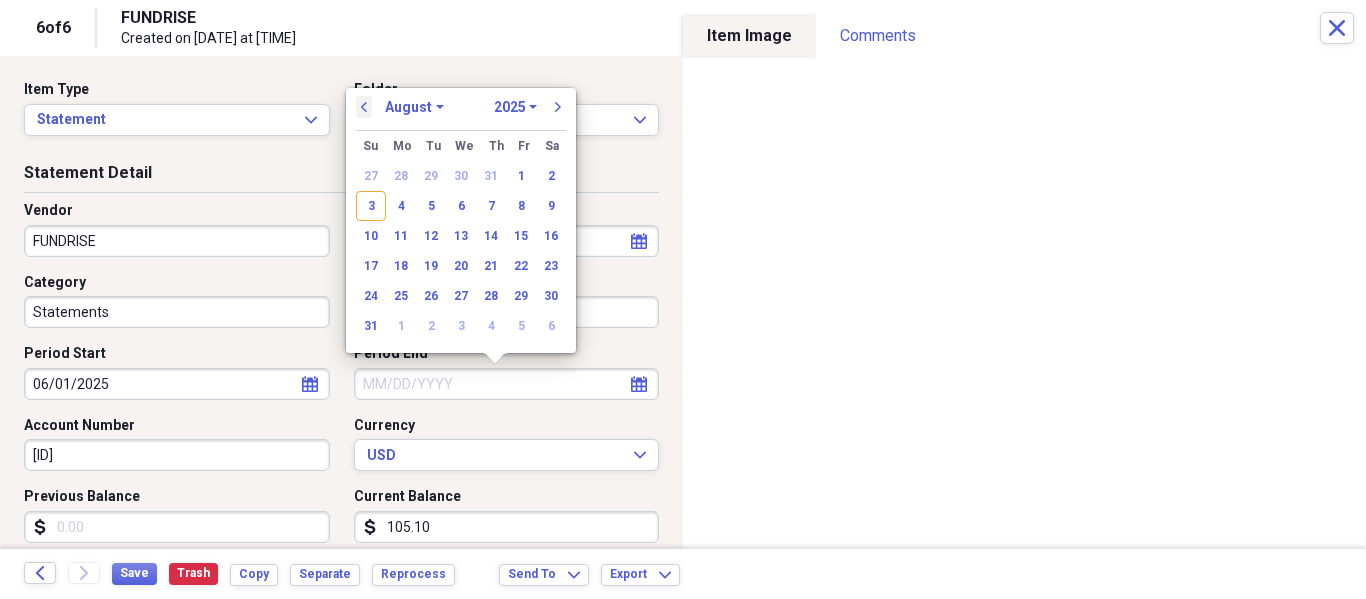 click on "previous" at bounding box center [364, 107] 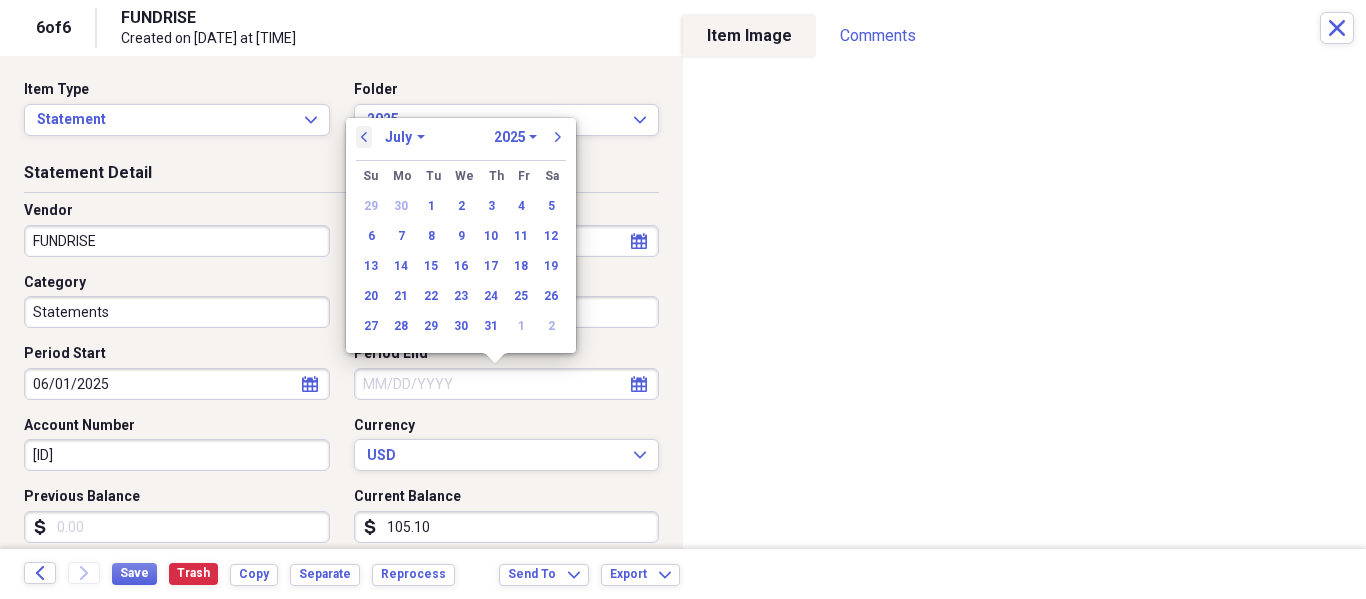 click on "previous" at bounding box center (364, 137) 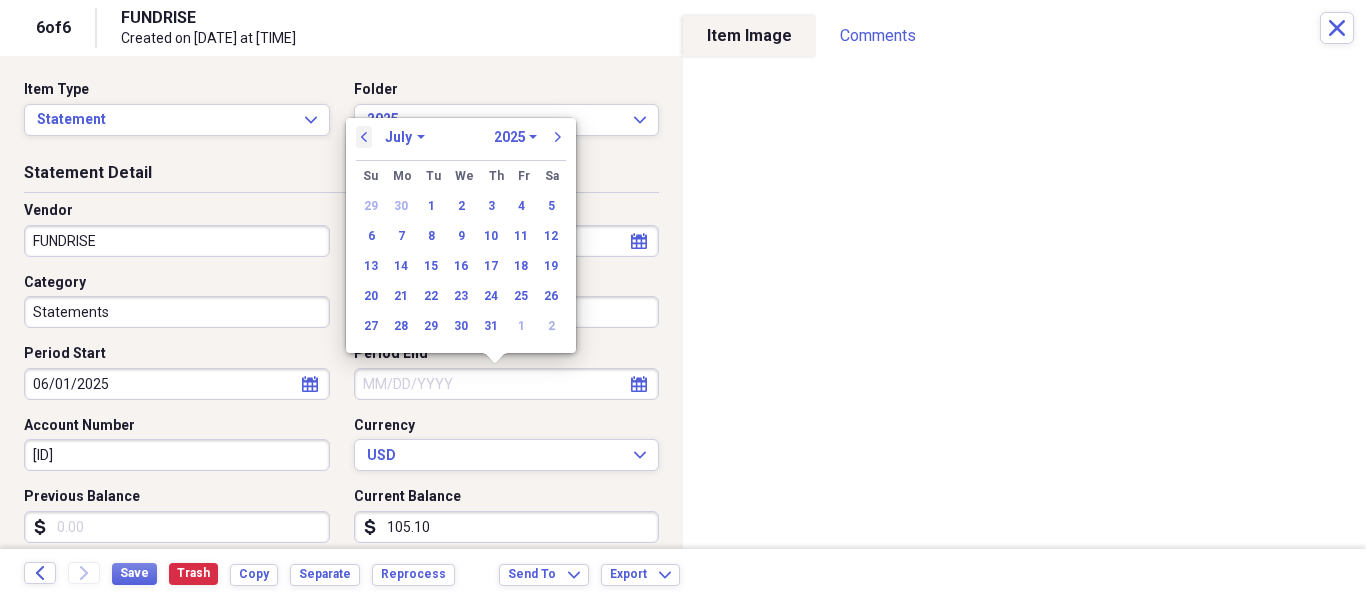 select on "5" 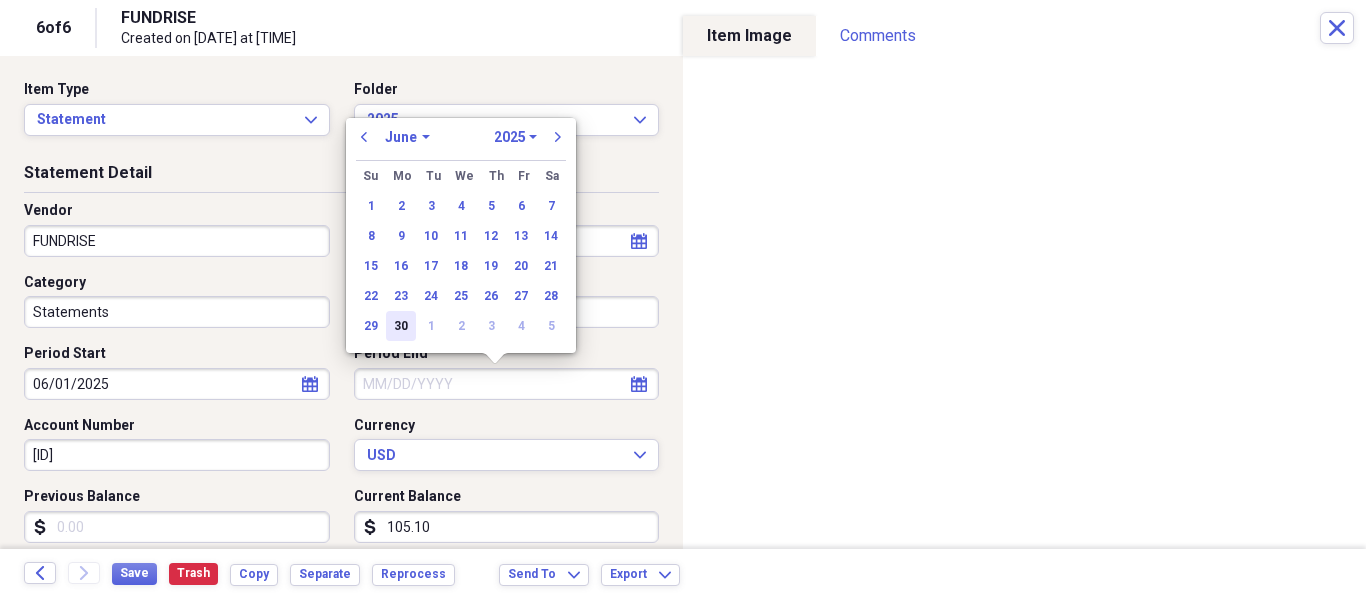 click on "30" at bounding box center [401, 326] 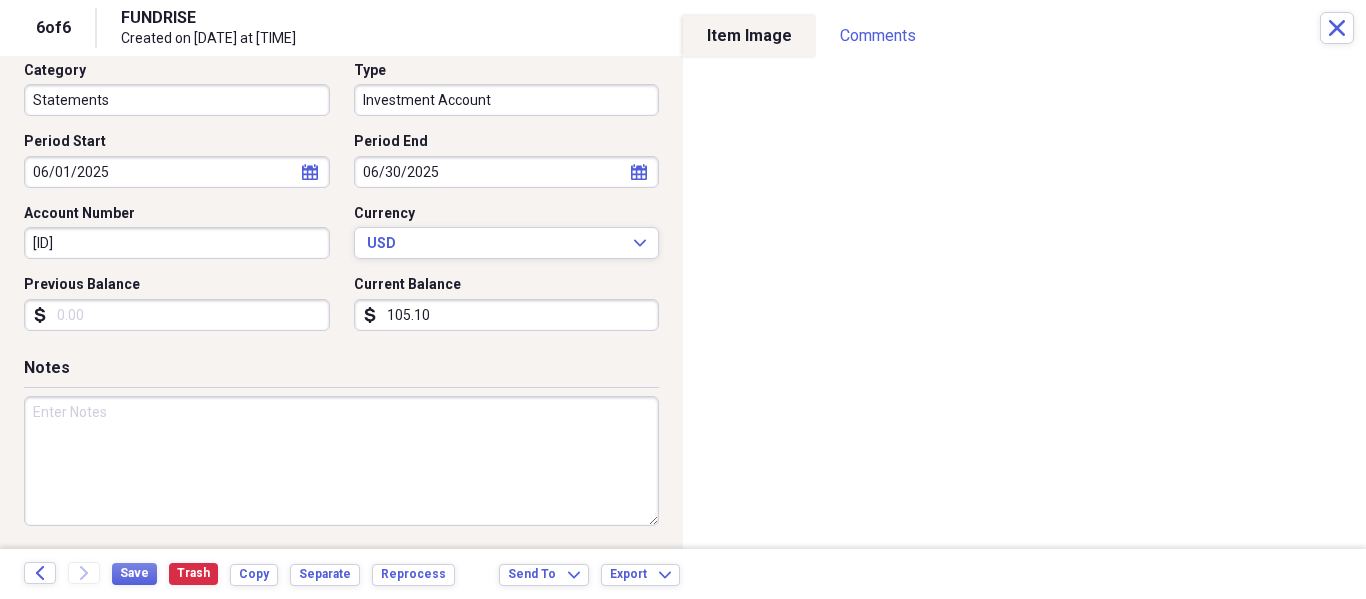 scroll, scrollTop: 215, scrollLeft: 0, axis: vertical 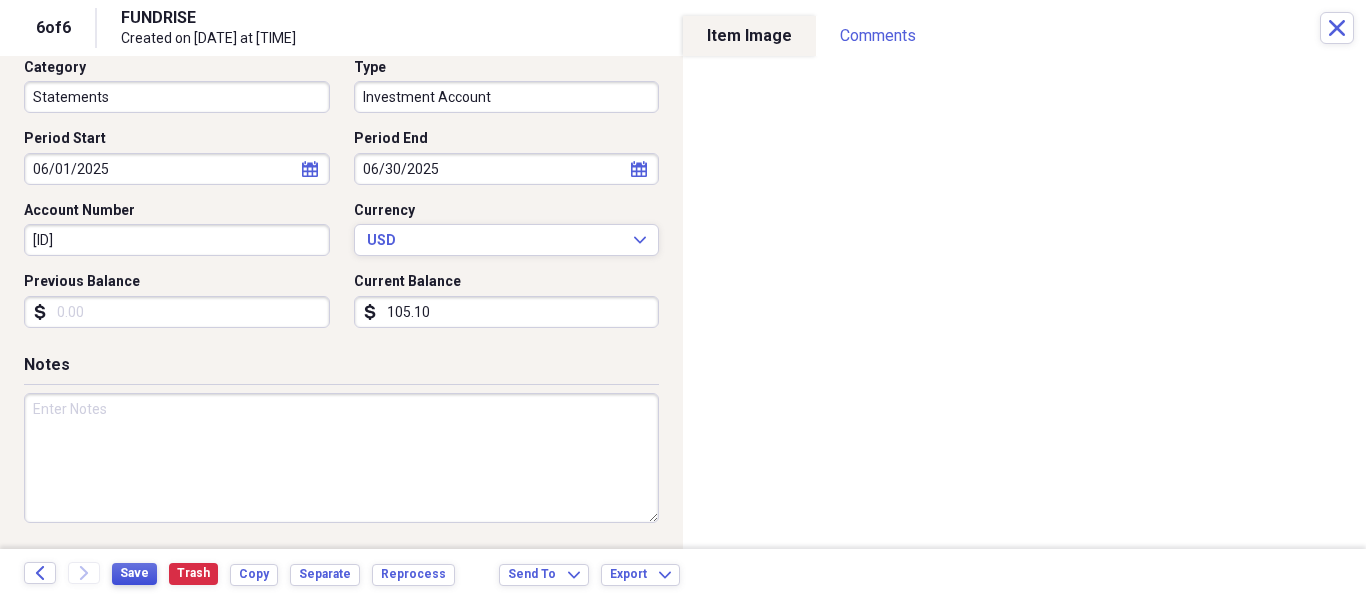 click on "Save" at bounding box center (134, 573) 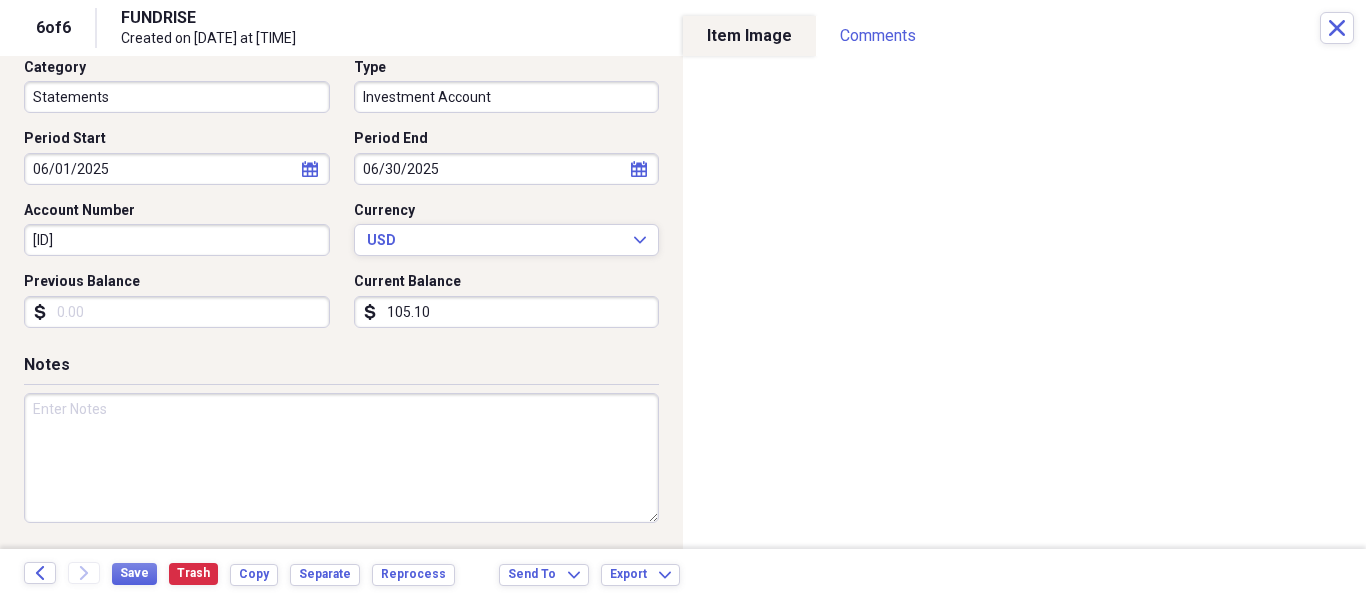 click on "Created on [DATE] at [TIME]" at bounding box center [376, 39] 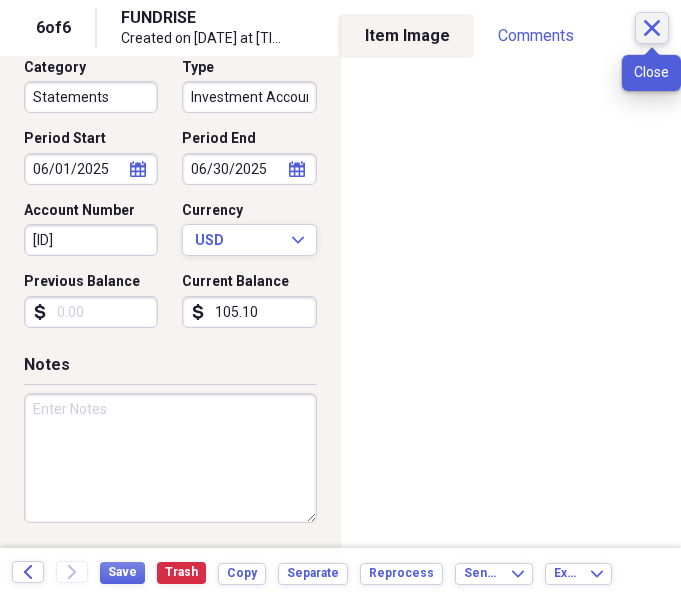 click on "Close" 